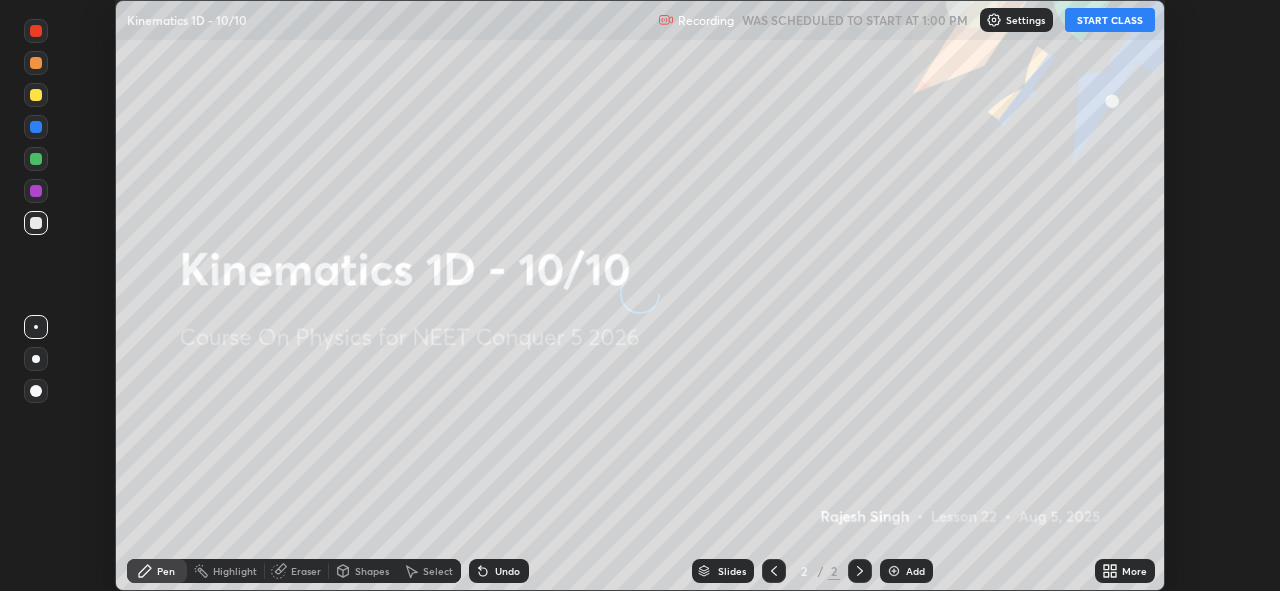 scroll, scrollTop: 0, scrollLeft: 0, axis: both 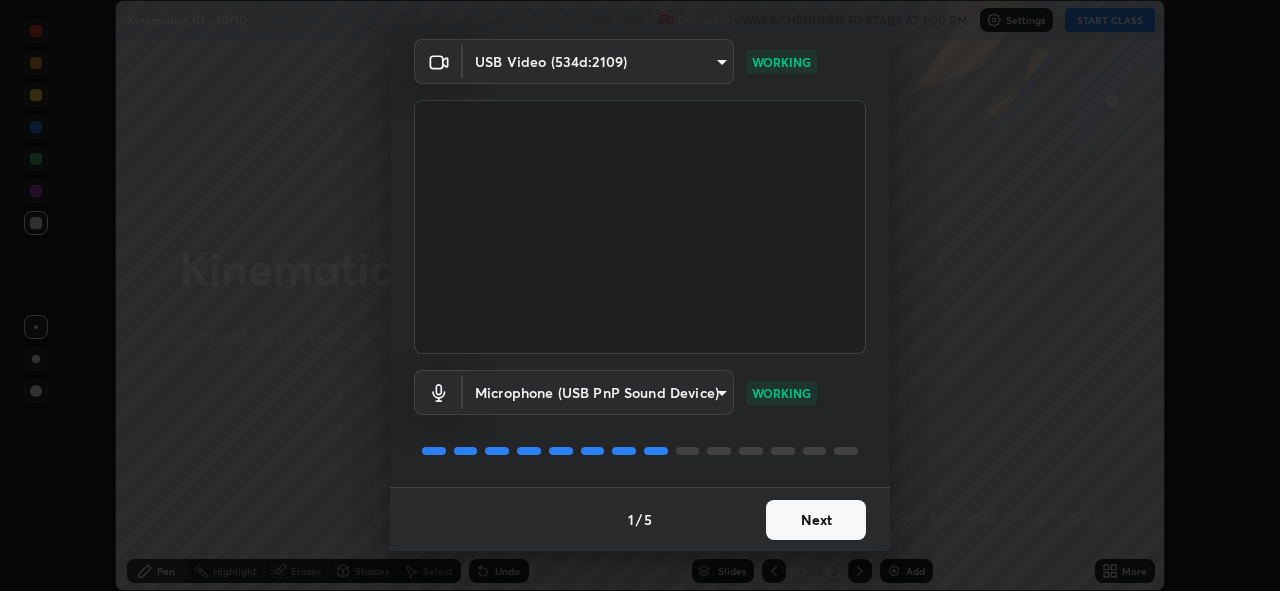 click on "Next" at bounding box center [816, 520] 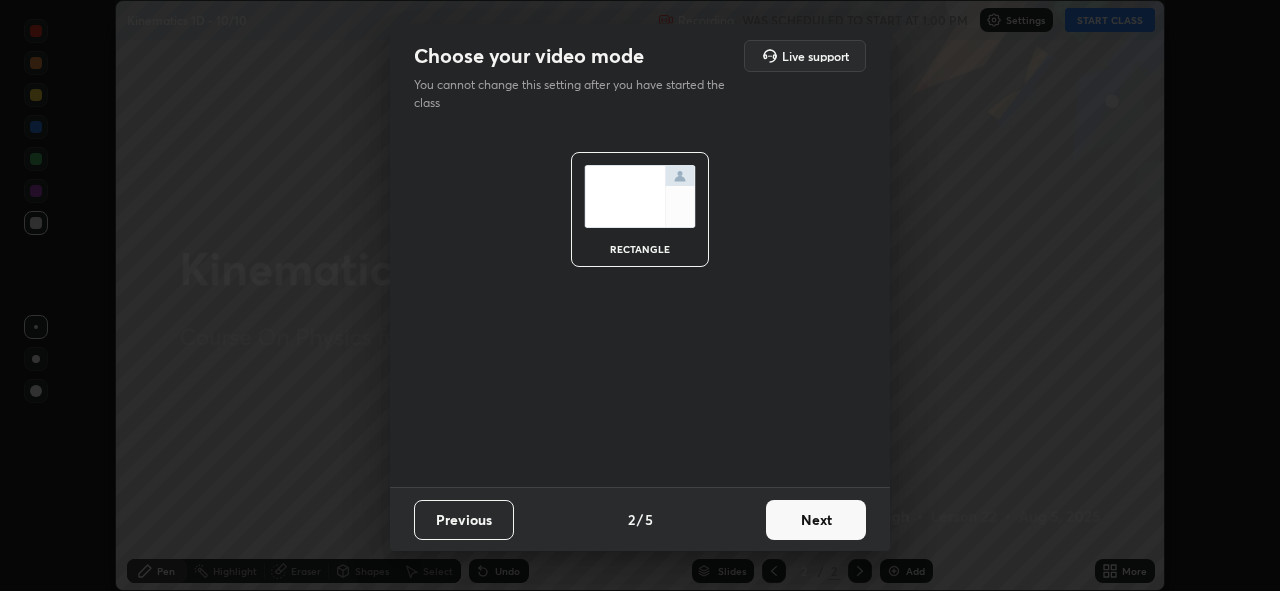scroll, scrollTop: 0, scrollLeft: 0, axis: both 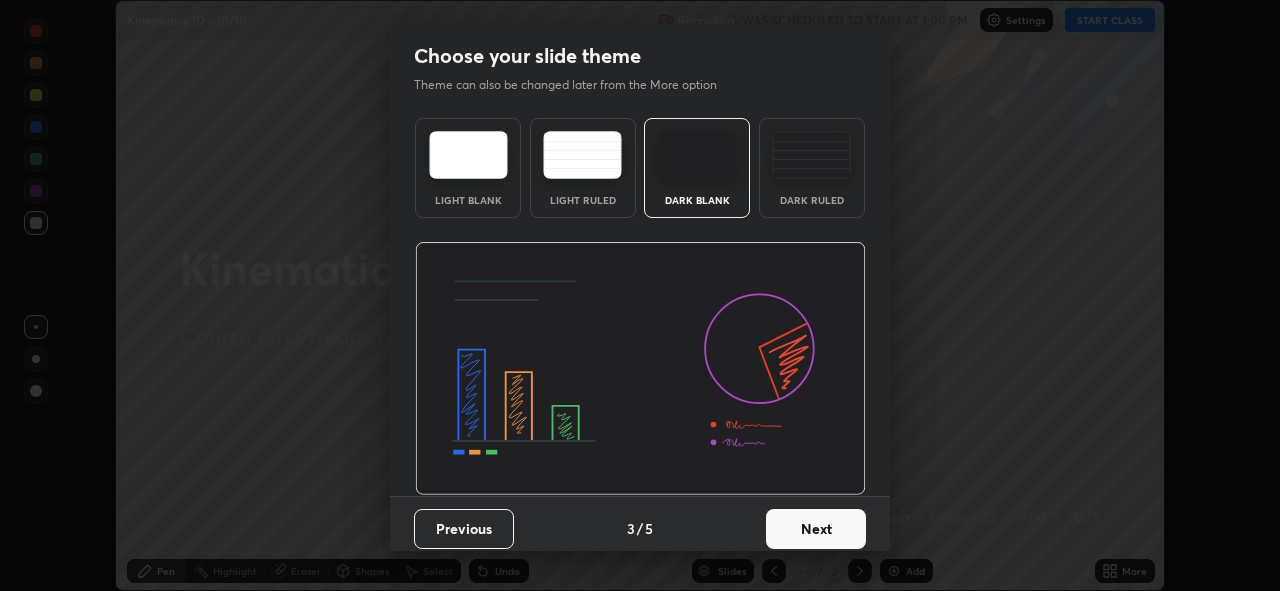 click on "Next" at bounding box center [816, 529] 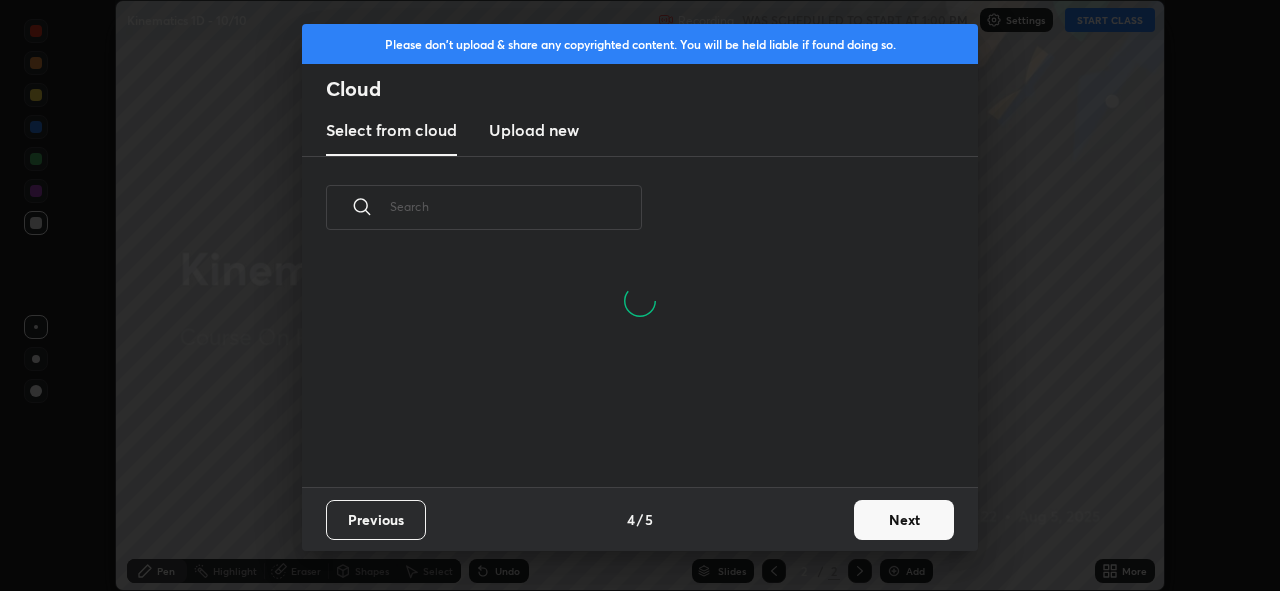click on "Upload new" at bounding box center (534, 130) 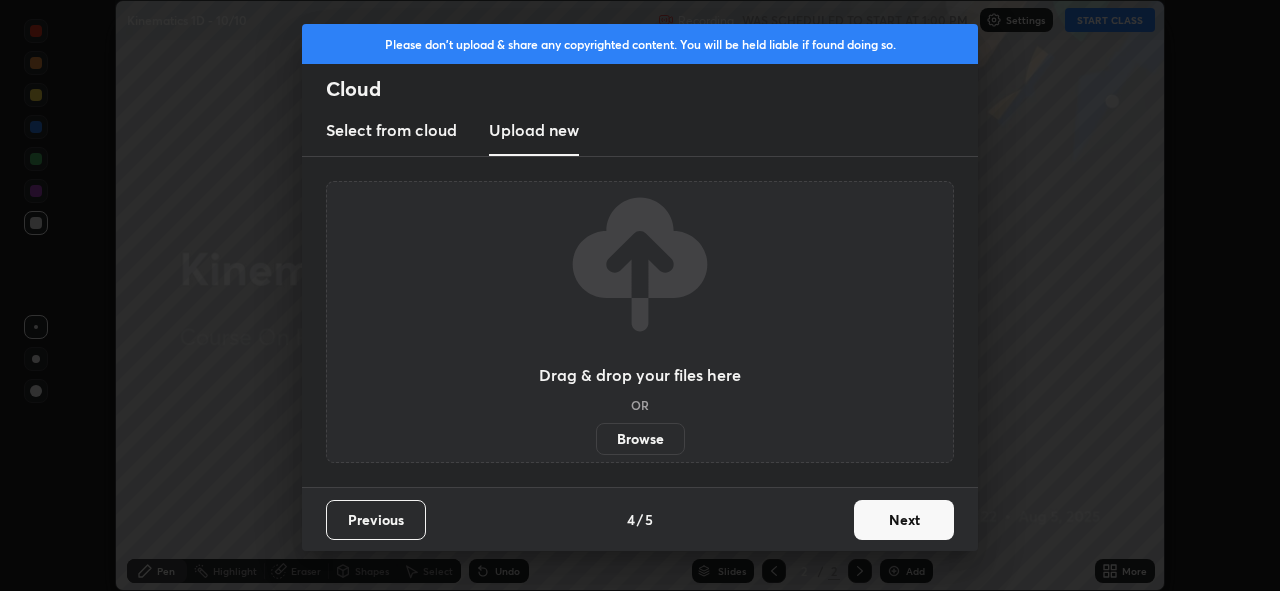 click on "Browse" at bounding box center [640, 439] 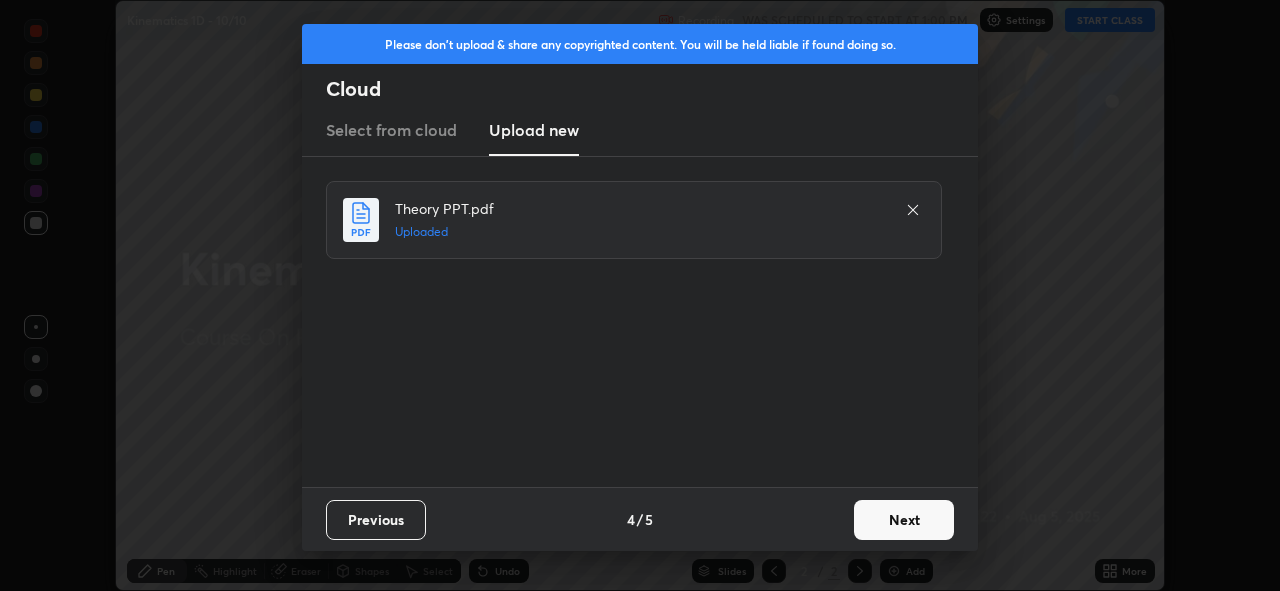 click on "Next" at bounding box center (904, 520) 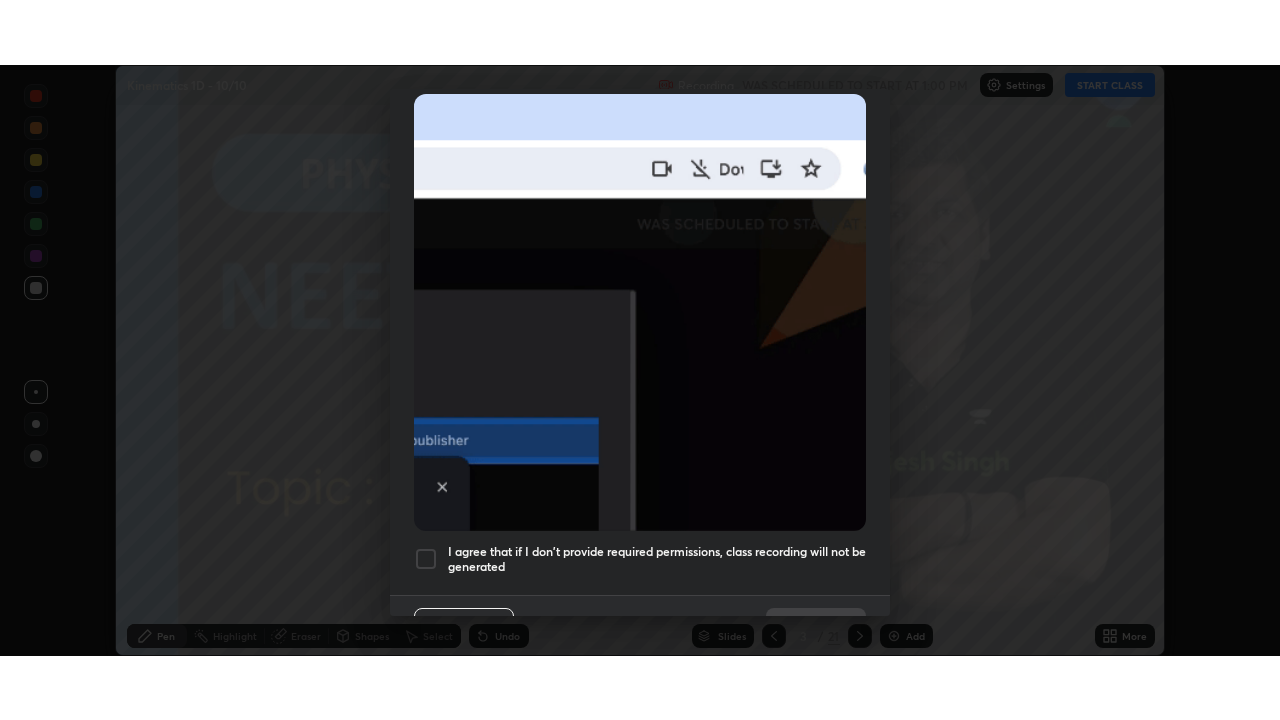 scroll, scrollTop: 473, scrollLeft: 0, axis: vertical 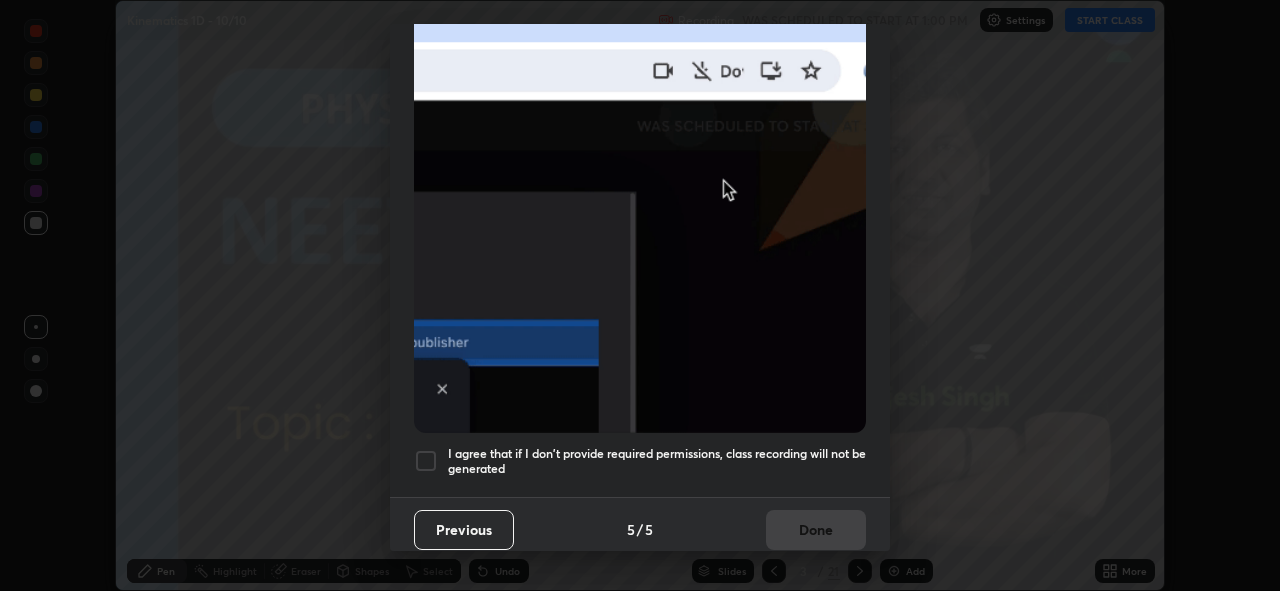 click at bounding box center (426, 461) 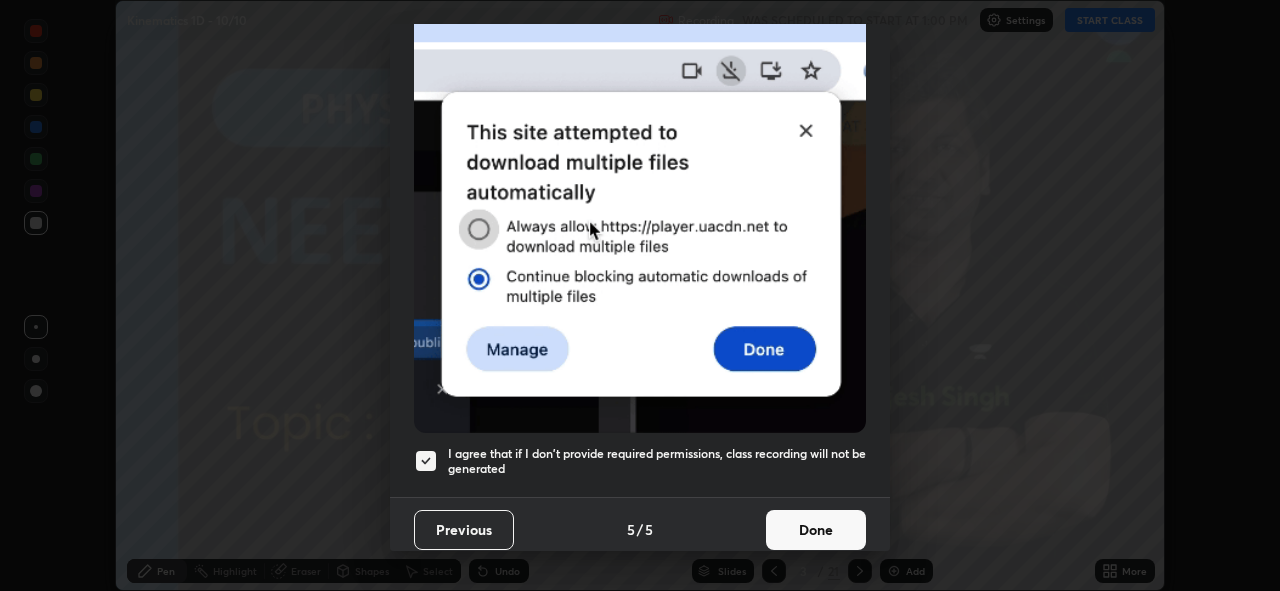 click on "Done" at bounding box center [816, 530] 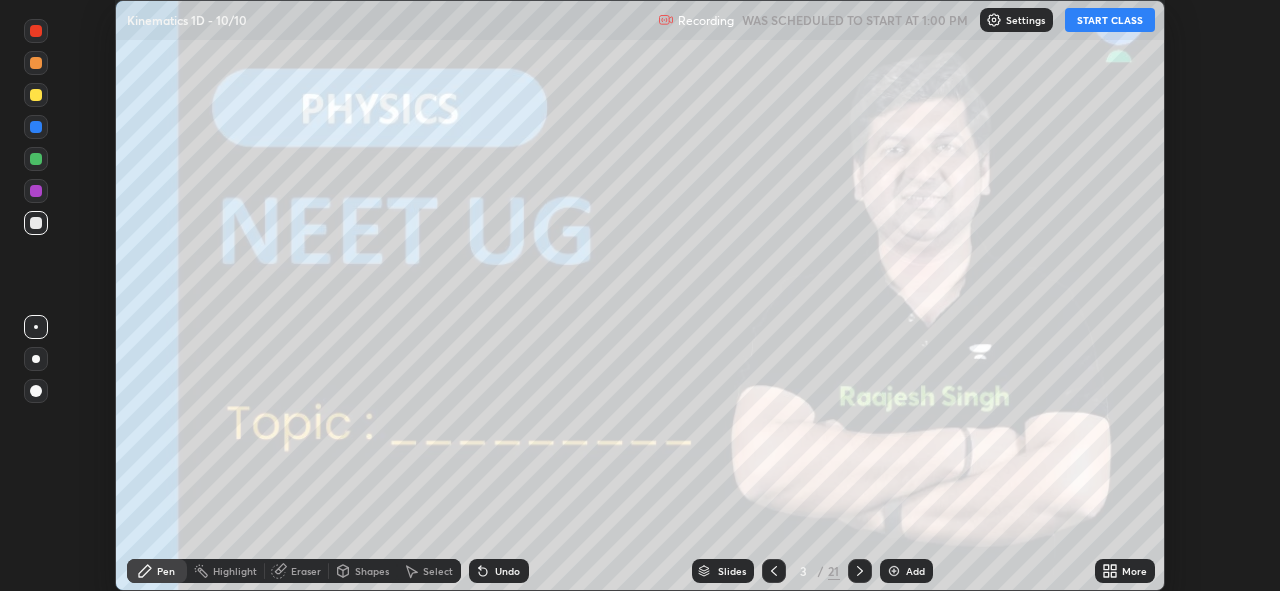 click on "START CLASS" at bounding box center [1110, 20] 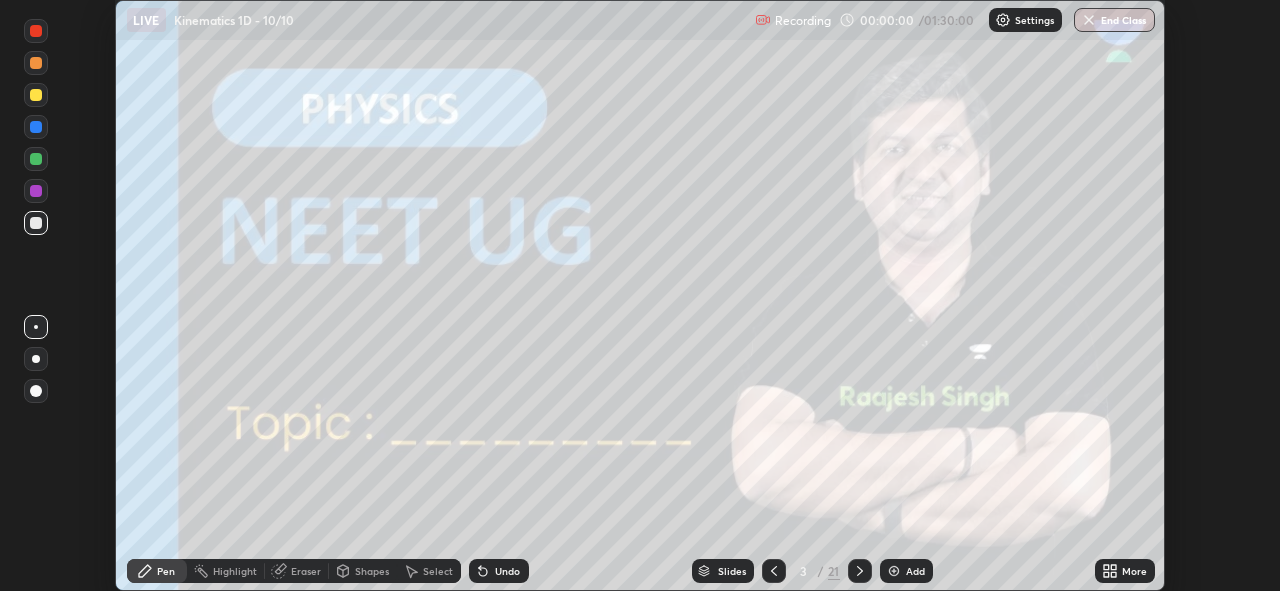 click 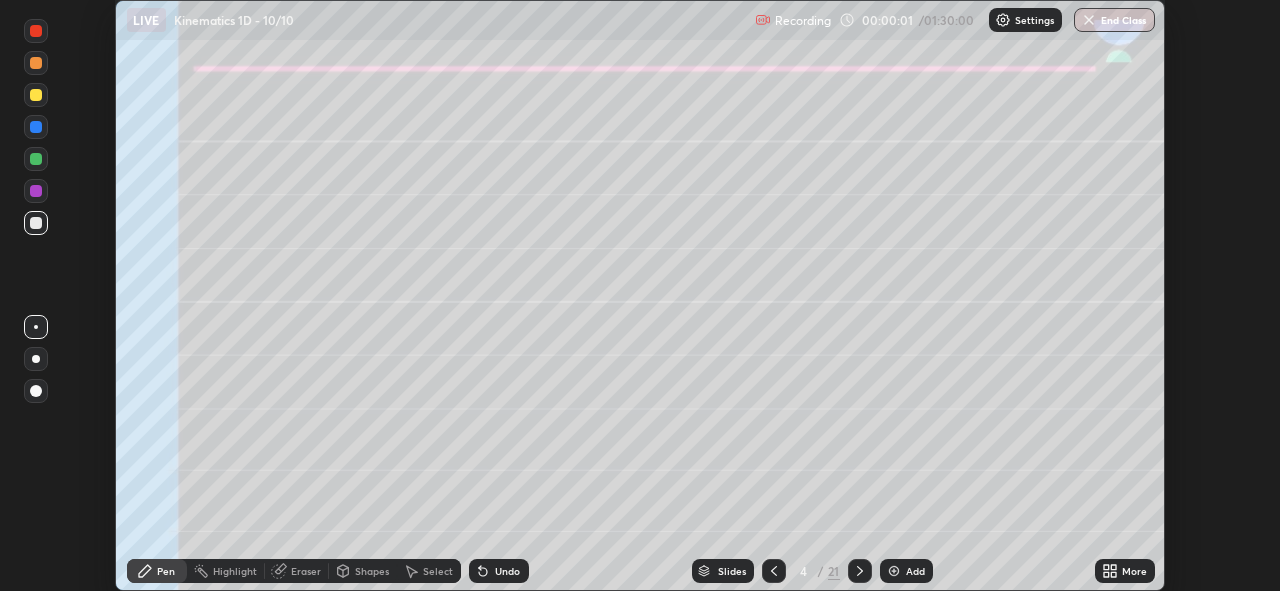 click 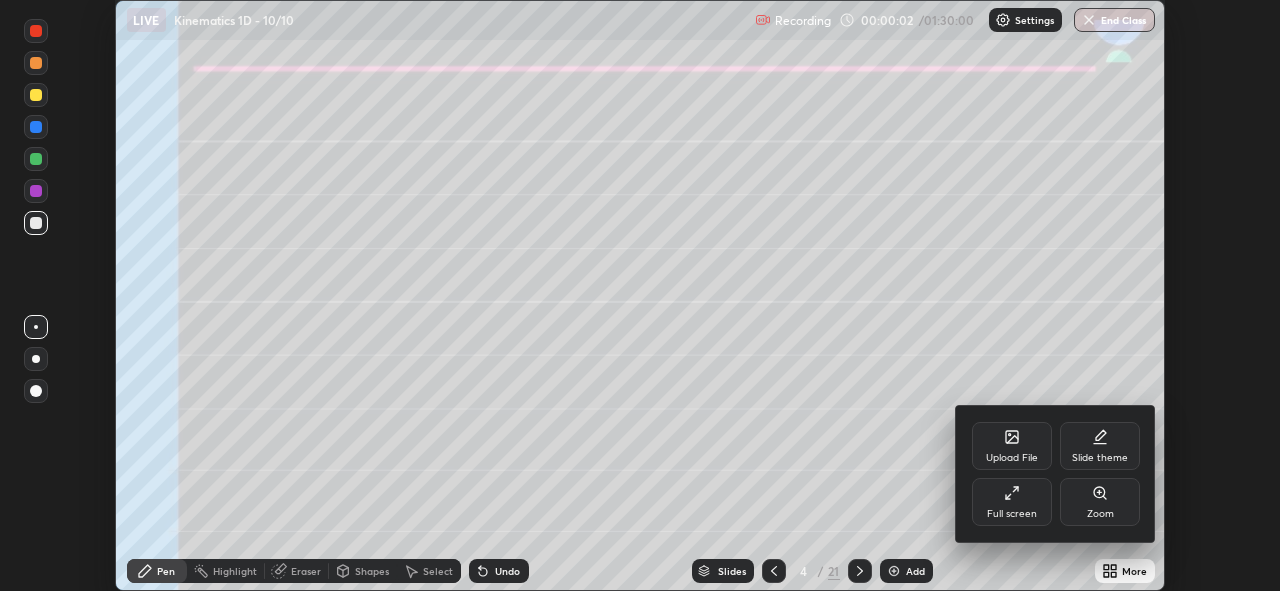 click on "Full screen" at bounding box center (1012, 514) 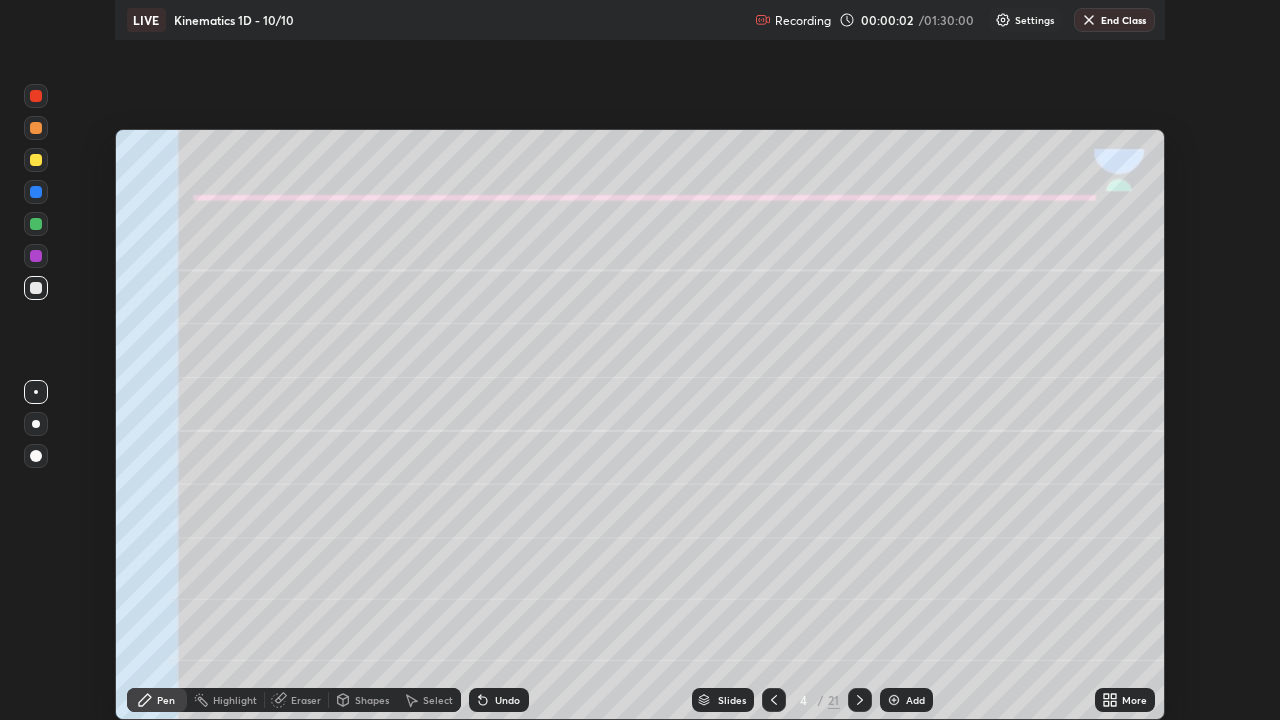 scroll, scrollTop: 99280, scrollLeft: 98720, axis: both 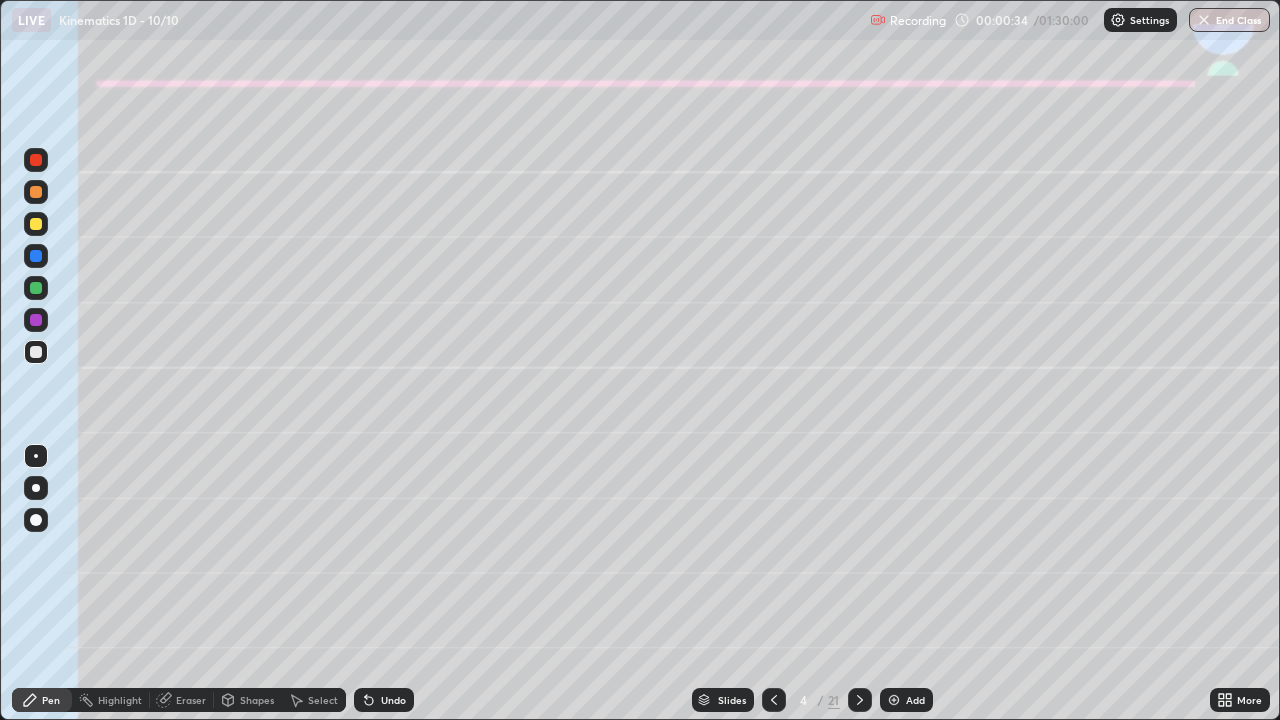 click at bounding box center (36, 224) 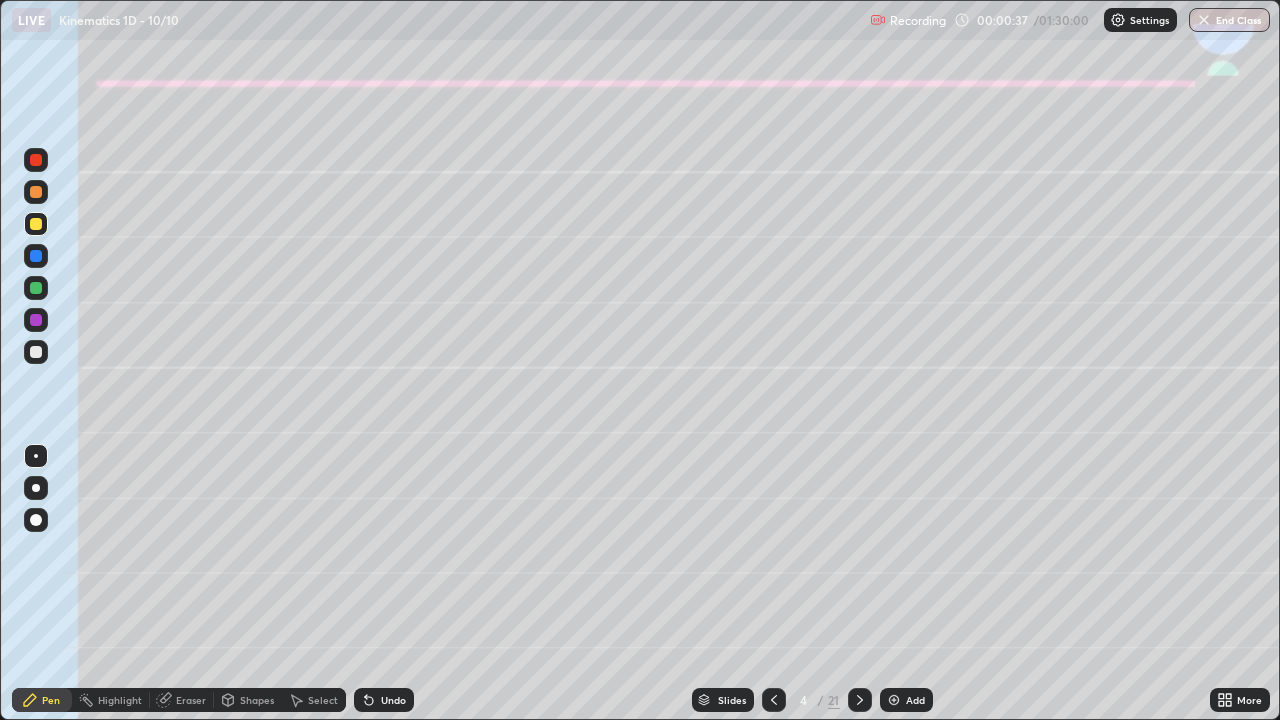 click at bounding box center (36, 488) 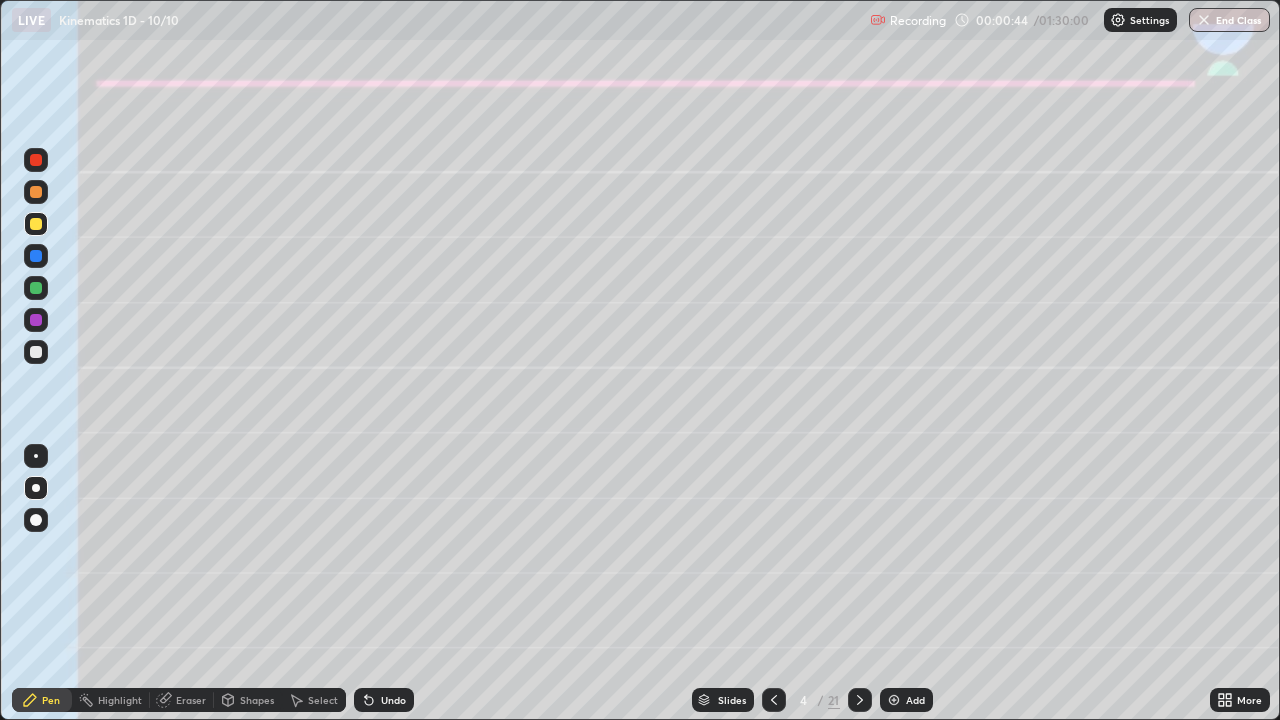 click on "Shapes" at bounding box center (257, 700) 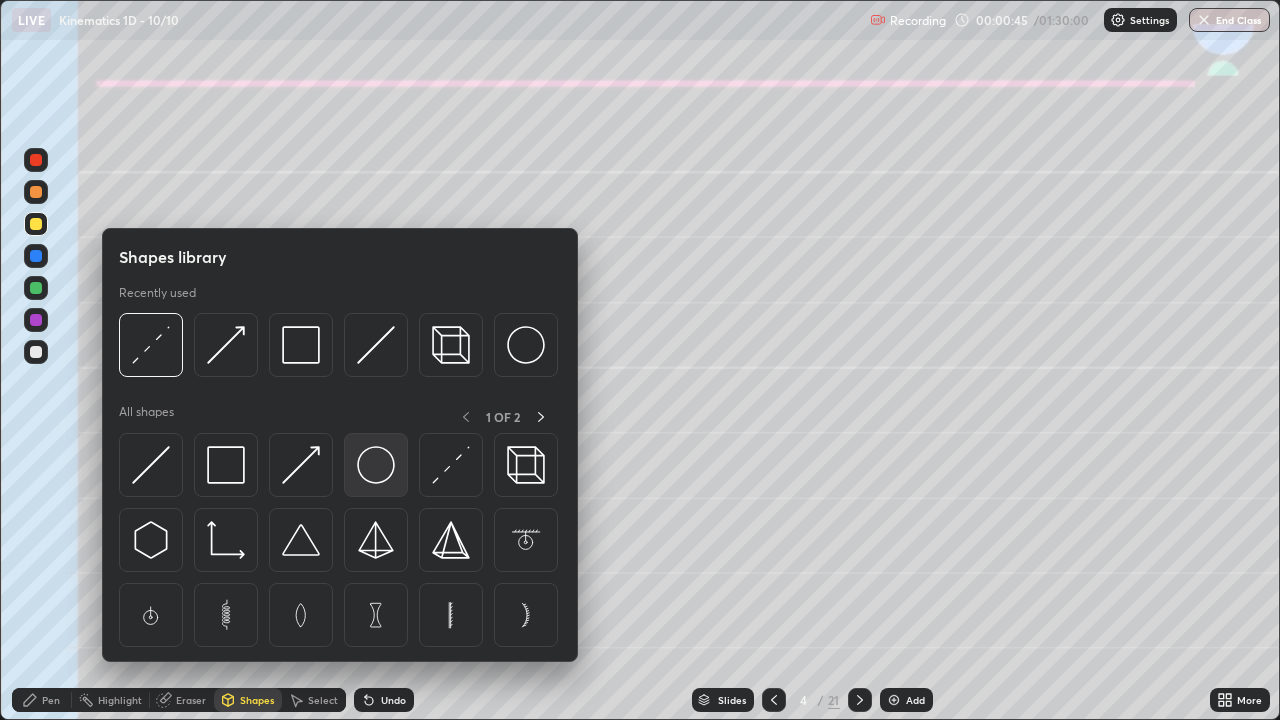 click at bounding box center (376, 465) 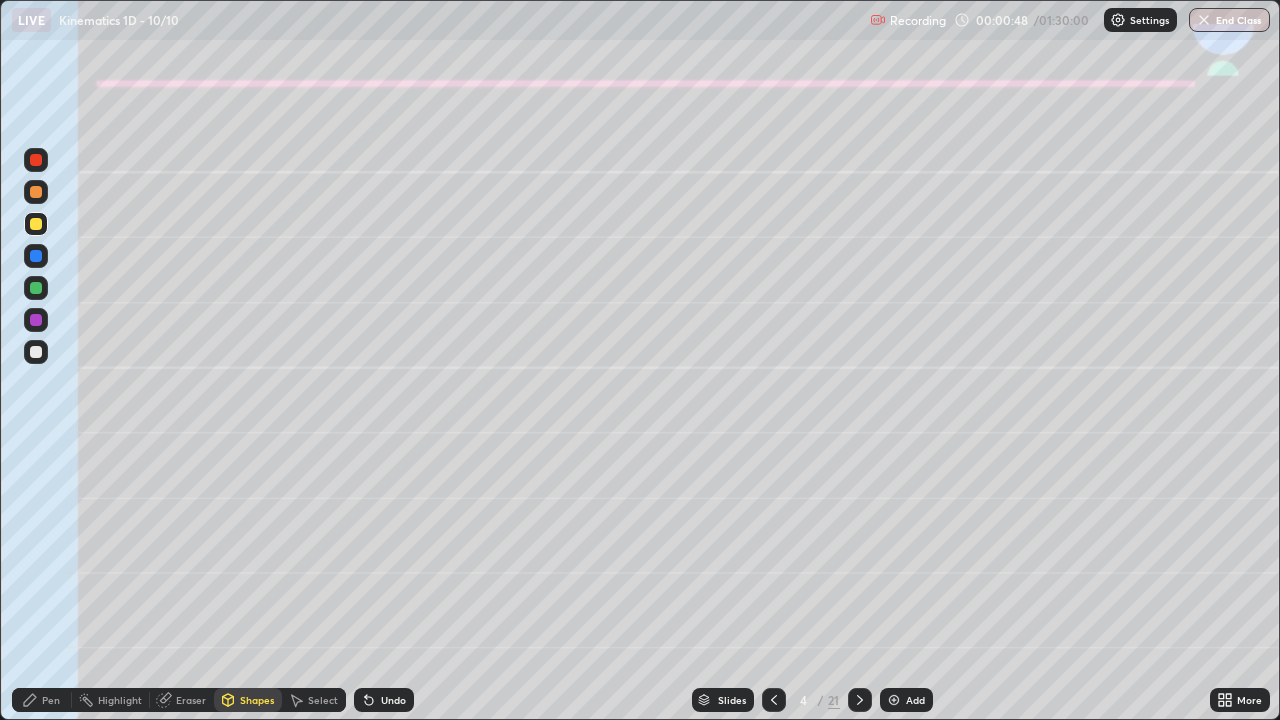 click on "Shapes" at bounding box center [257, 700] 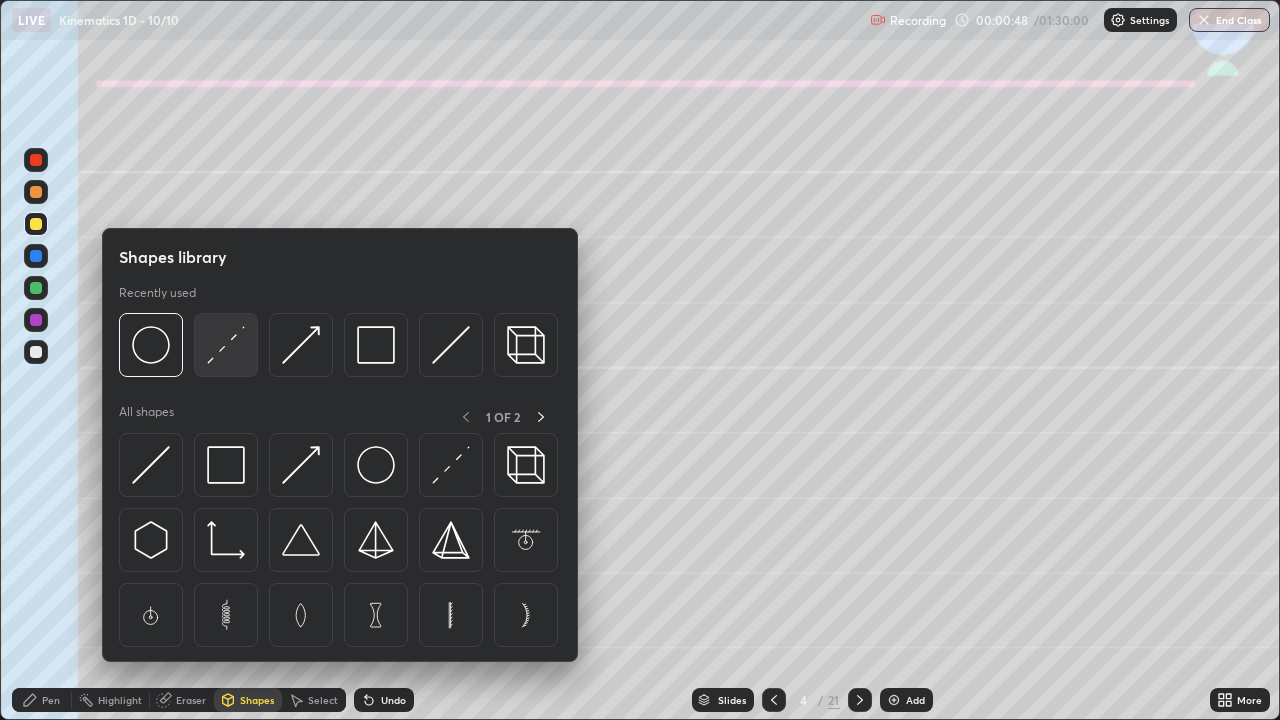 click at bounding box center (226, 345) 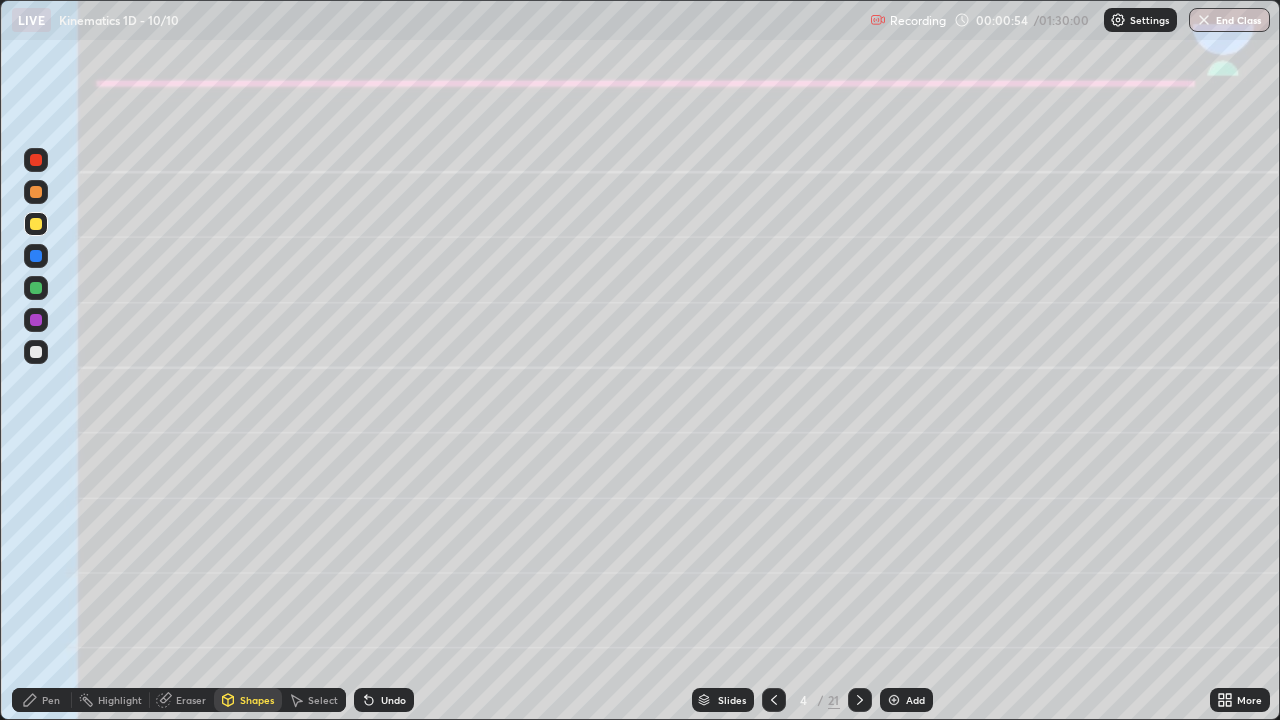 click on "Pen" at bounding box center (51, 700) 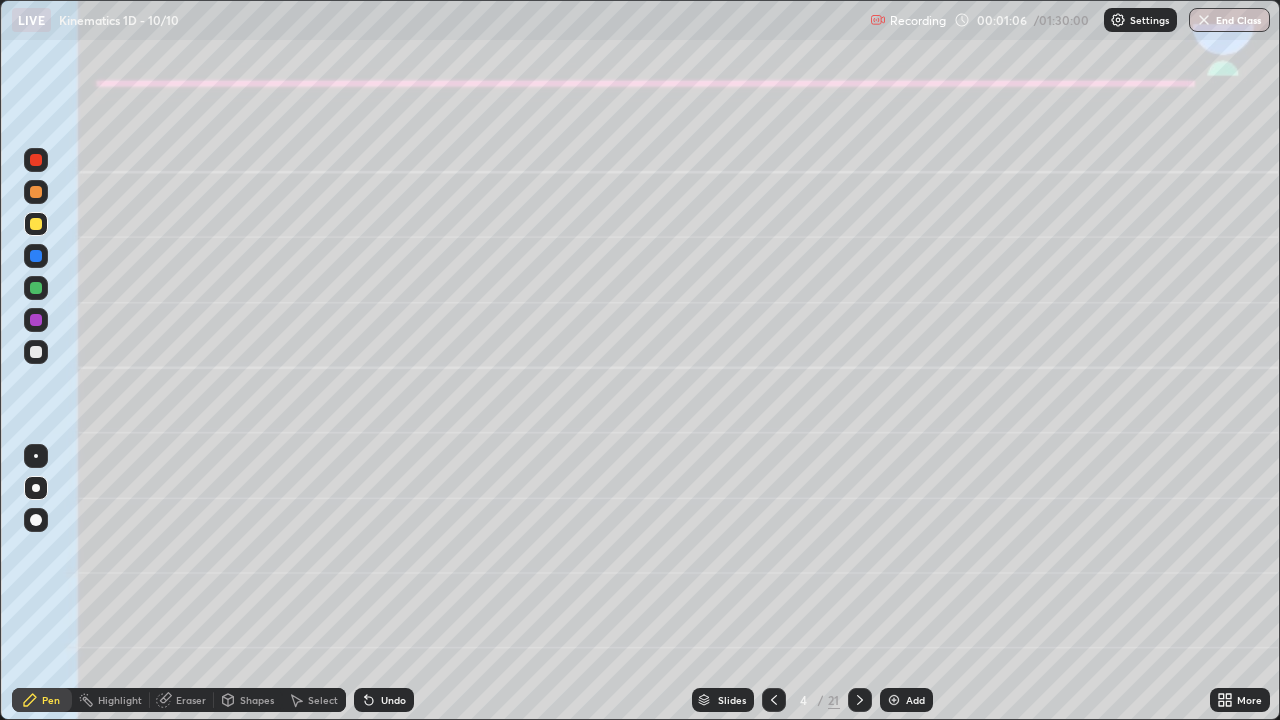 click 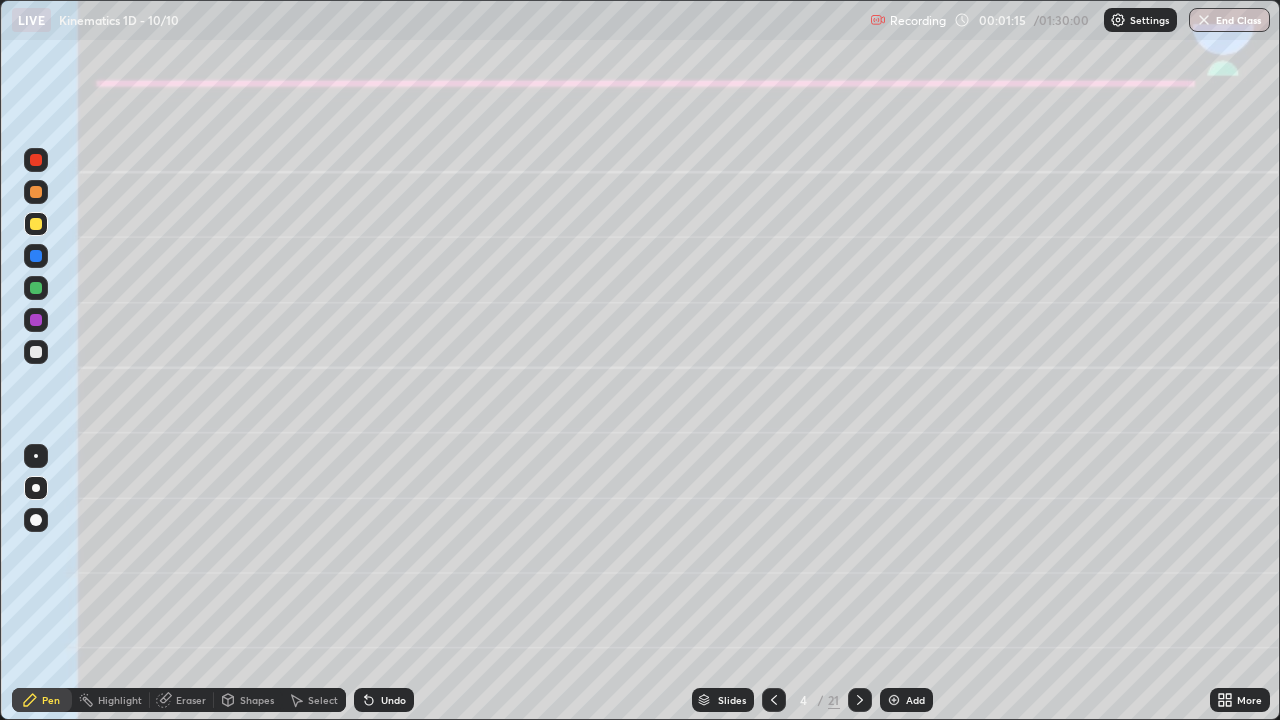 click at bounding box center [36, 192] 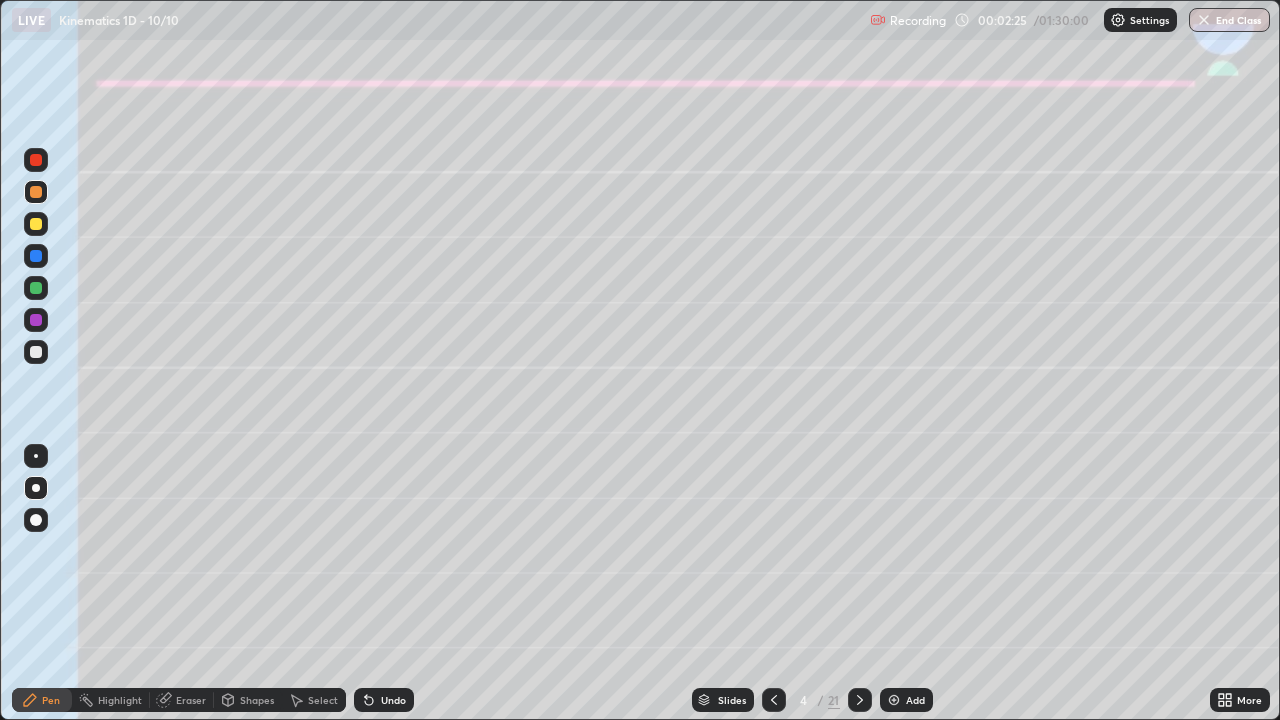 click at bounding box center [36, 224] 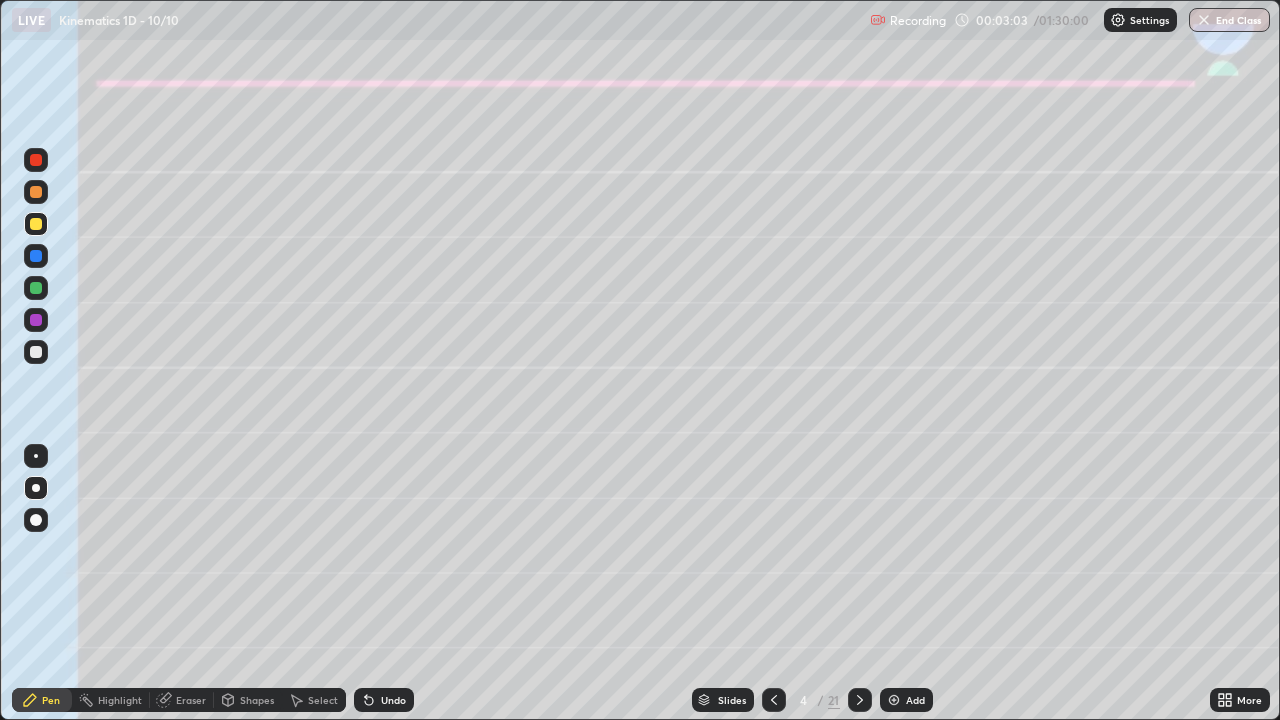 click at bounding box center [36, 288] 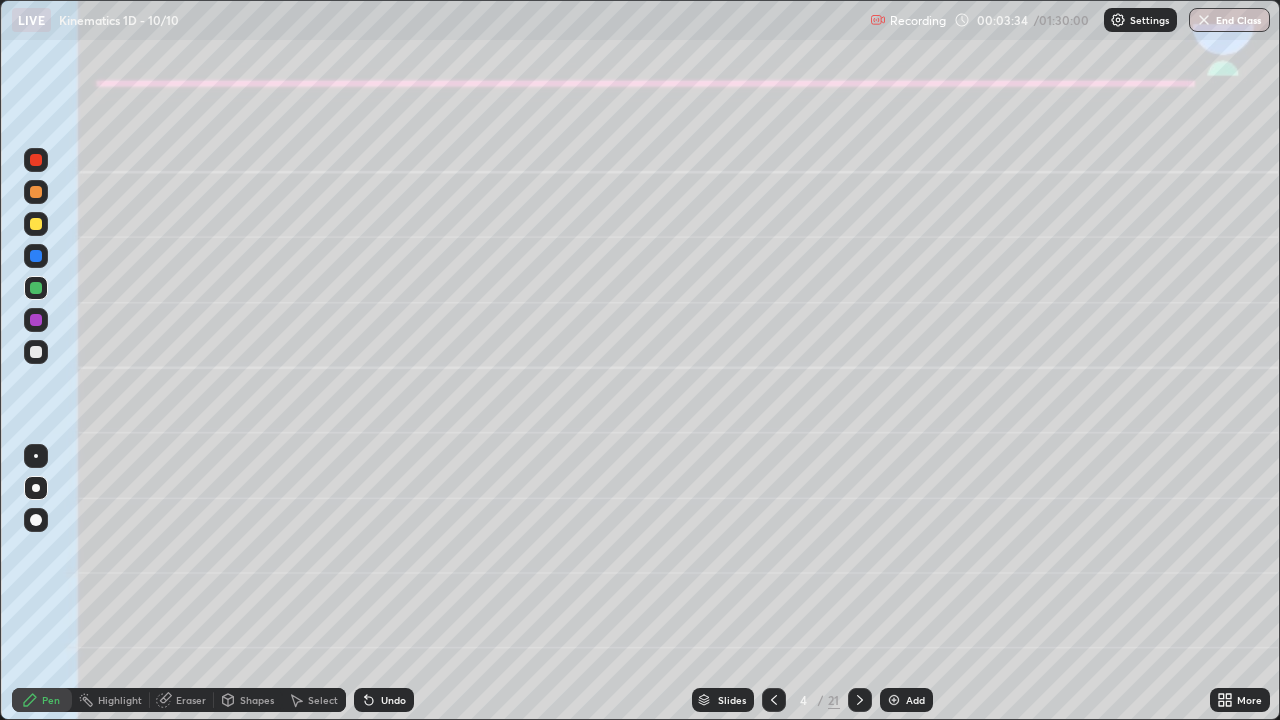click on "Undo" at bounding box center [393, 700] 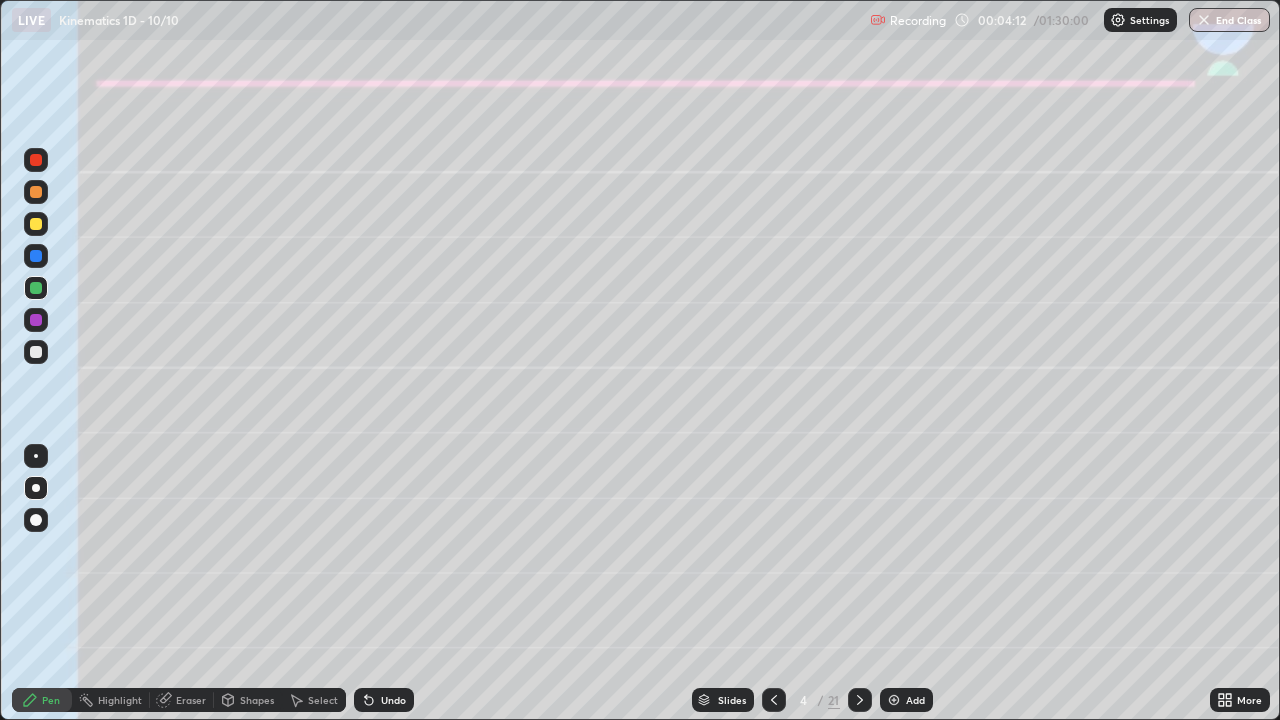 click at bounding box center (36, 192) 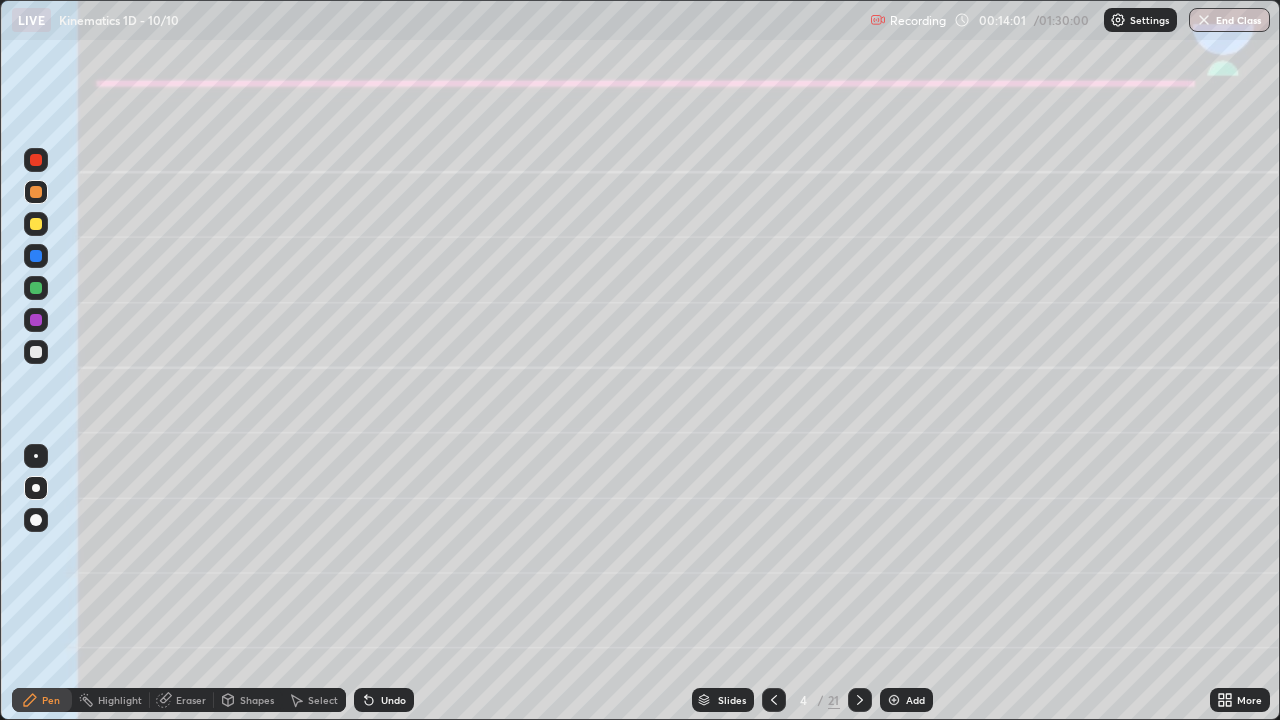 click 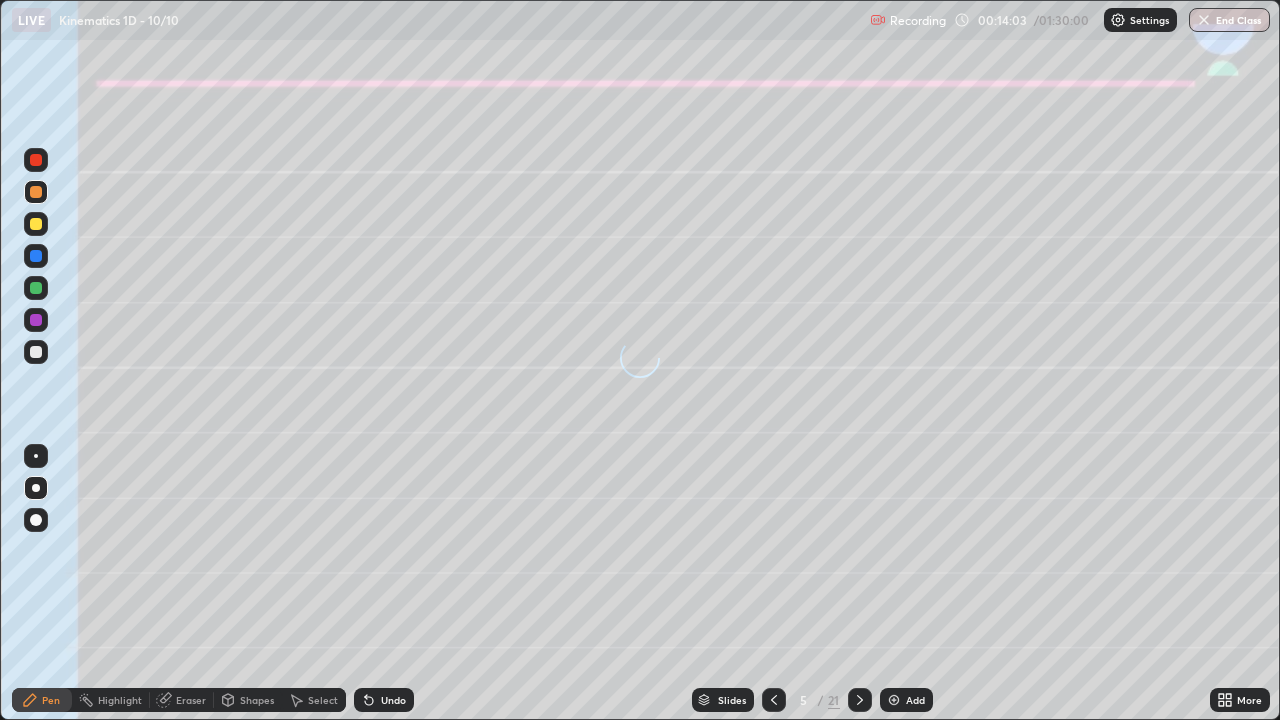 click at bounding box center (36, 288) 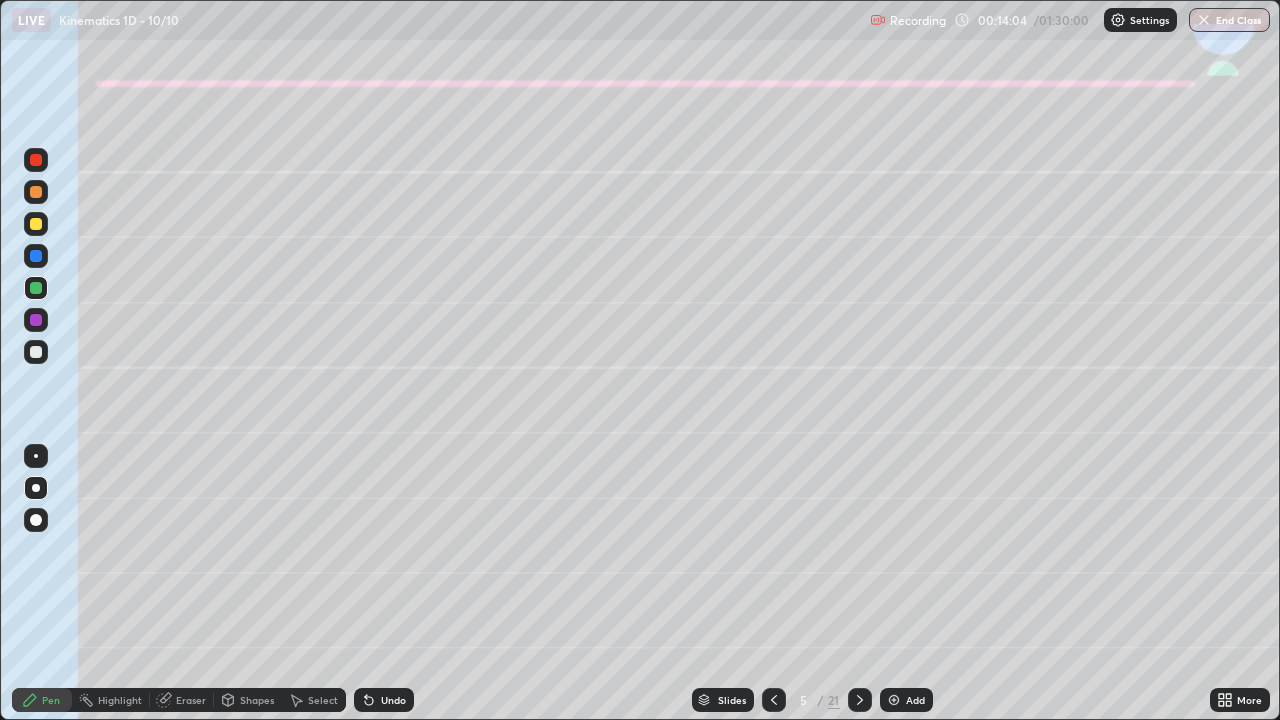 click at bounding box center [36, 192] 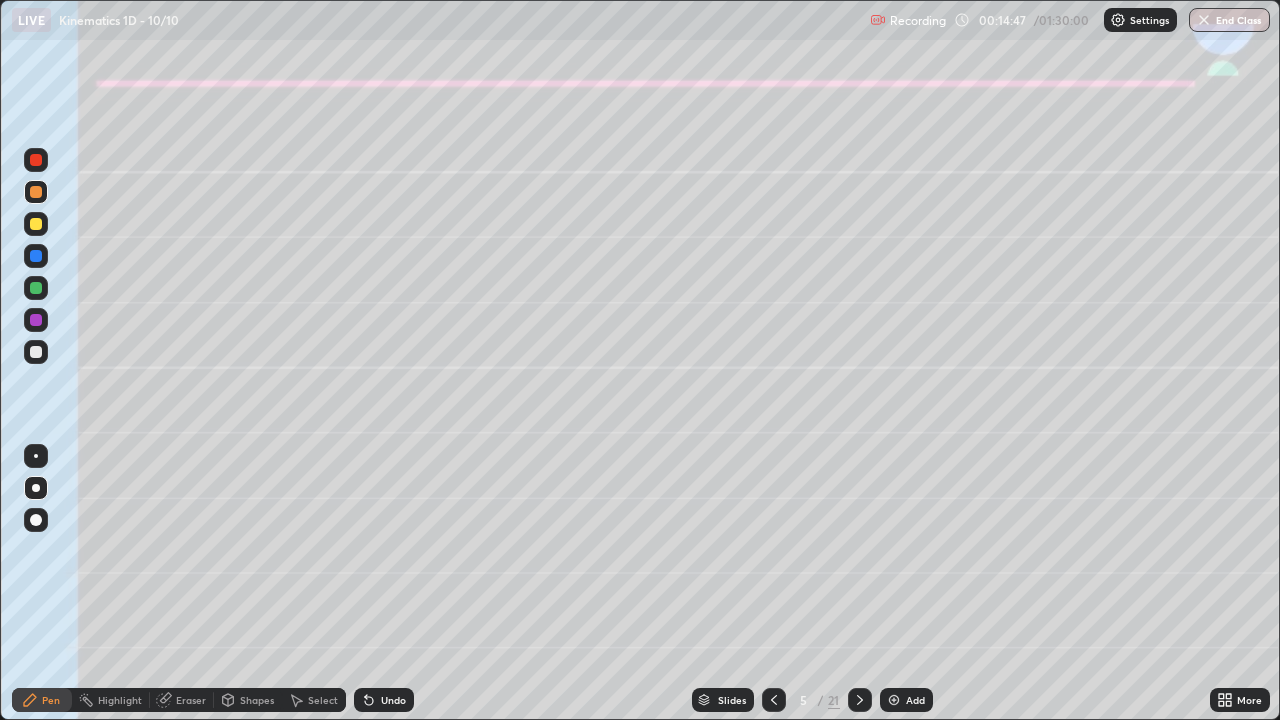 click on "Undo" at bounding box center (393, 700) 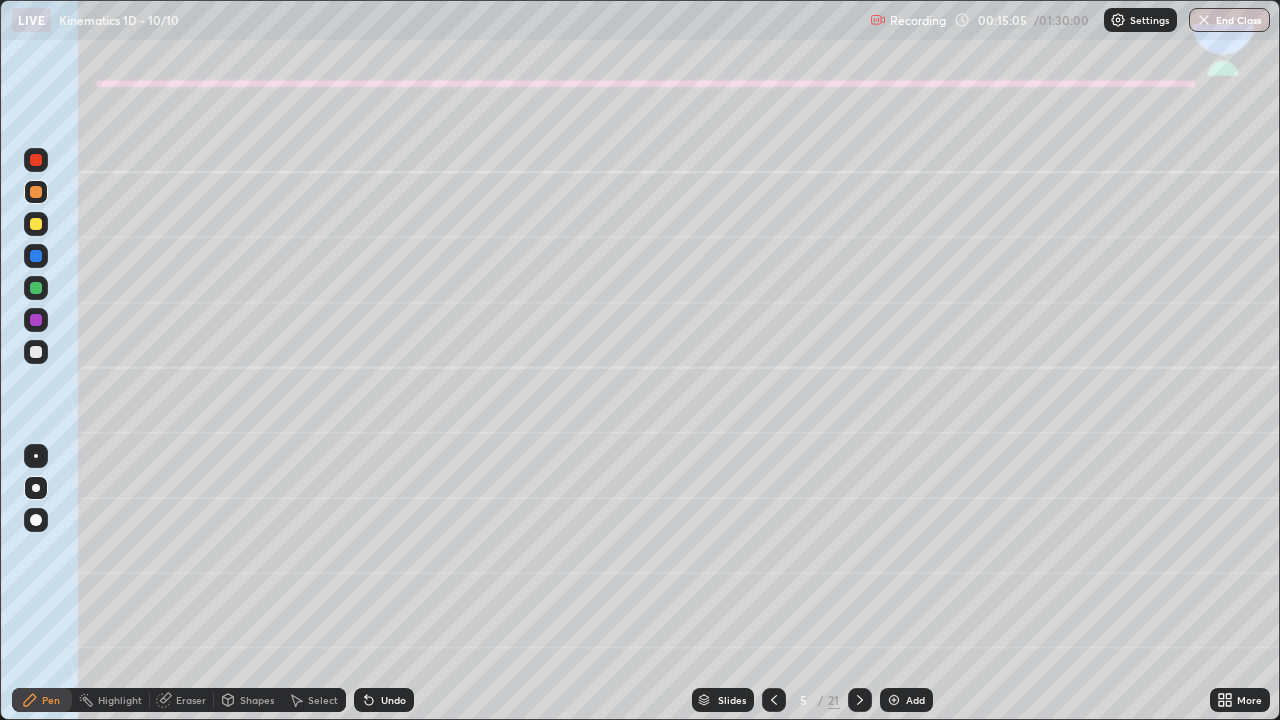 click 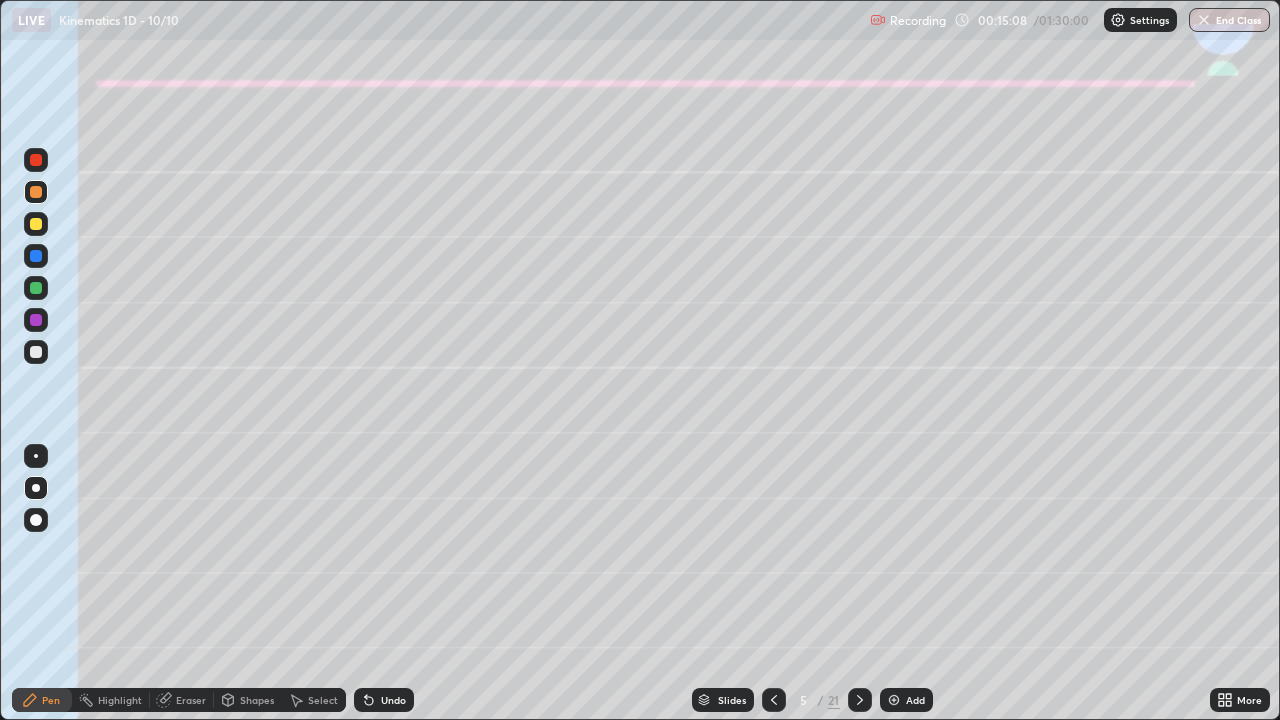 click at bounding box center [36, 352] 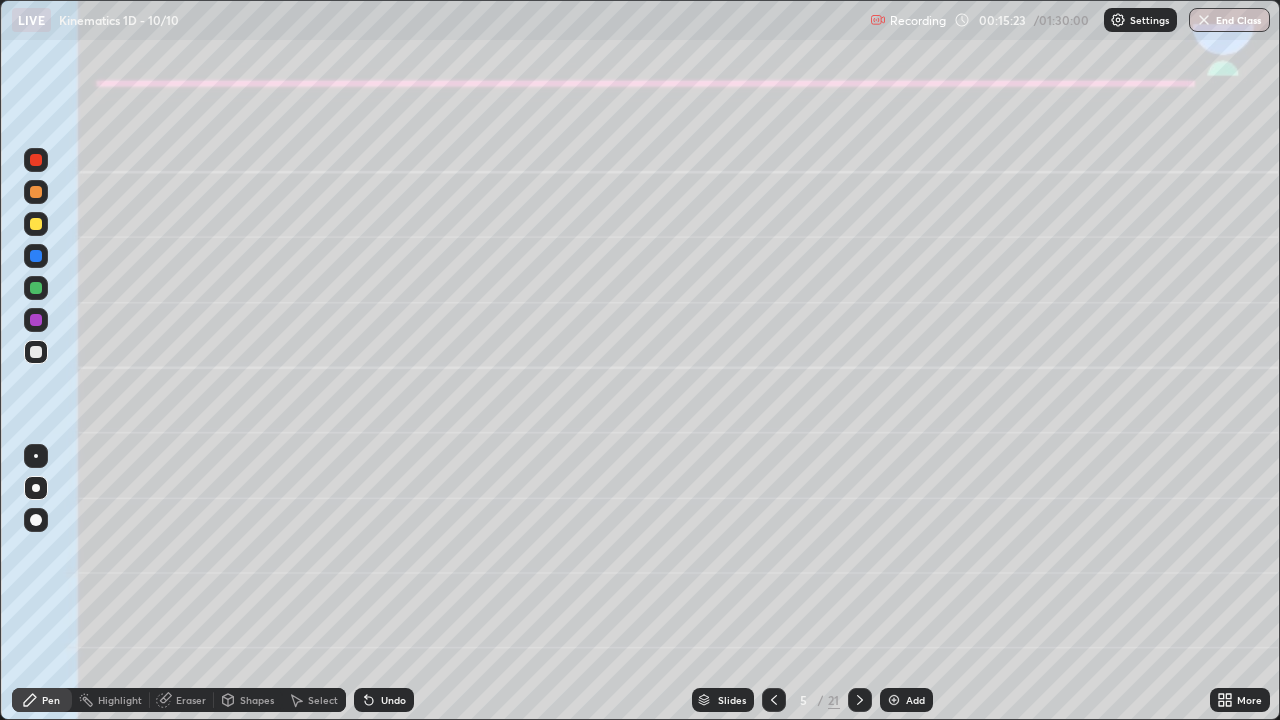 click on "Undo" at bounding box center (393, 700) 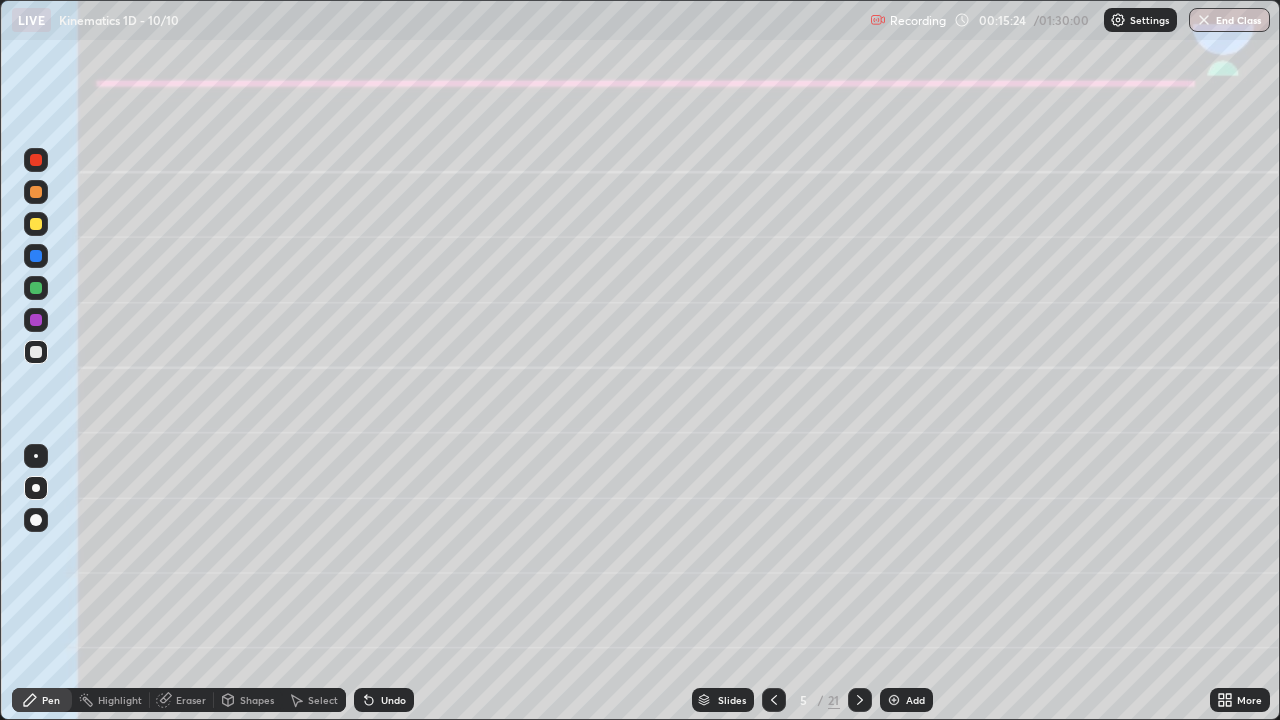 click on "Undo" at bounding box center (384, 700) 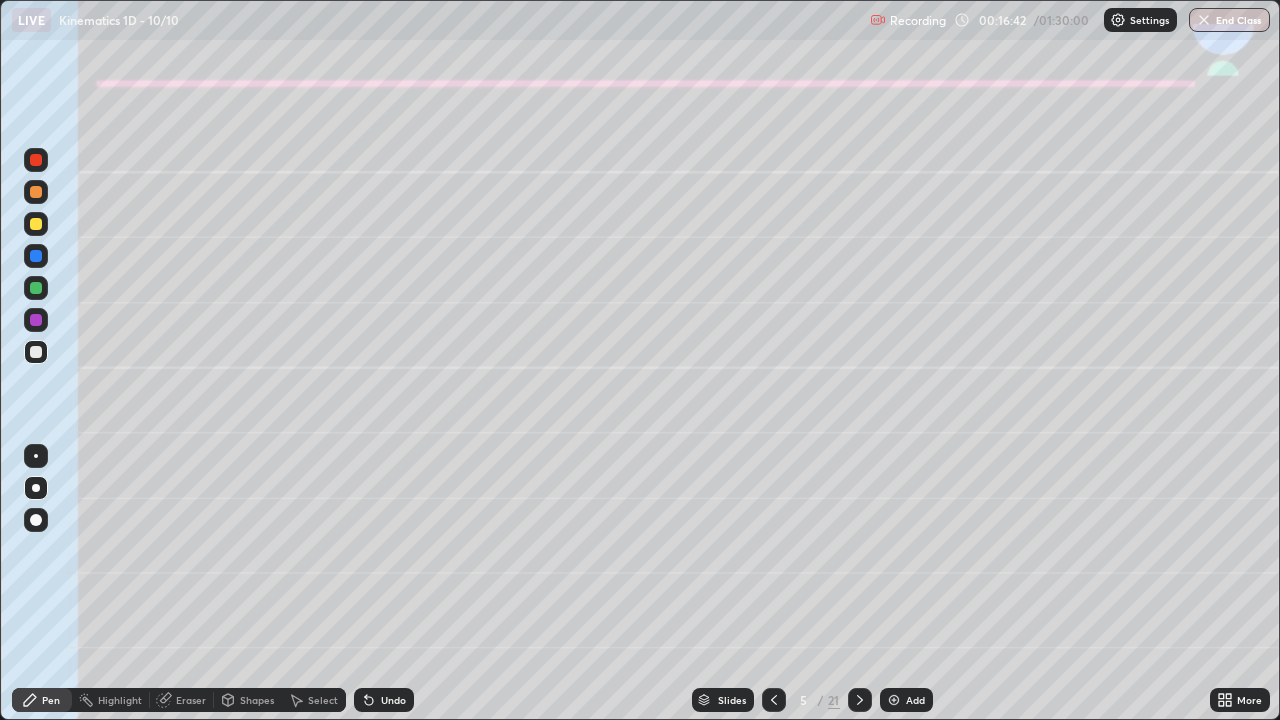 click on "Undo" at bounding box center (393, 700) 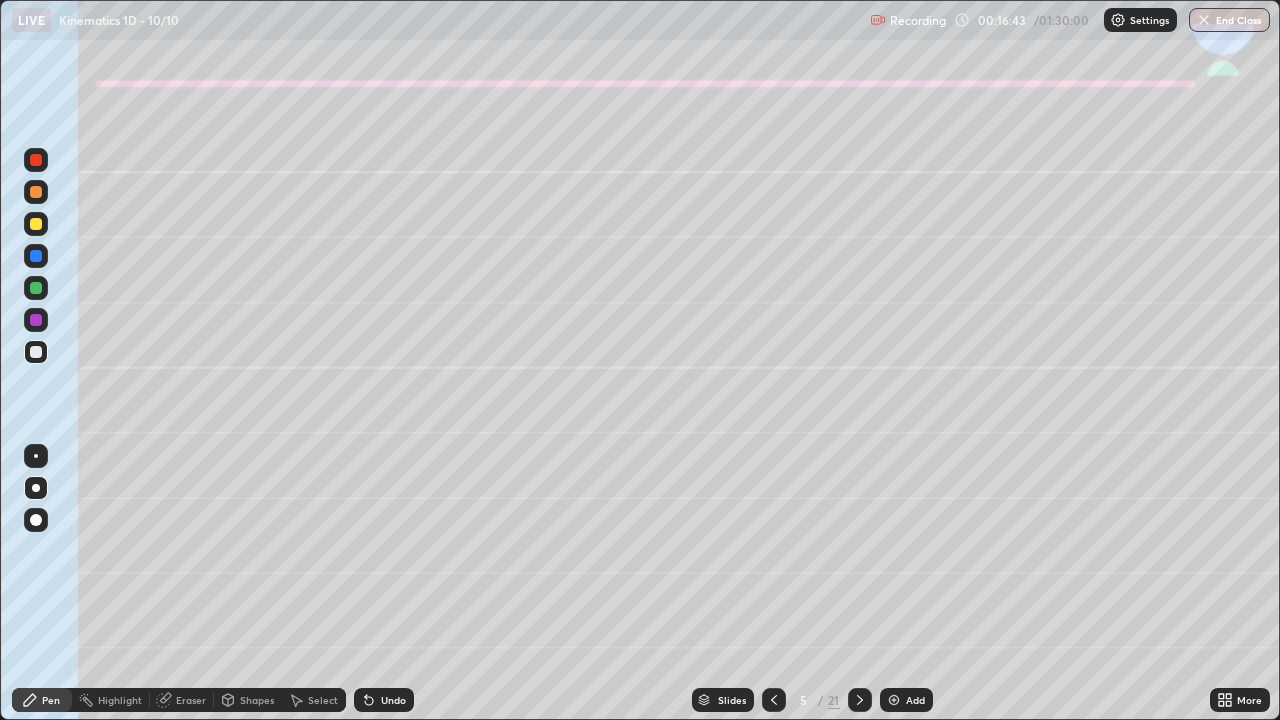 click on "Undo" at bounding box center [384, 700] 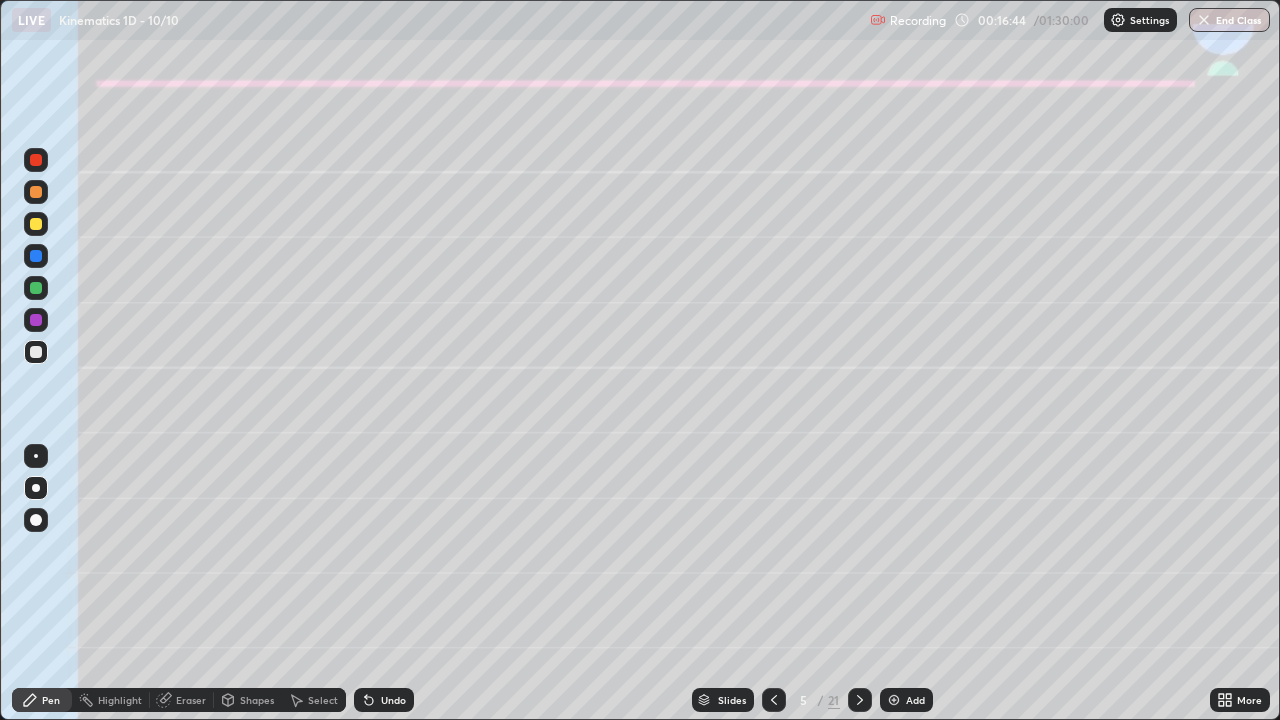 click 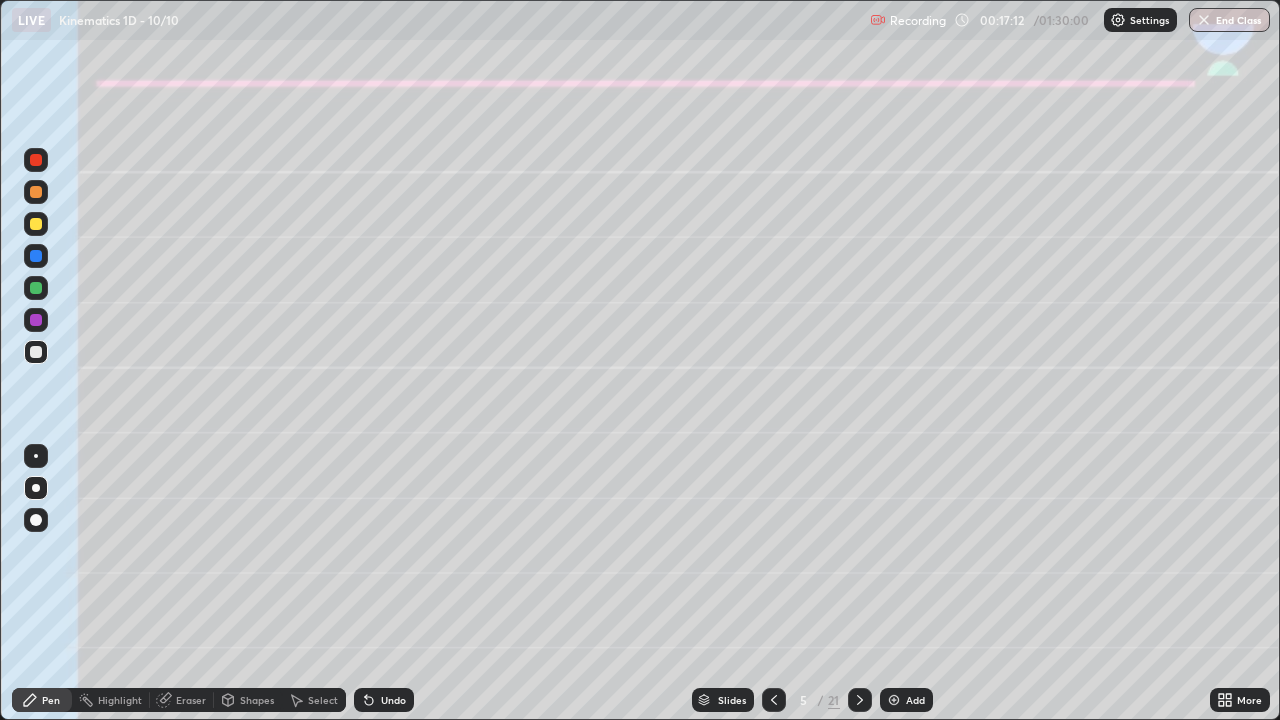 click on "Shapes" at bounding box center (248, 700) 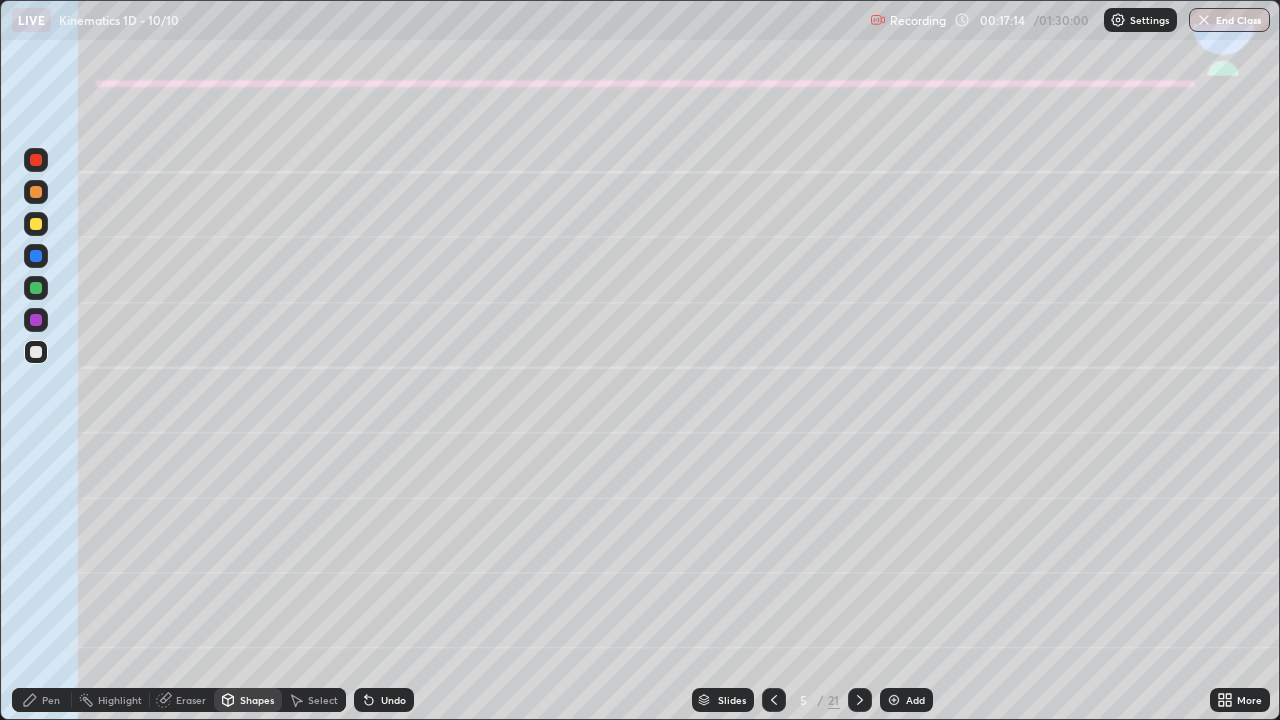 click on "Pen" at bounding box center (51, 700) 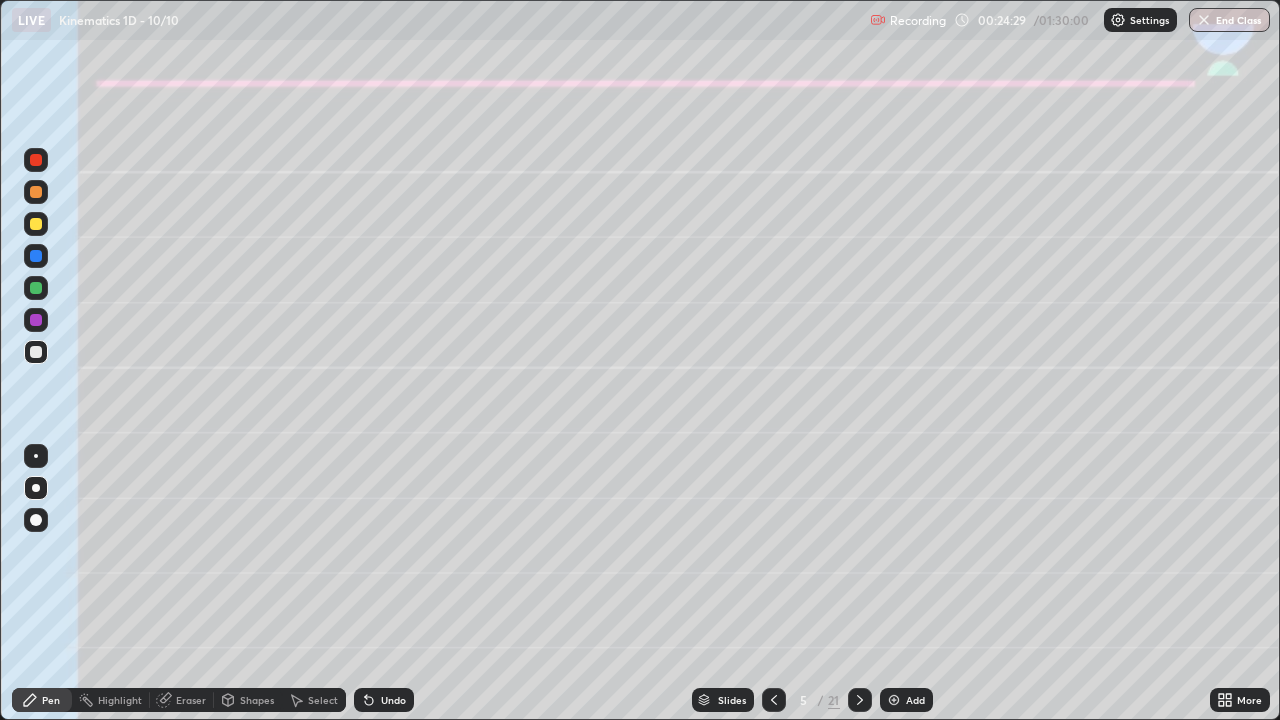 click at bounding box center (860, 700) 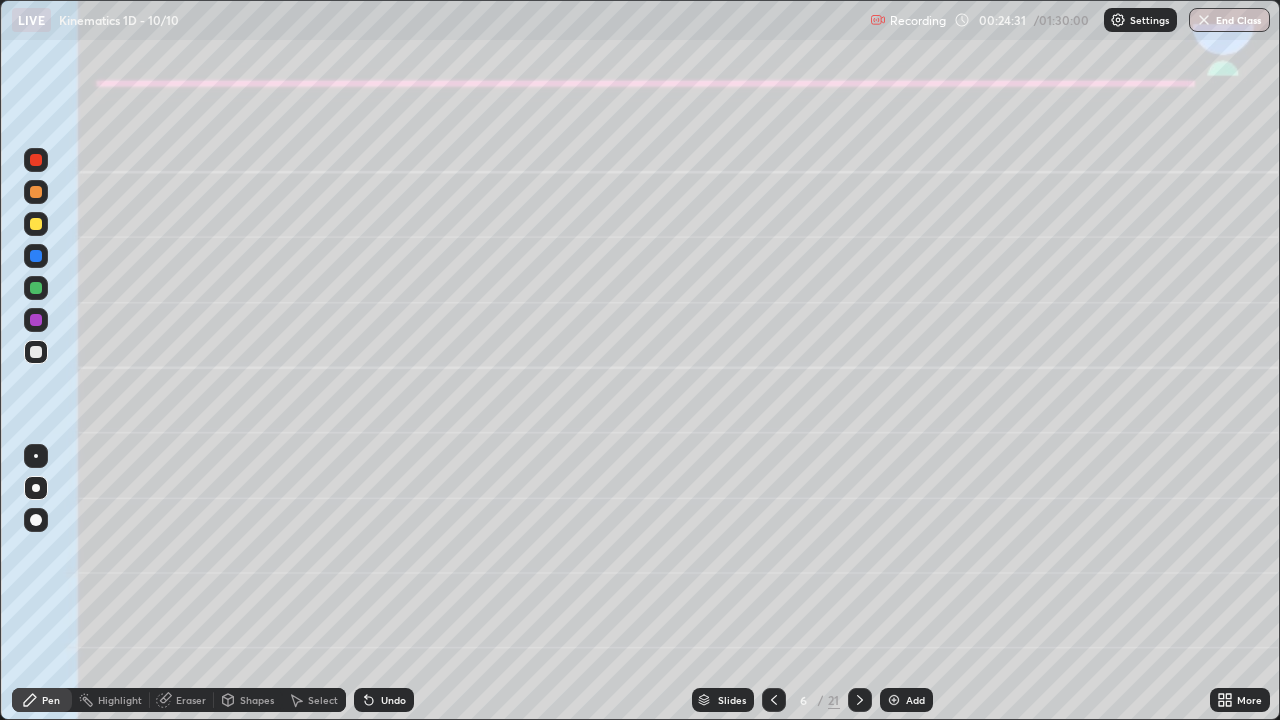 click at bounding box center (36, 192) 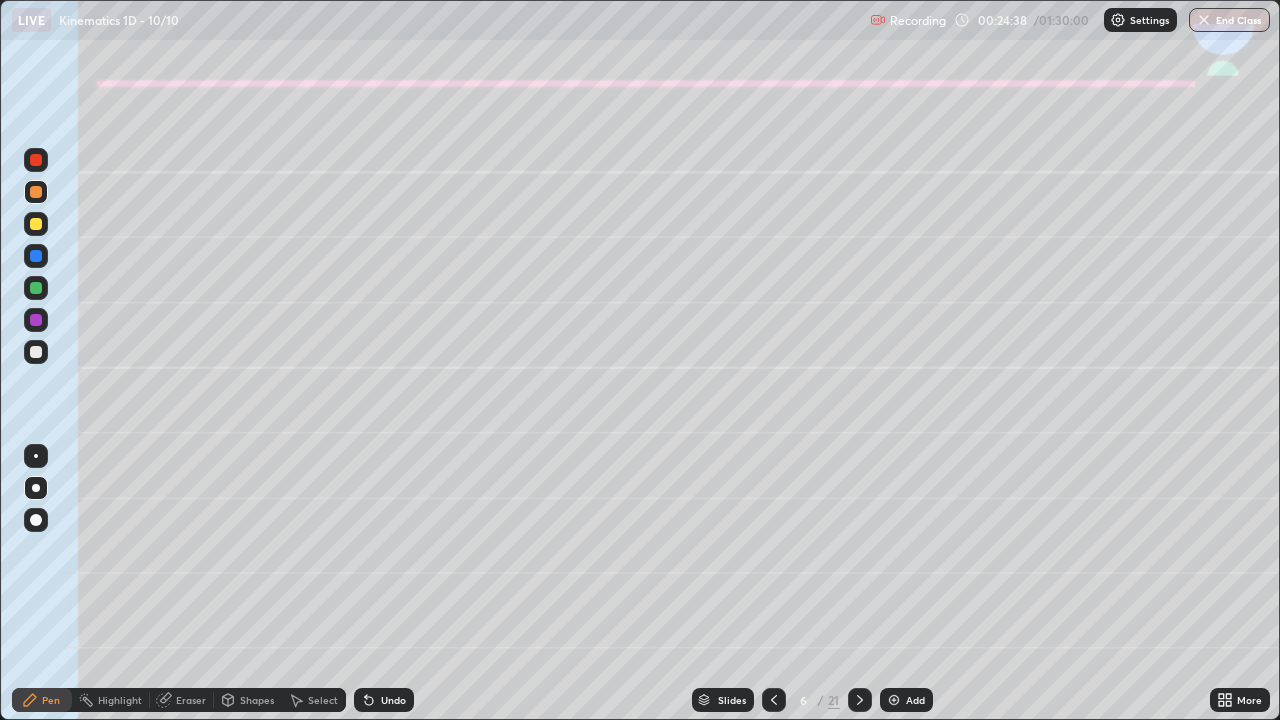 click on "Undo" at bounding box center (384, 700) 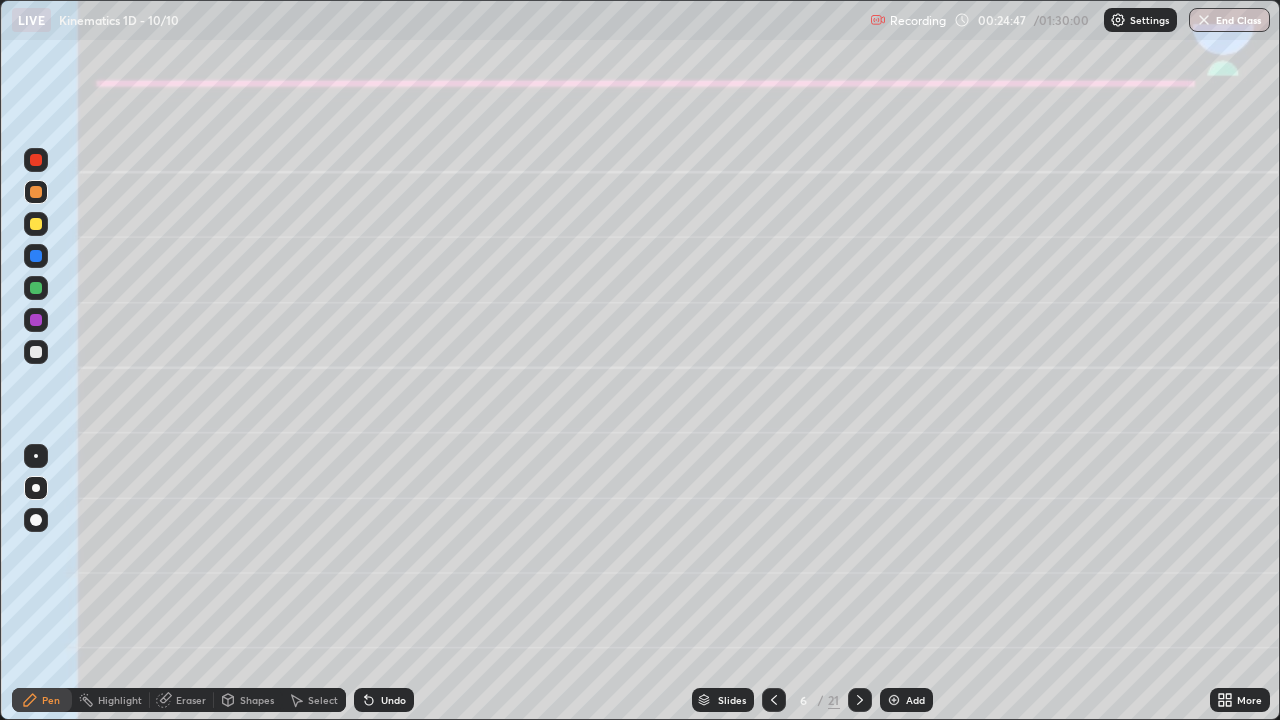 click on "Shapes" at bounding box center (248, 700) 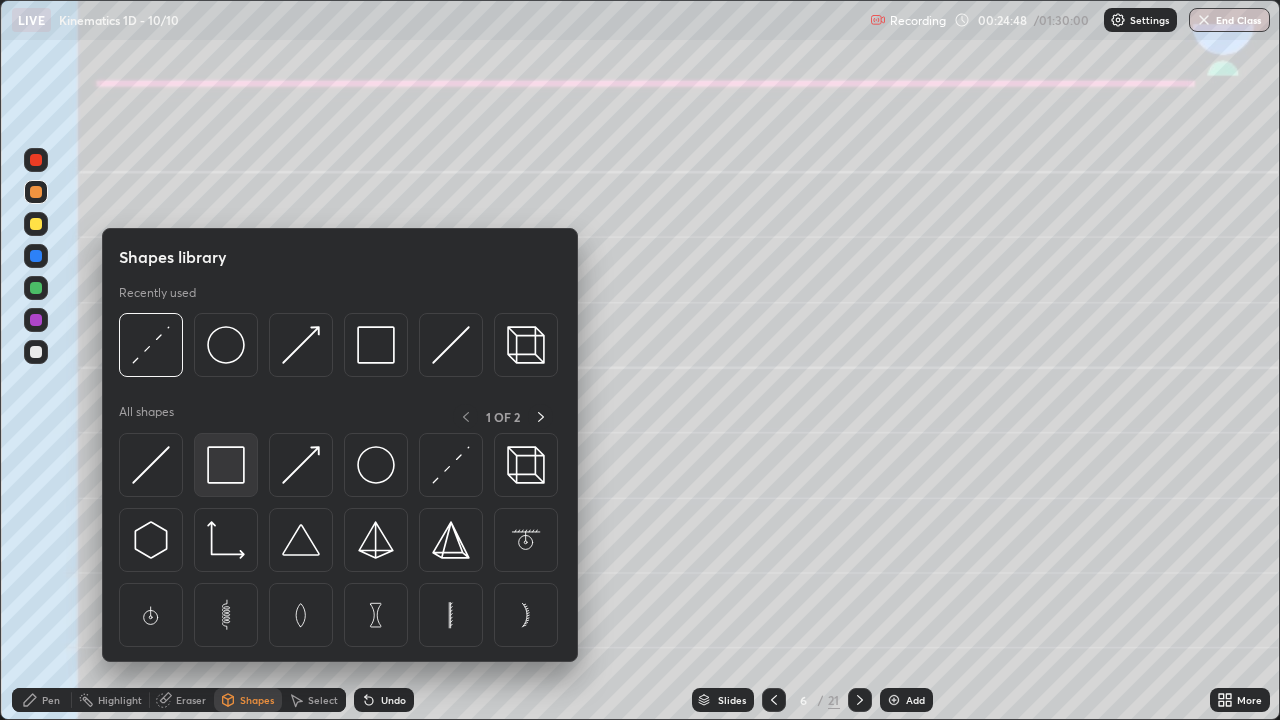 click at bounding box center [226, 465] 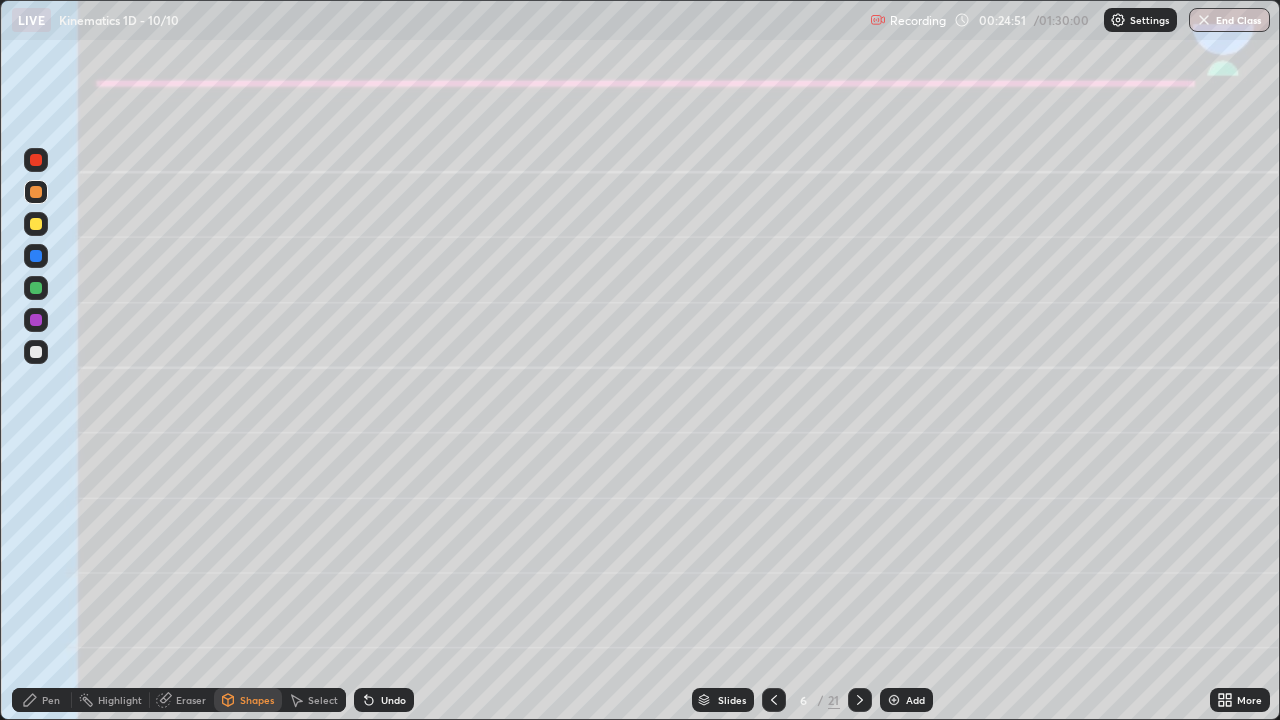 click on "Eraser" at bounding box center (191, 700) 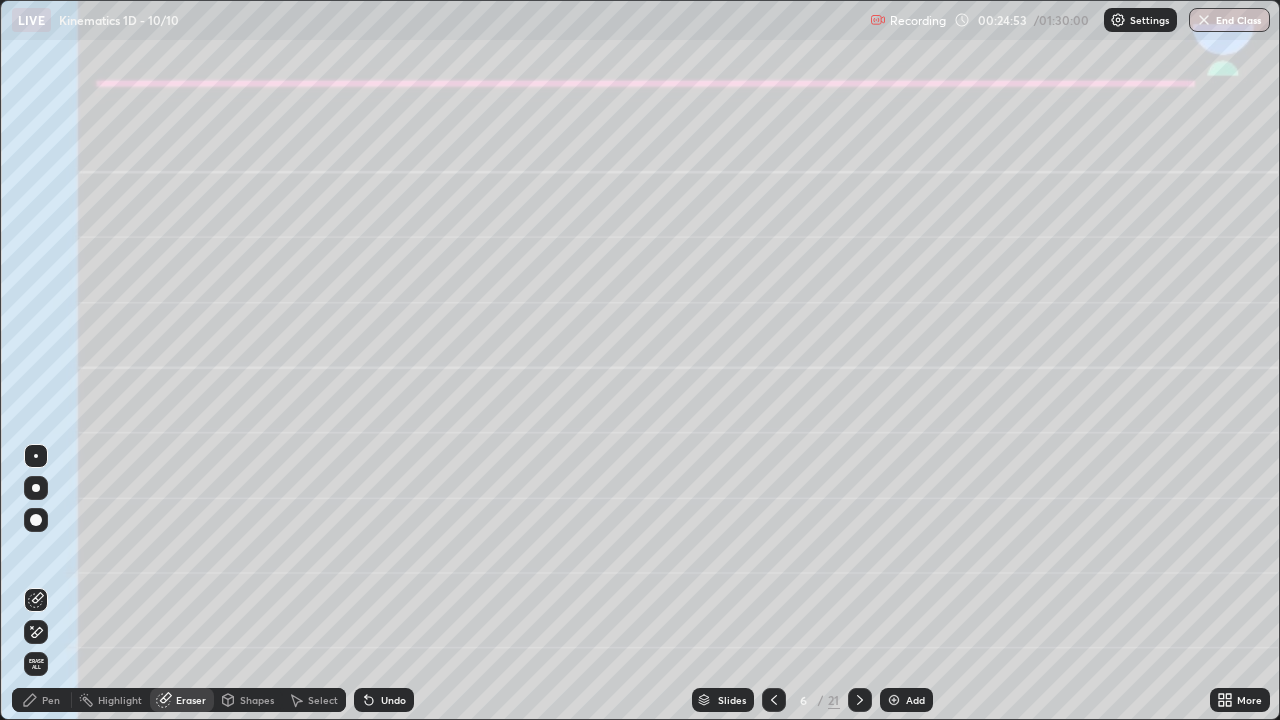 click 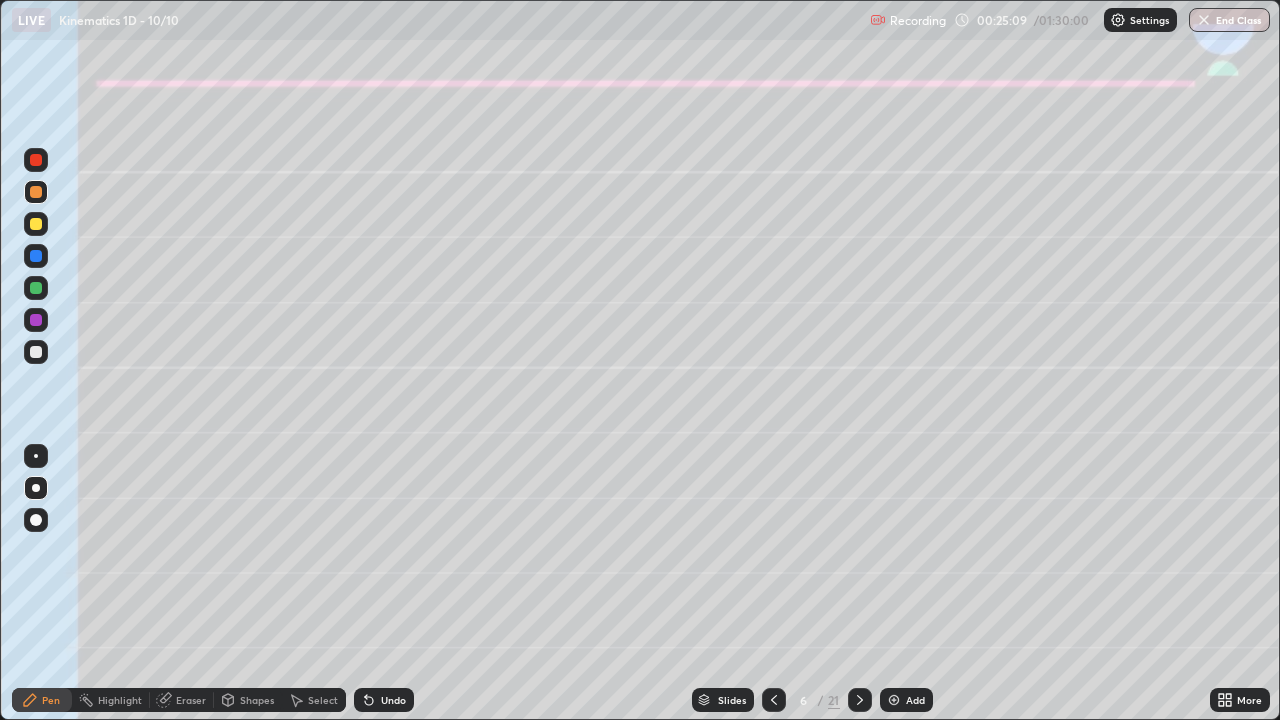 click at bounding box center [36, 256] 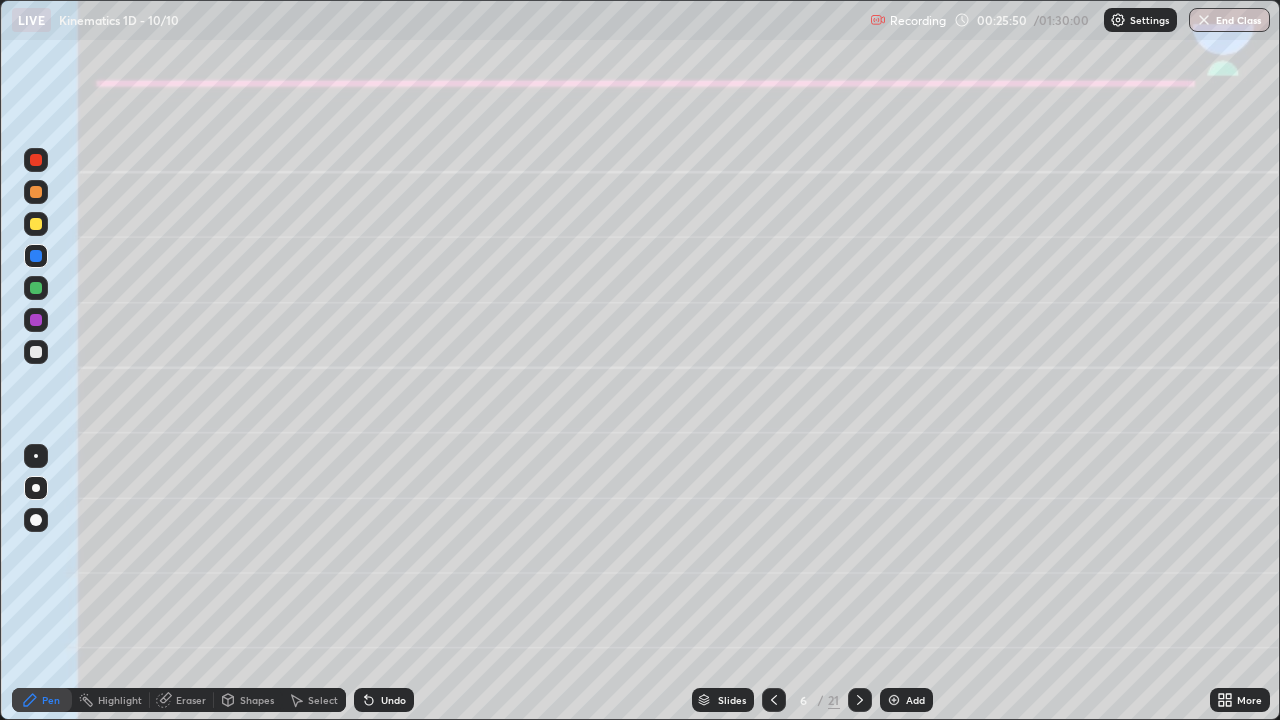 click at bounding box center [36, 352] 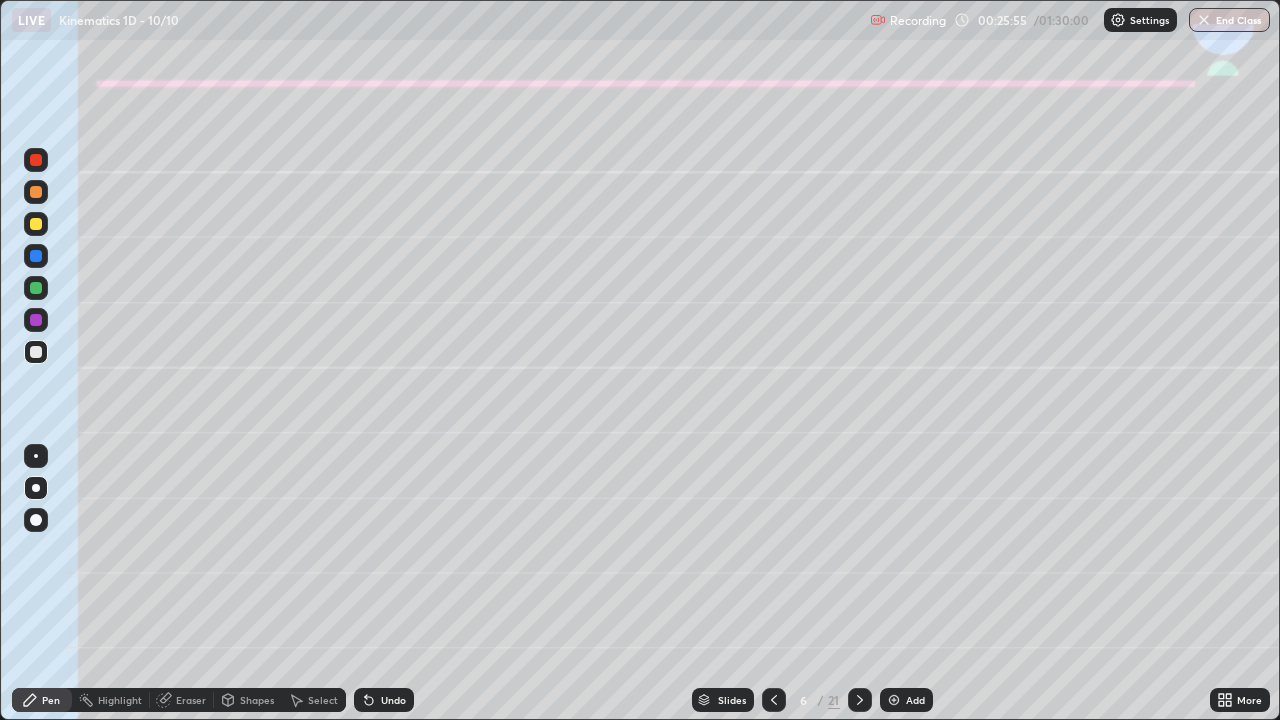 click on "Undo" at bounding box center (380, 700) 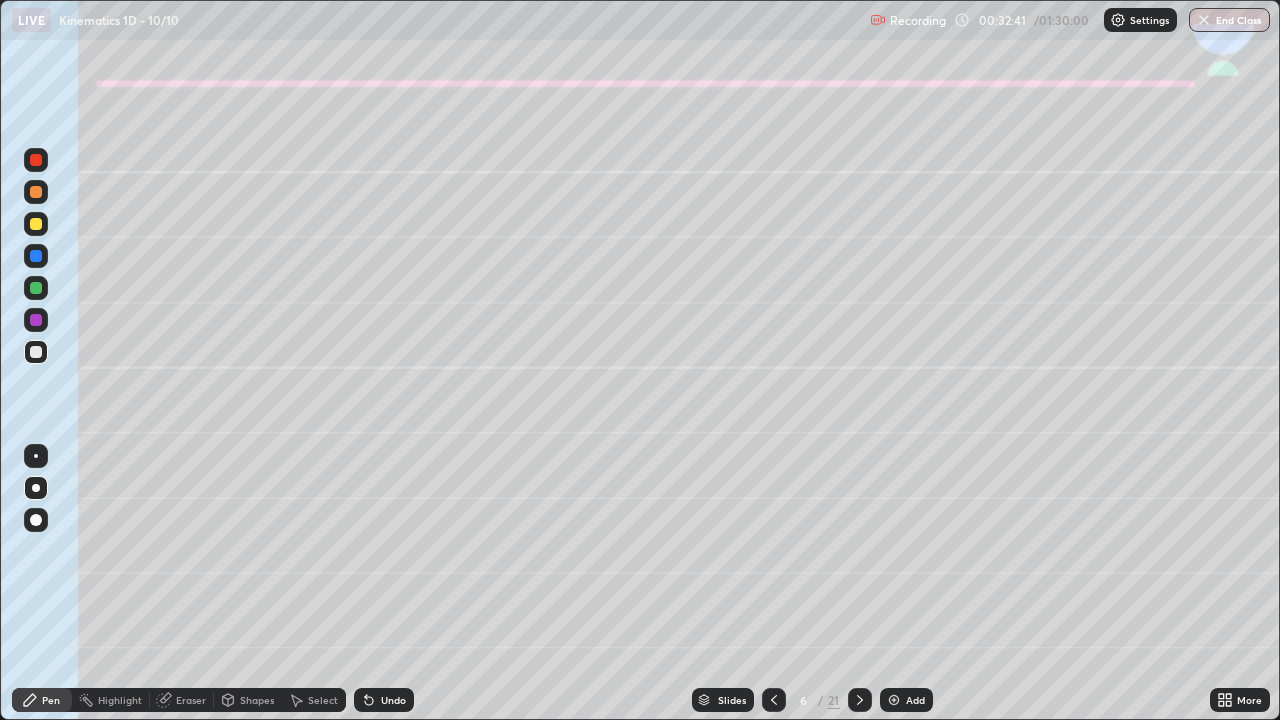 click on "6 / 21" at bounding box center (817, 700) 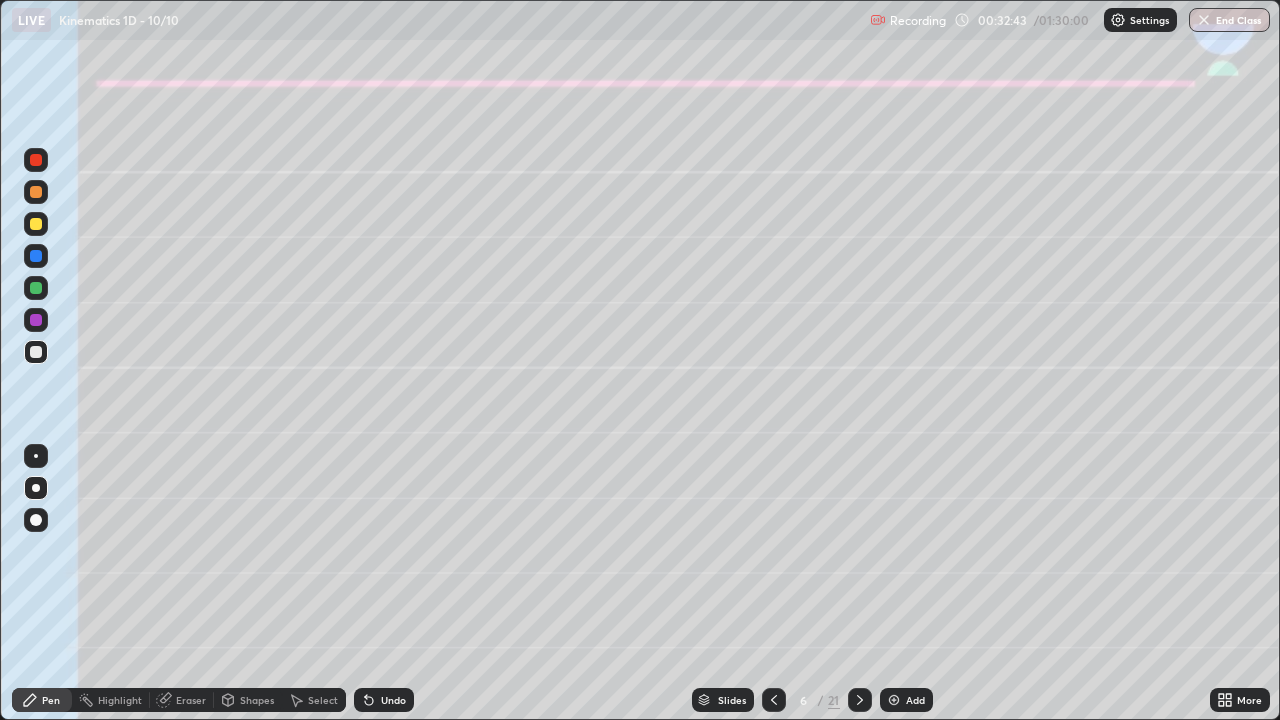 click 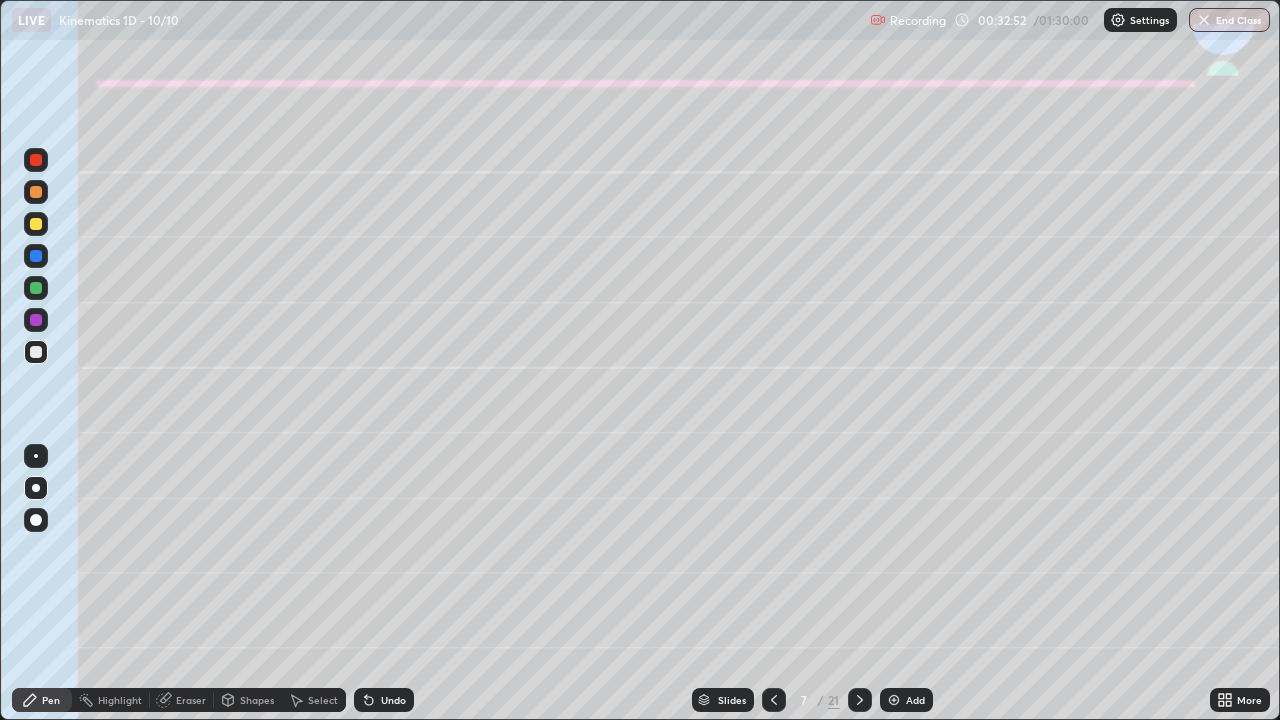 click at bounding box center [36, 224] 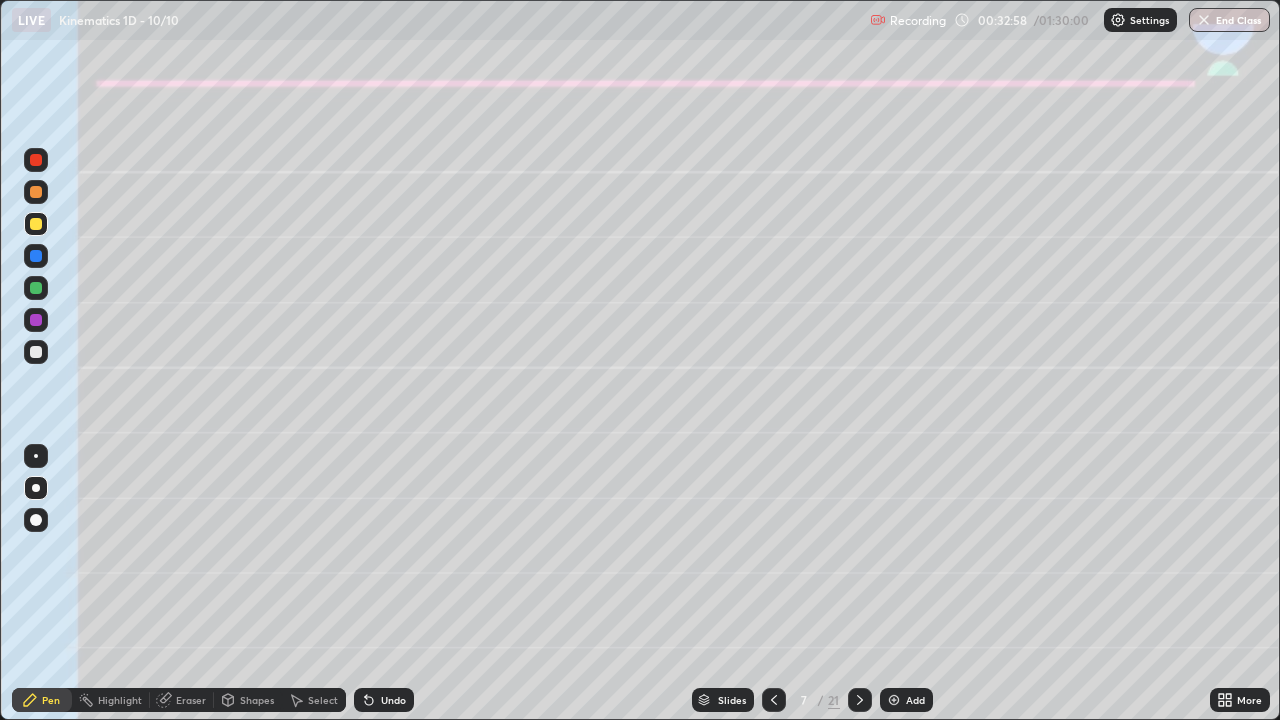 click on "Undo" at bounding box center (384, 700) 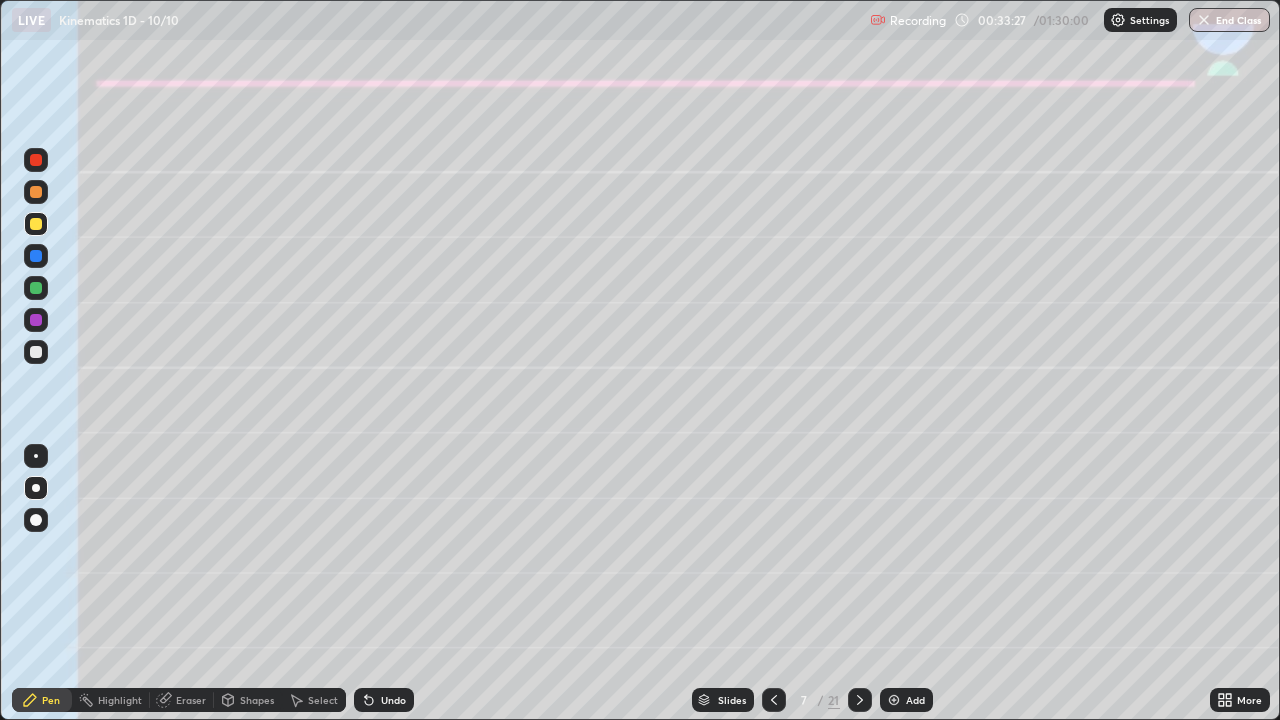 click on "Select" at bounding box center (314, 700) 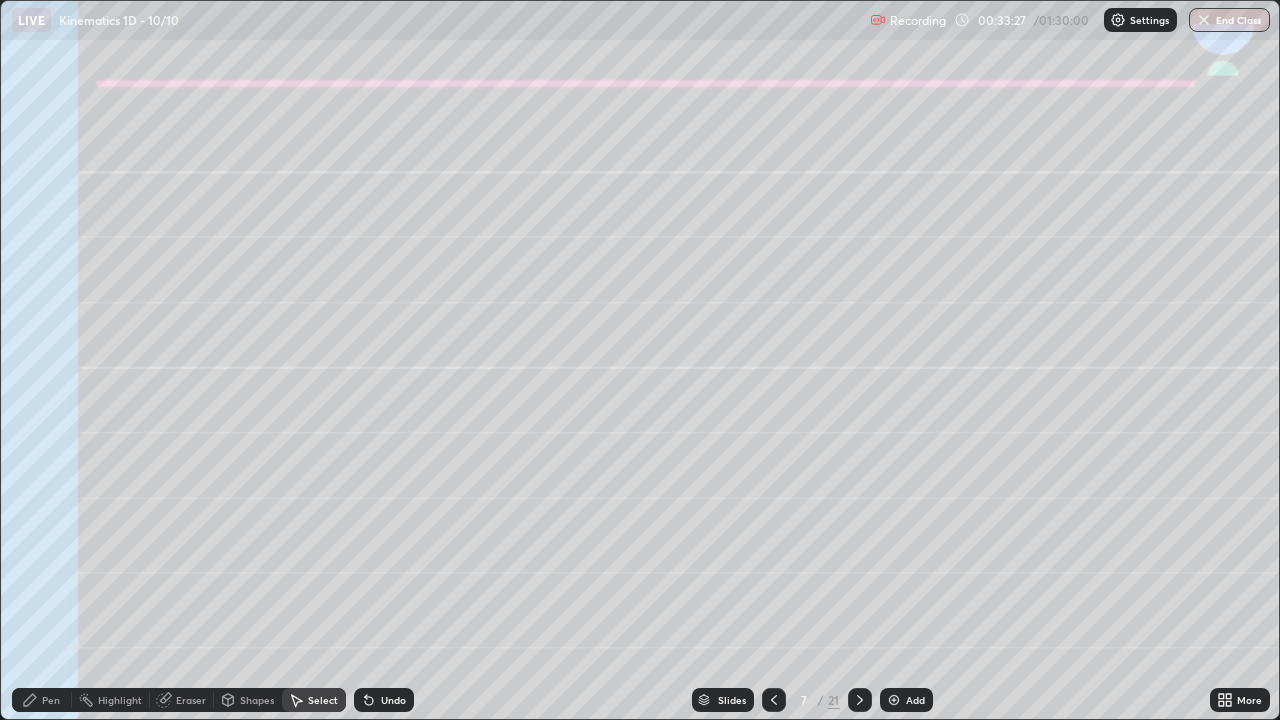click on "Shapes" at bounding box center [257, 700] 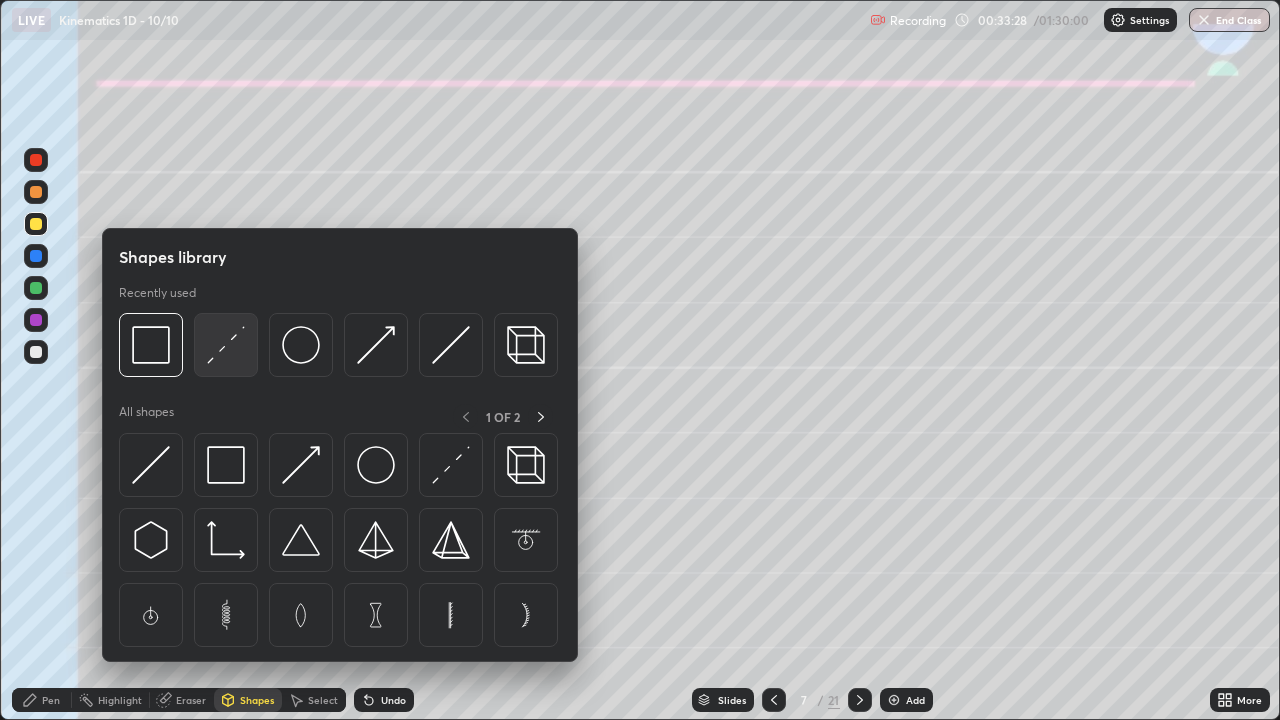 click at bounding box center [226, 345] 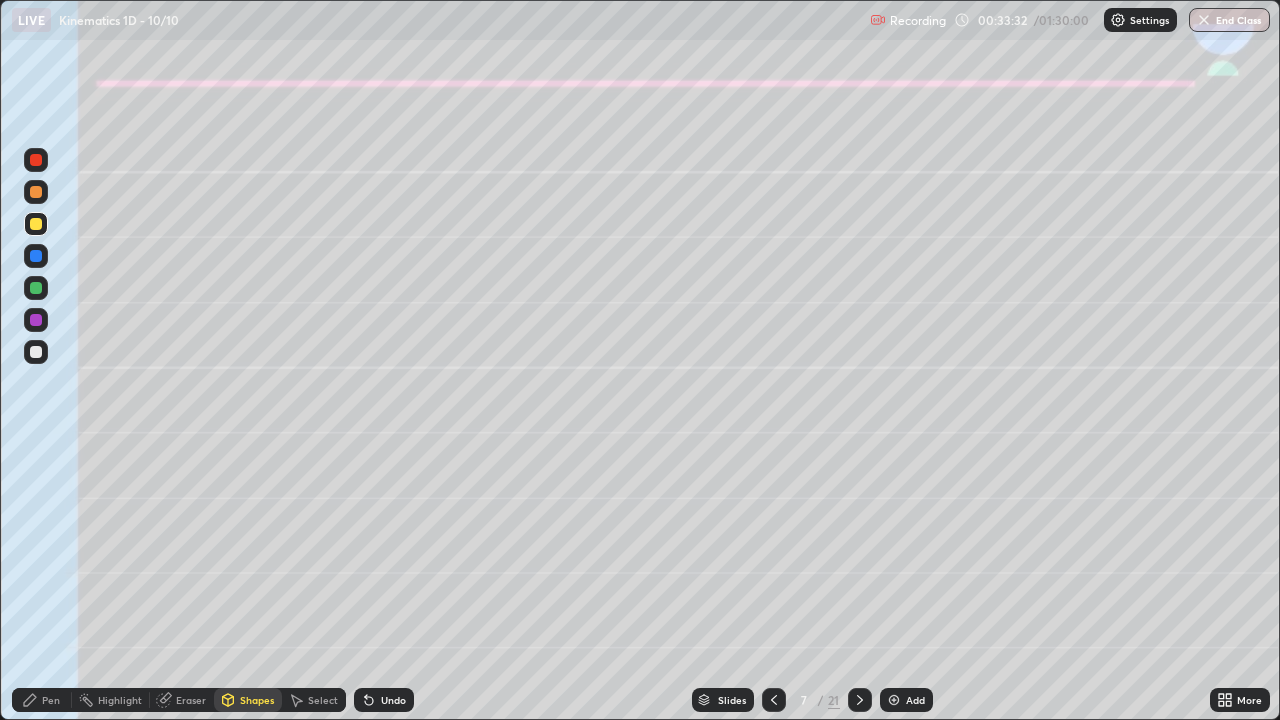 click 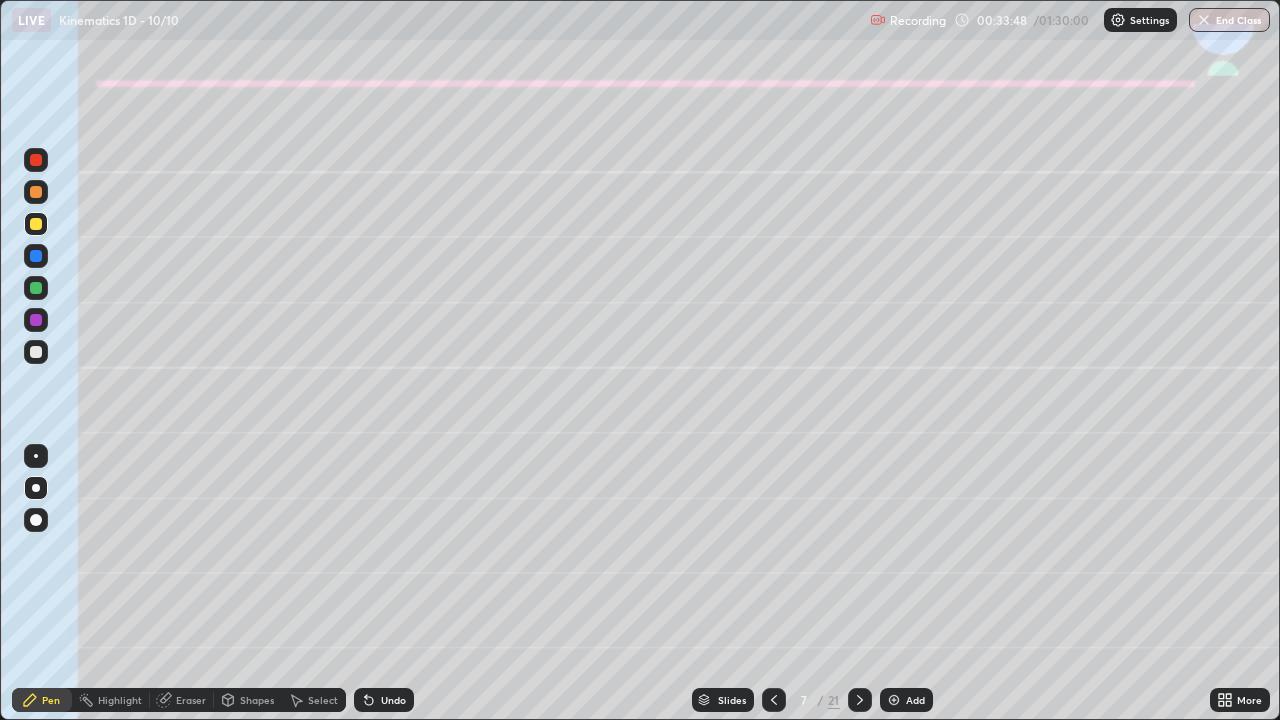 click at bounding box center (36, 352) 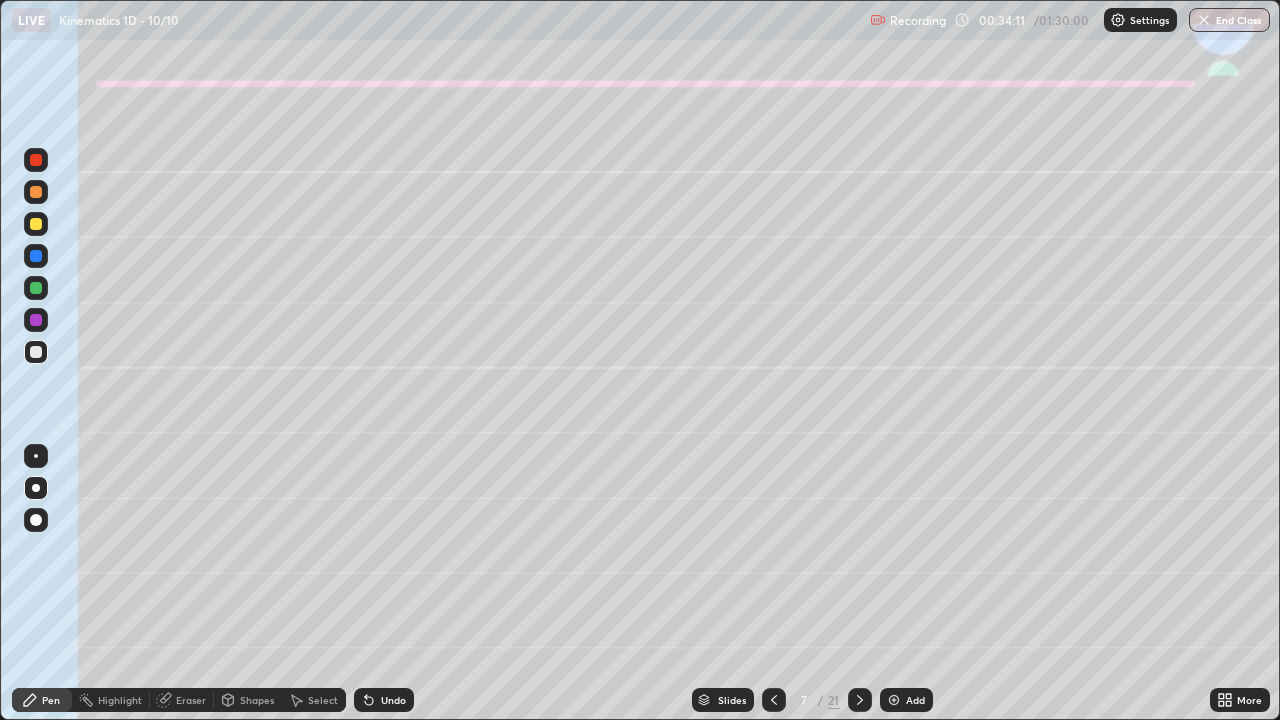 click 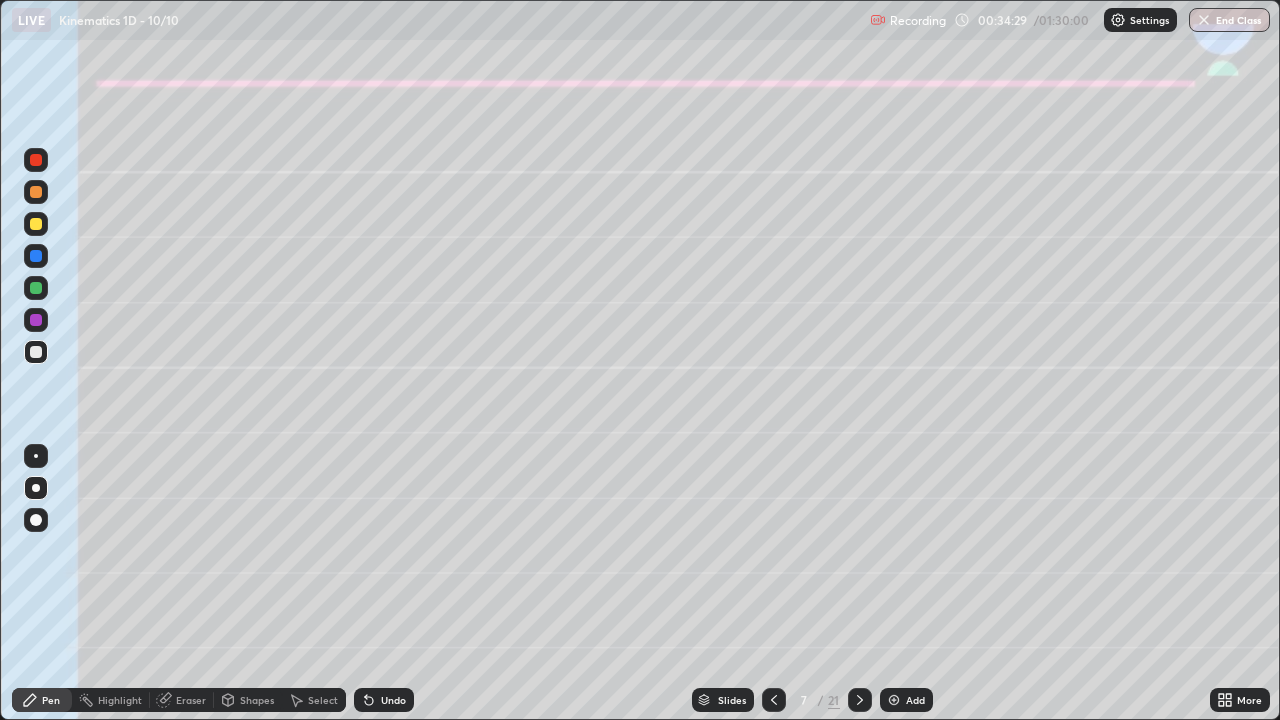 click at bounding box center [36, 320] 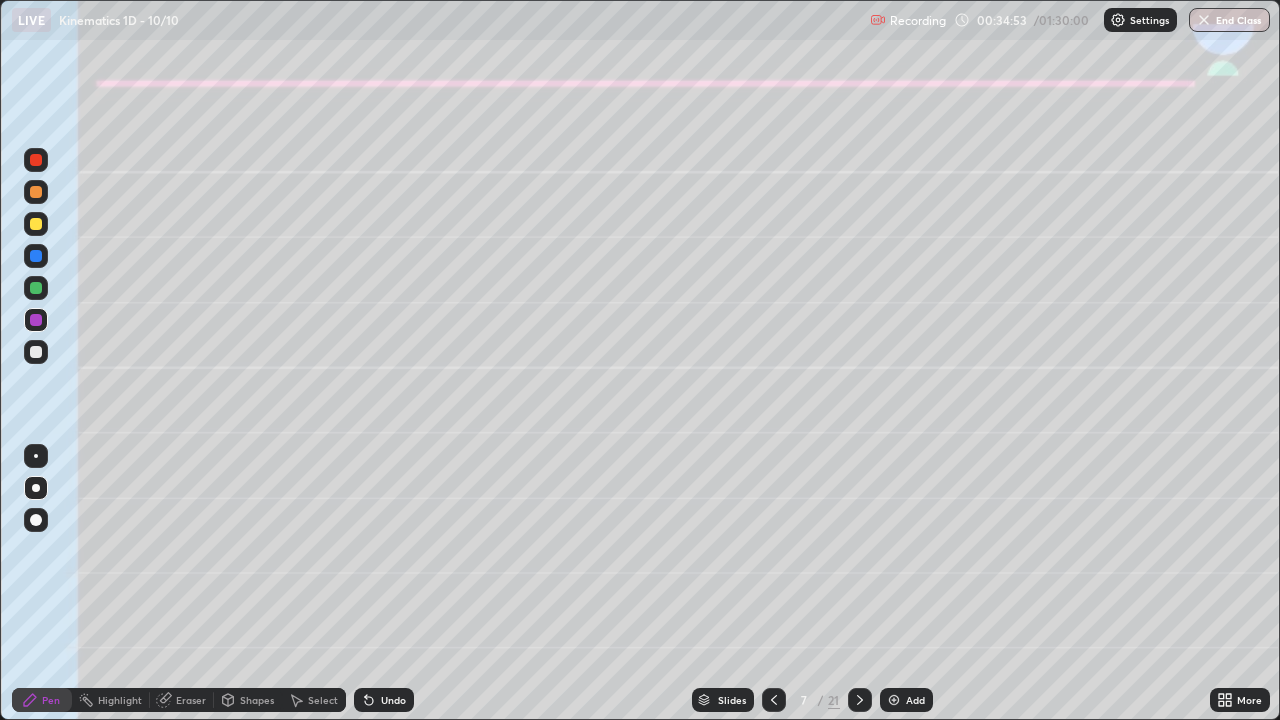 click at bounding box center (36, 288) 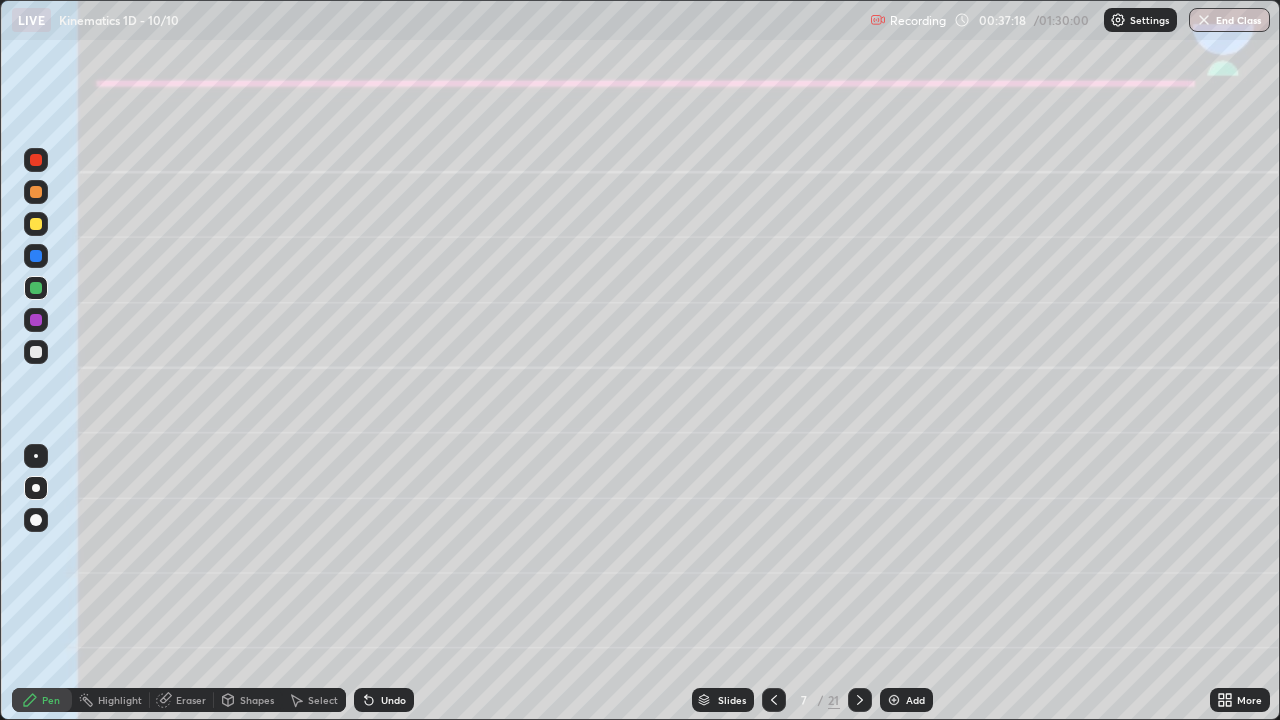 click at bounding box center (36, 224) 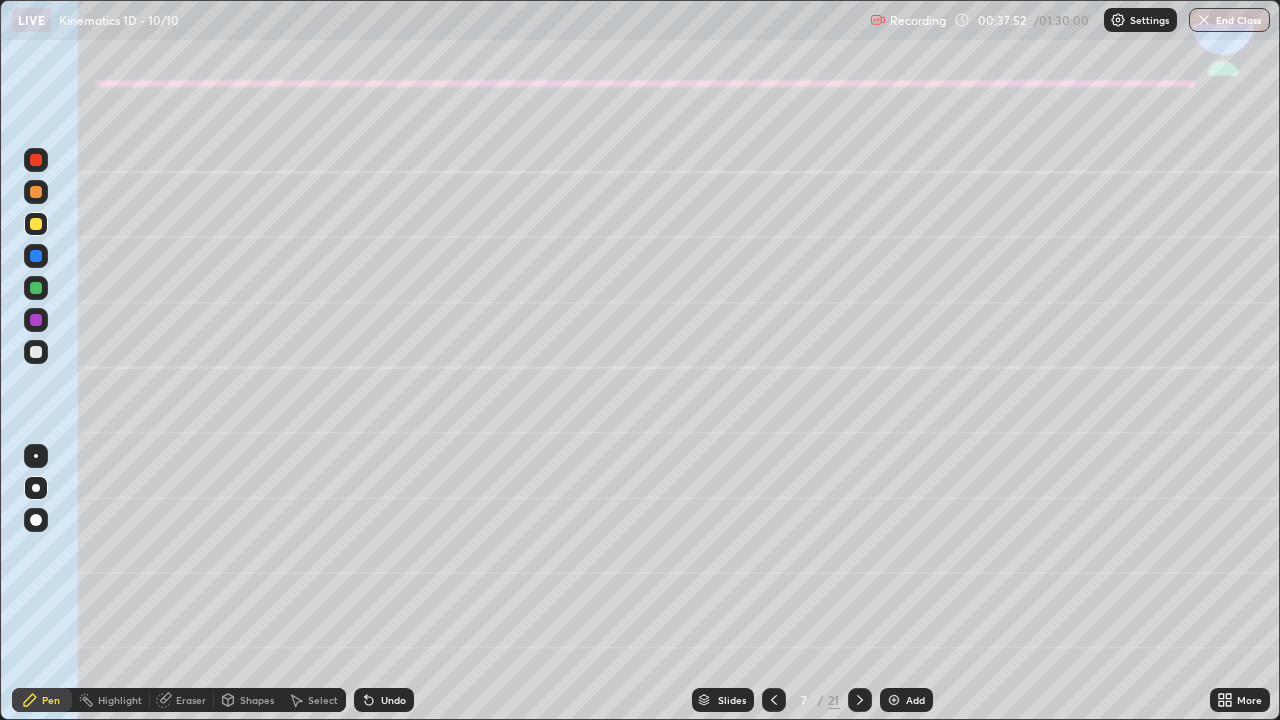 click at bounding box center (36, 352) 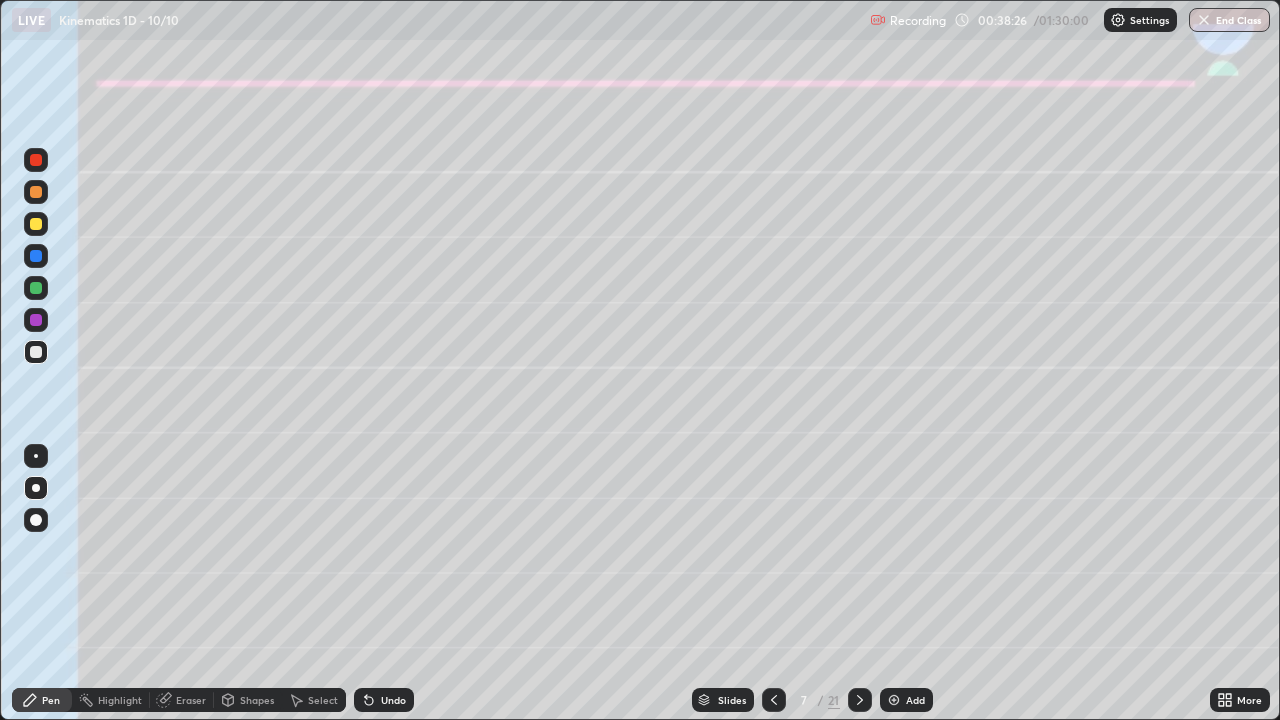 click at bounding box center (36, 224) 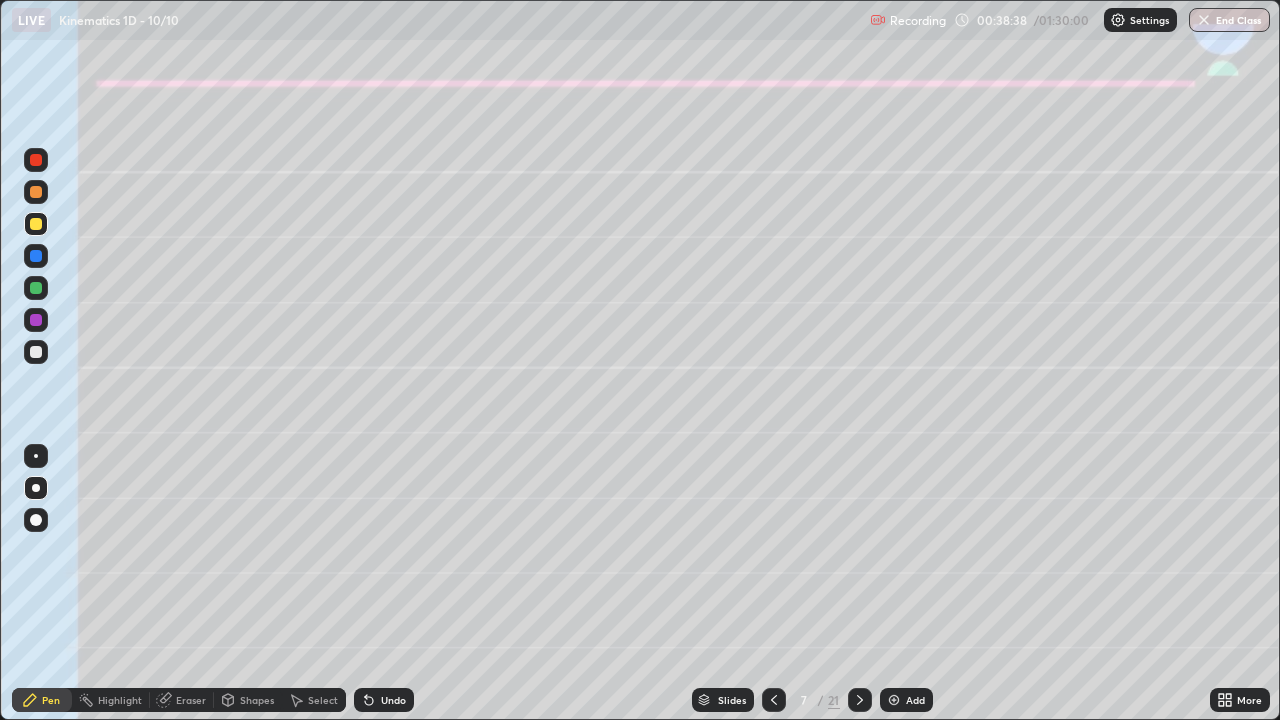 click at bounding box center (36, 352) 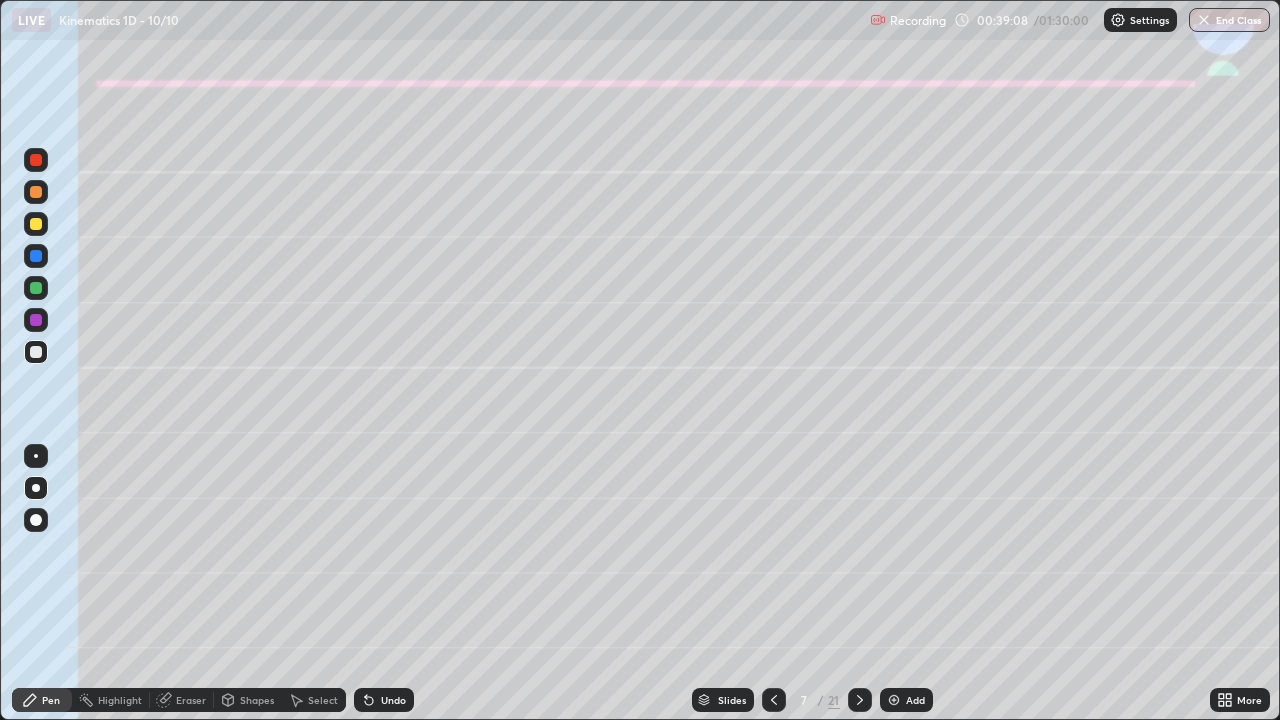 click at bounding box center (36, 224) 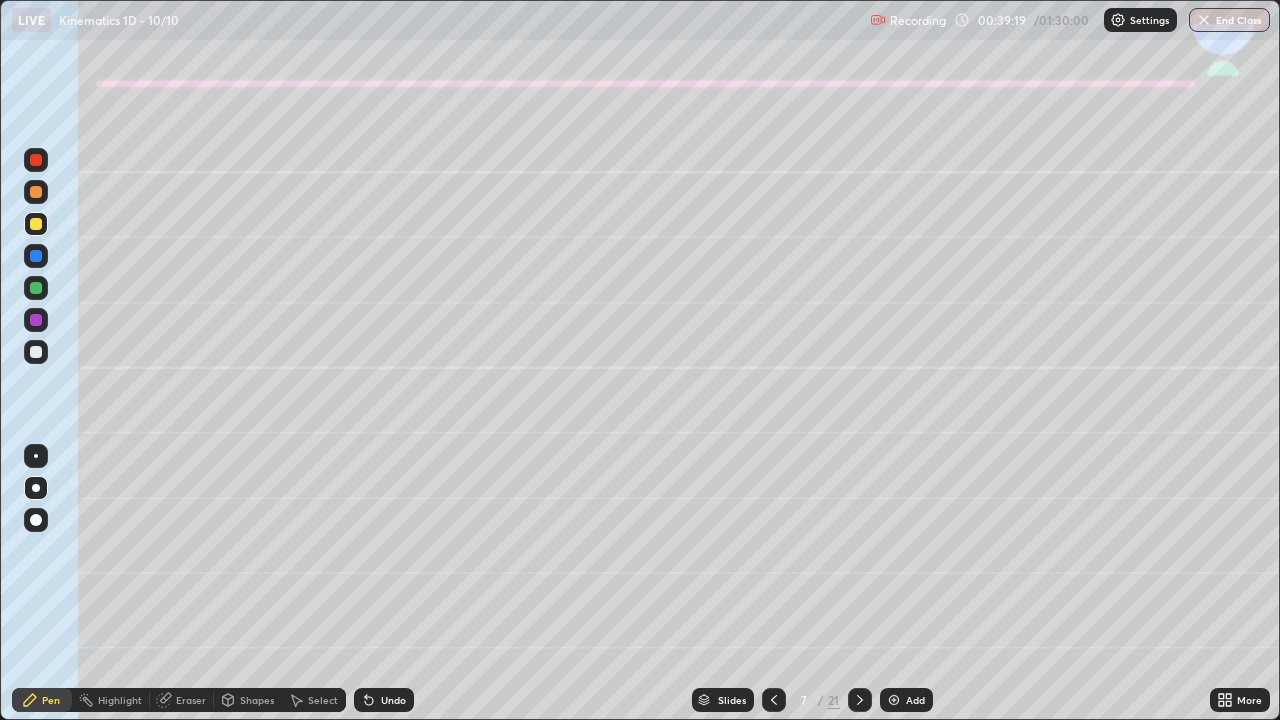 click at bounding box center (36, 352) 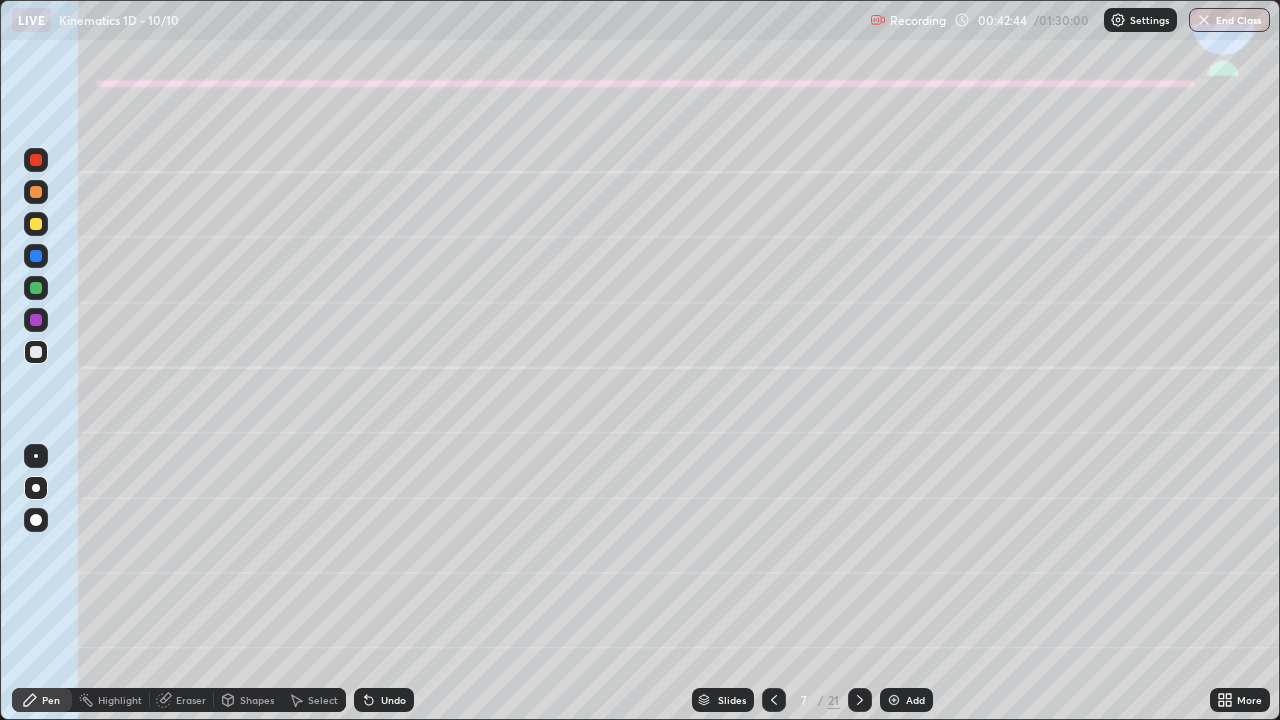 click at bounding box center [36, 160] 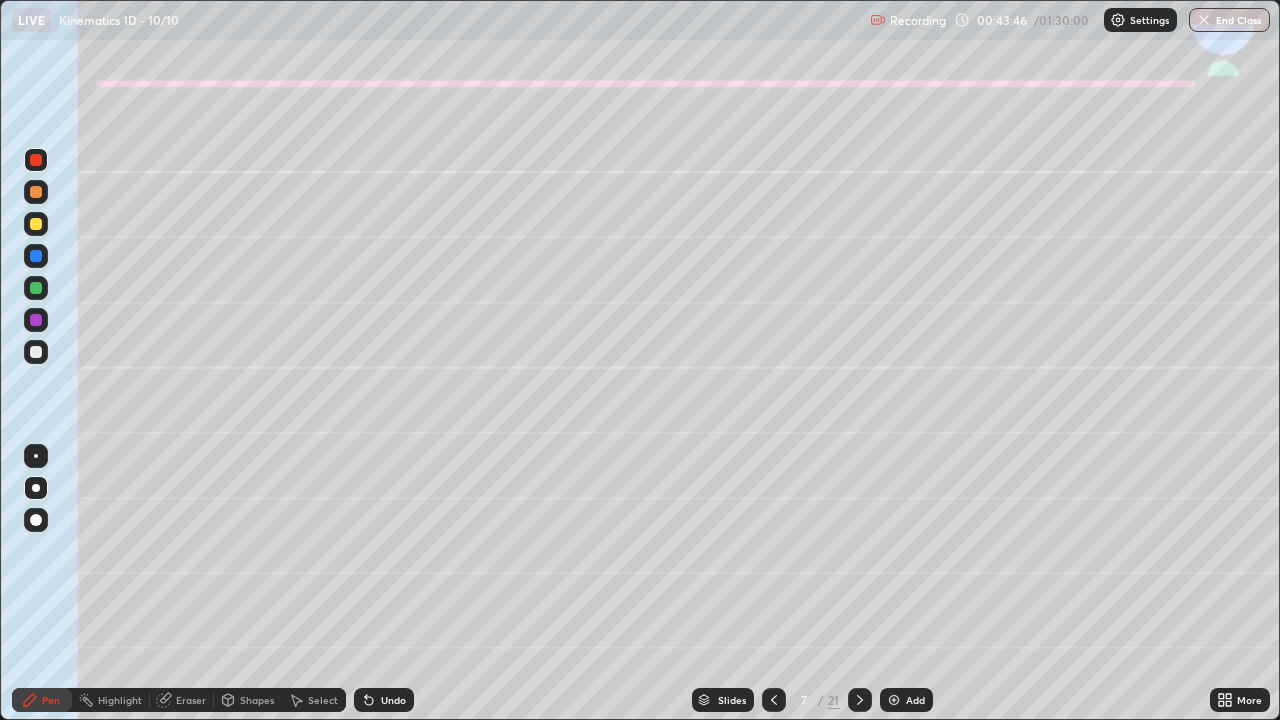 click 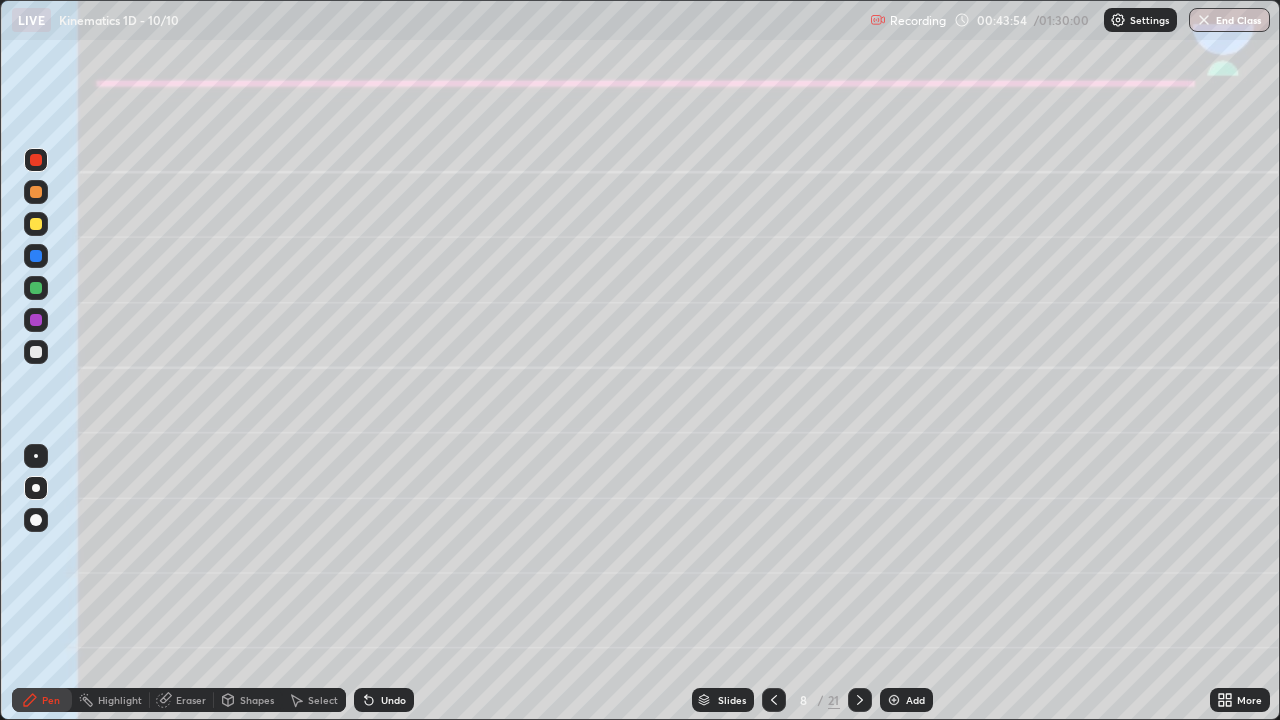 click at bounding box center (36, 192) 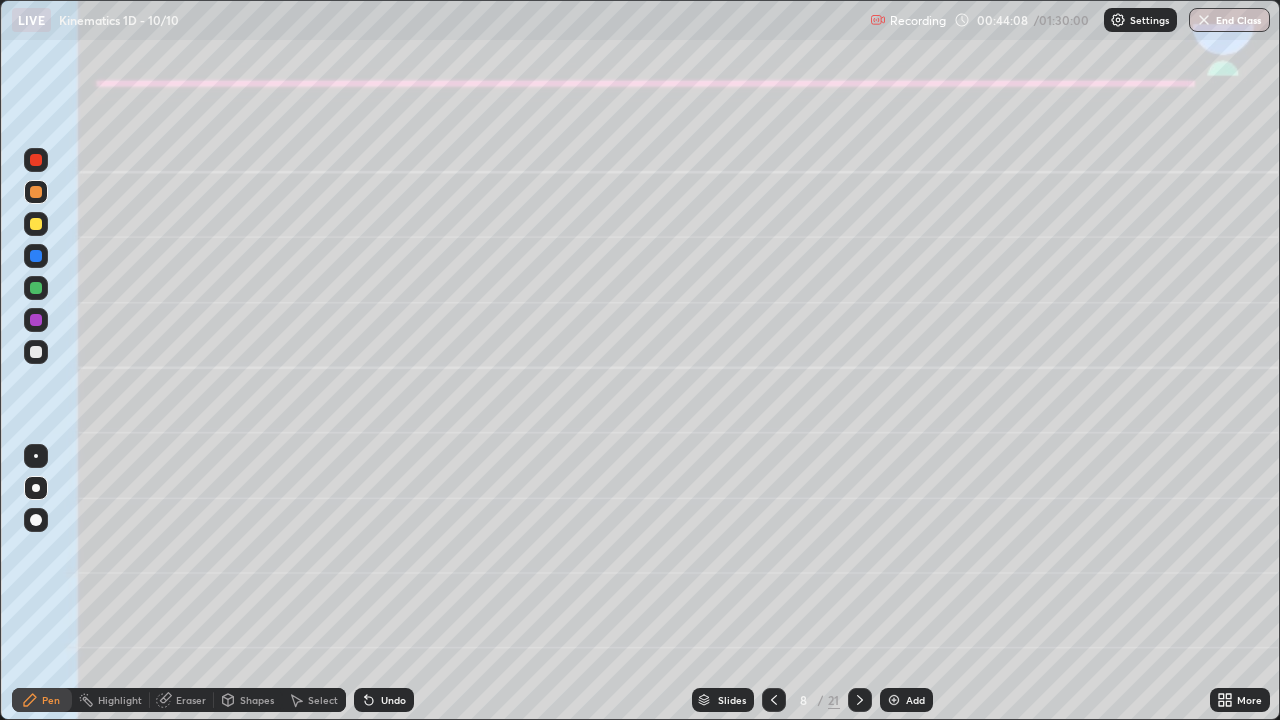 click 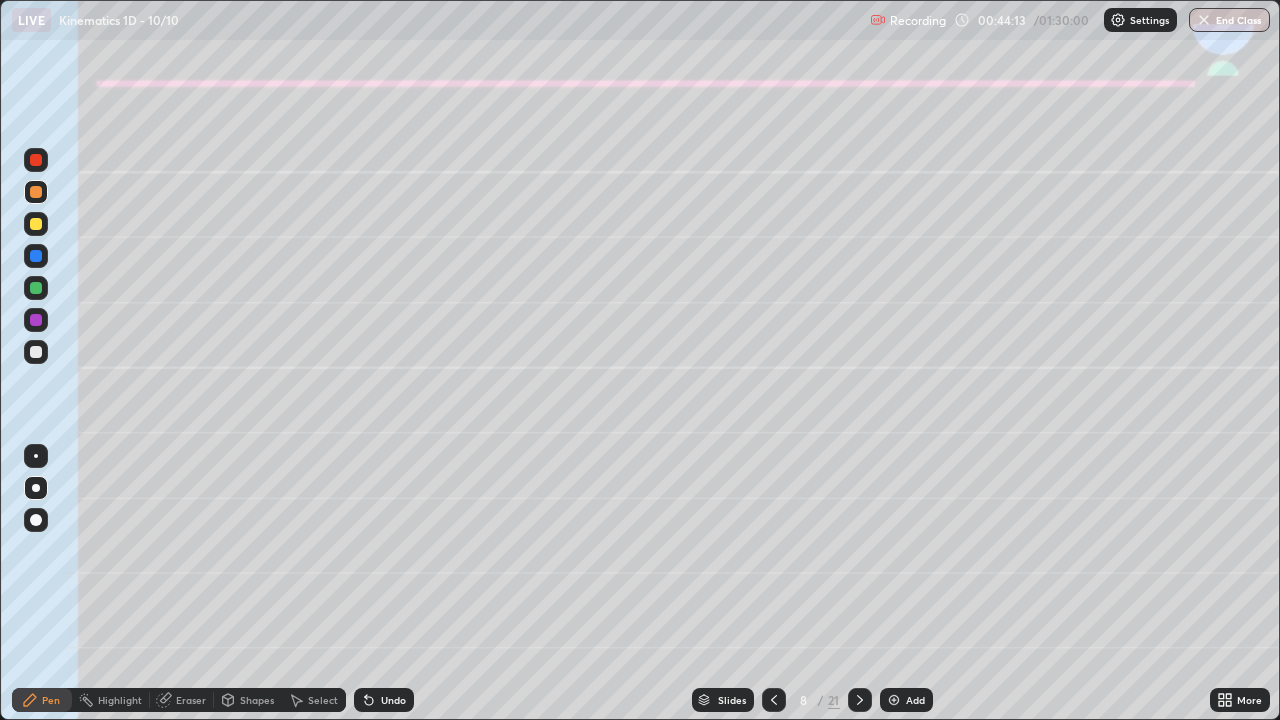 click at bounding box center [36, 256] 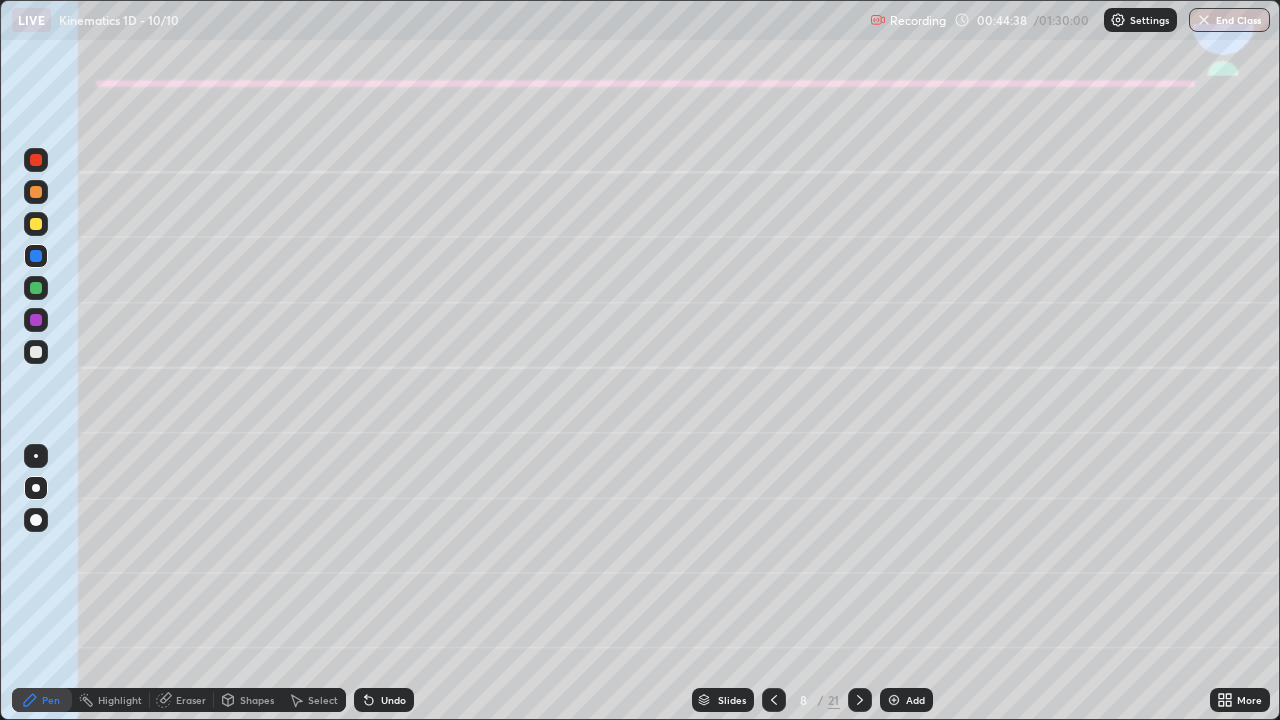 click on "Shapes" at bounding box center (257, 700) 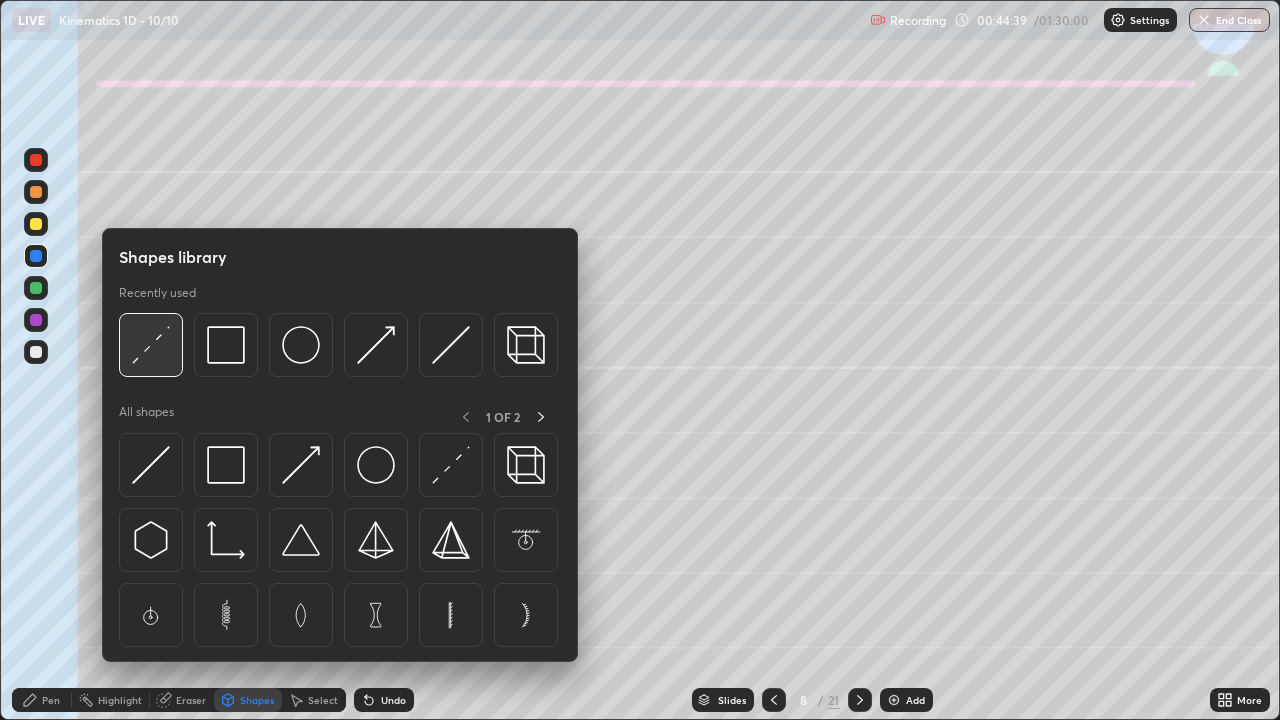 click at bounding box center [151, 345] 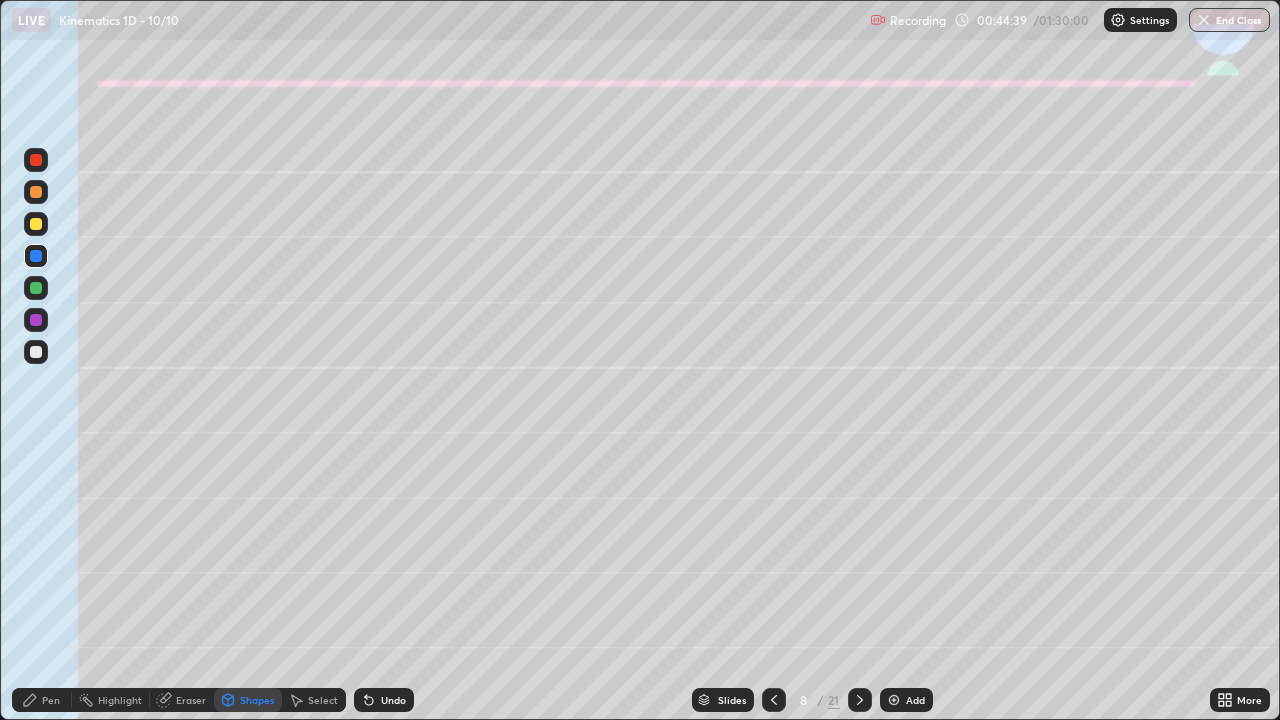 click at bounding box center (36, 320) 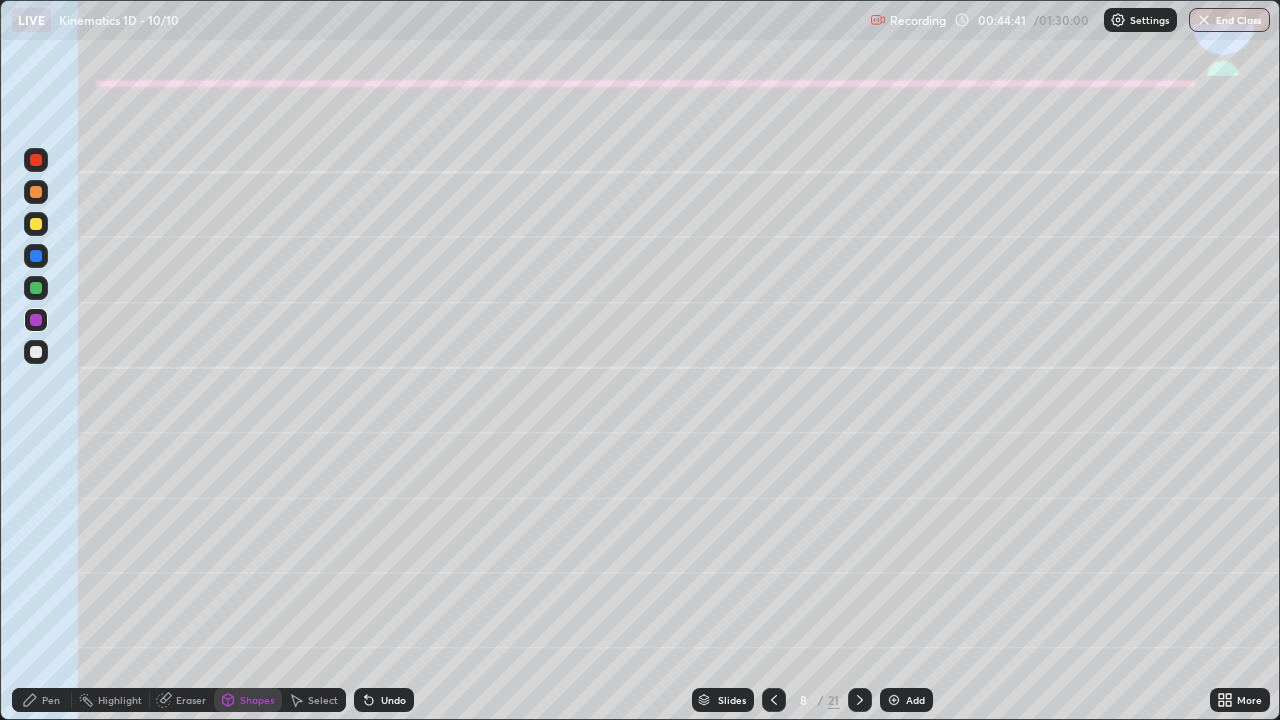 click 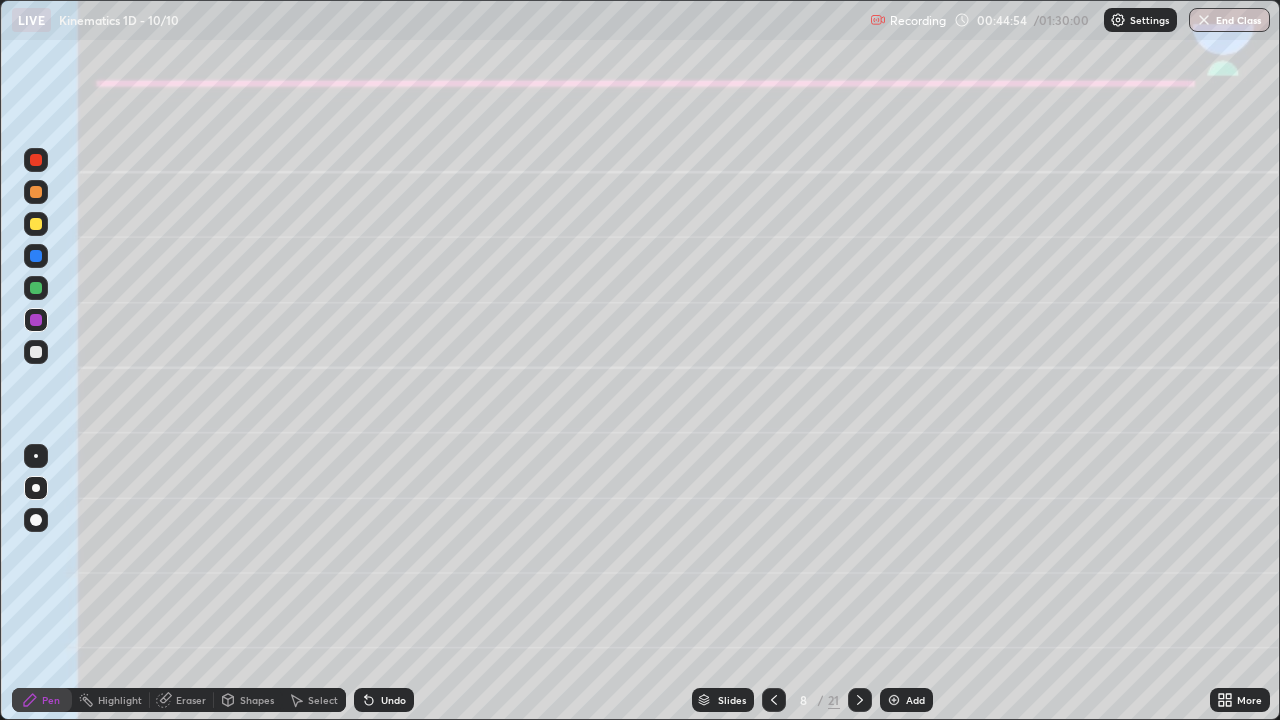 click on "Undo" at bounding box center (393, 700) 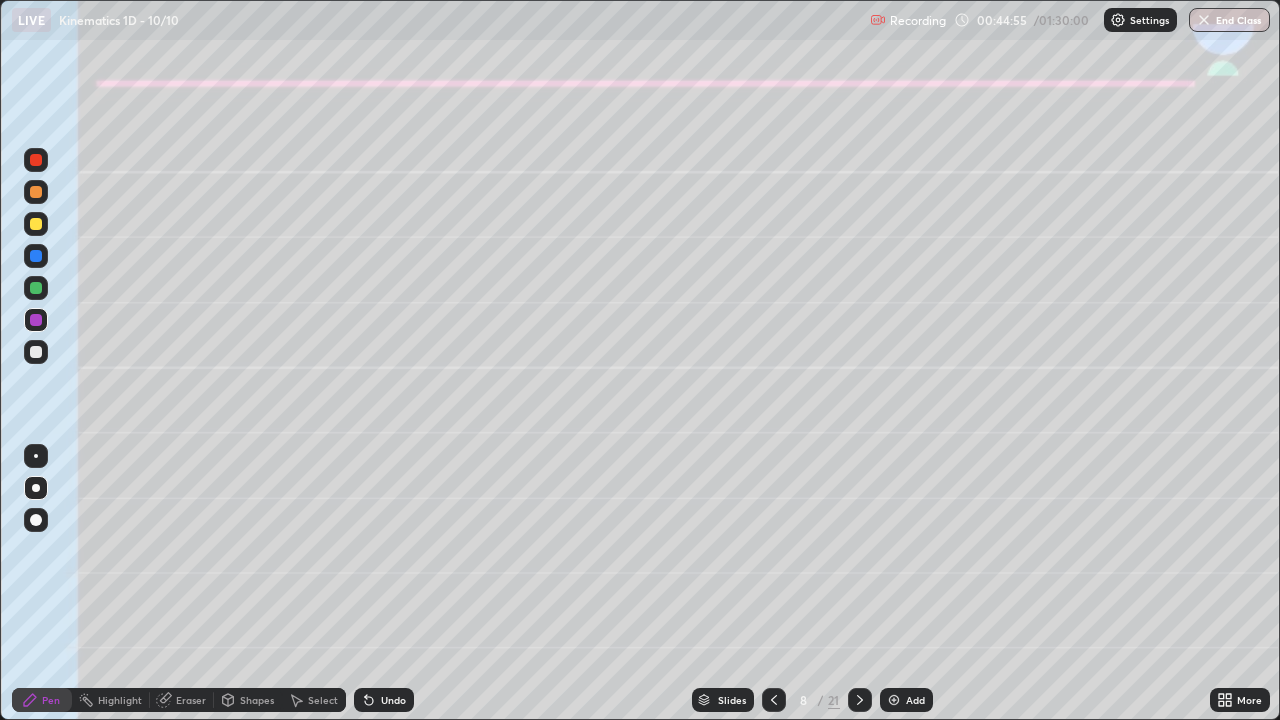 click on "Undo" at bounding box center [393, 700] 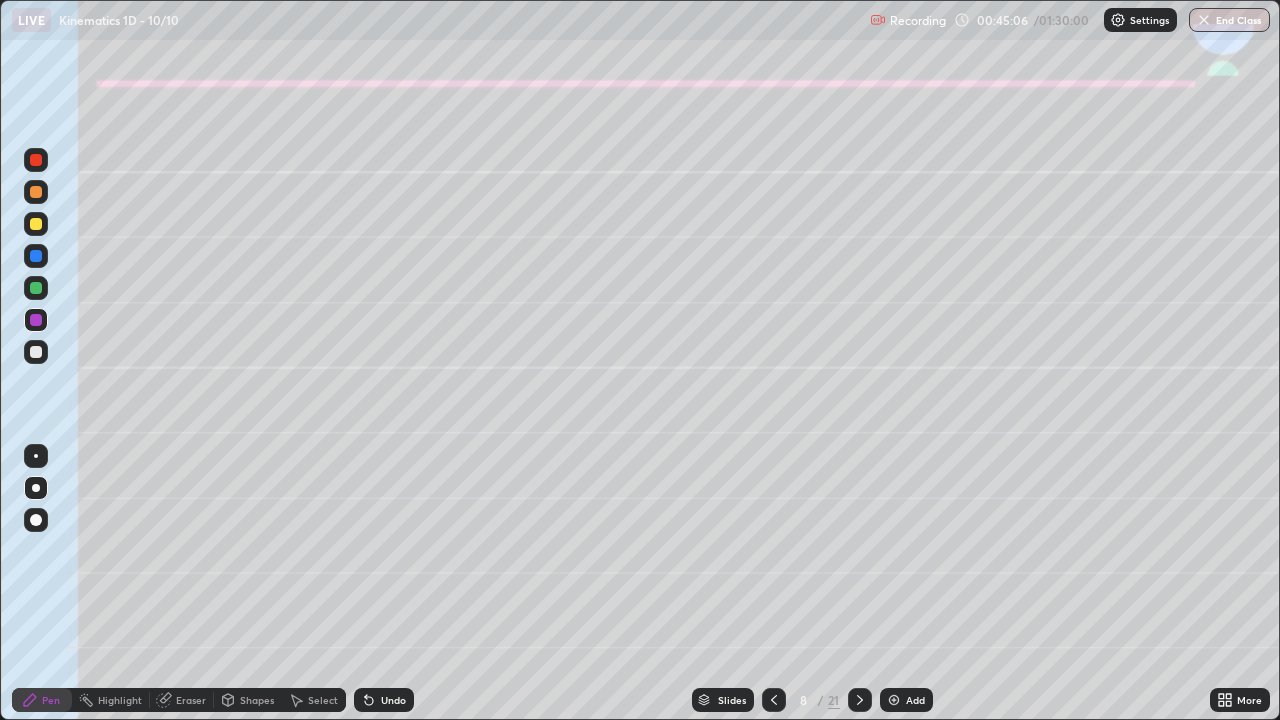 click on "Shapes" at bounding box center (257, 700) 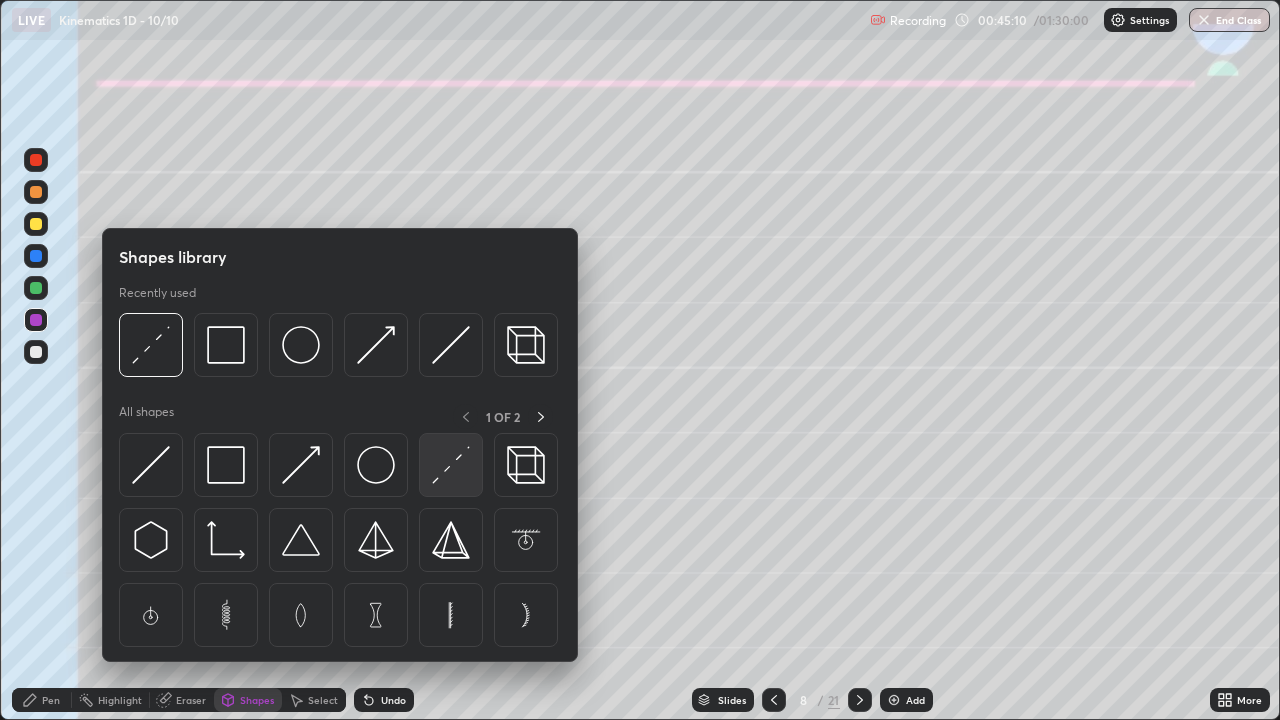 click at bounding box center [451, 465] 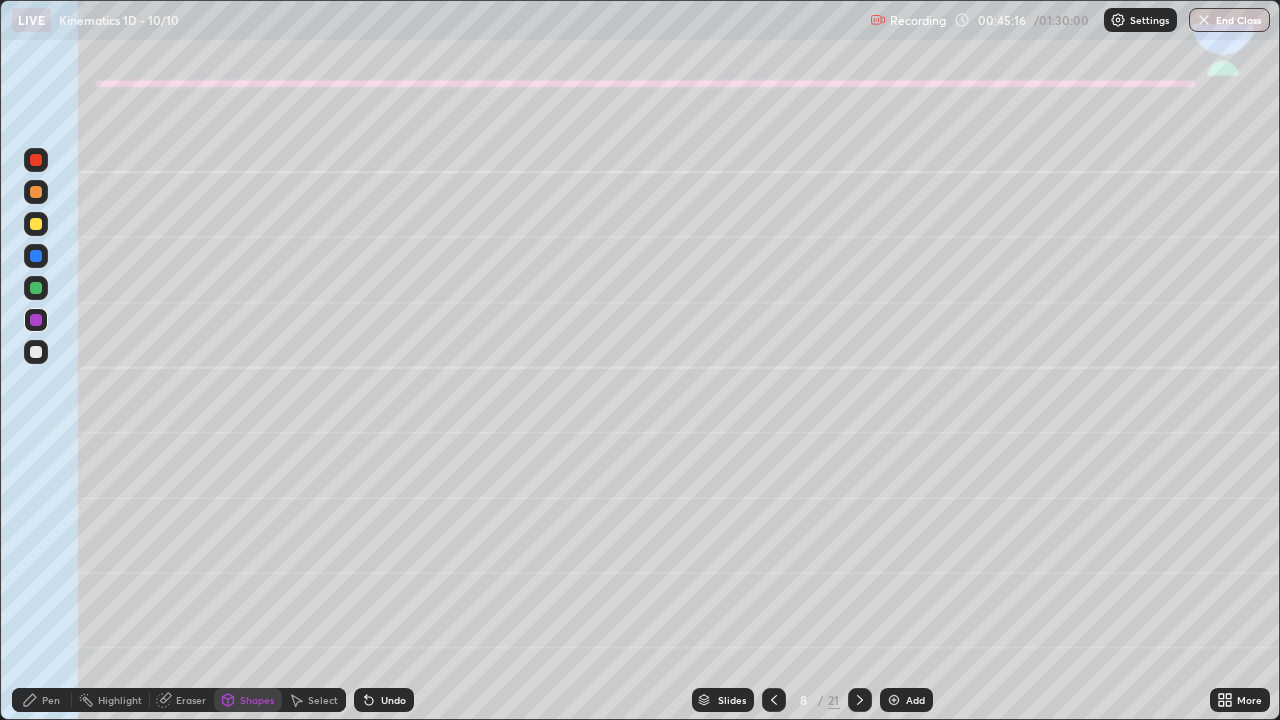 click on "Pen" at bounding box center [51, 700] 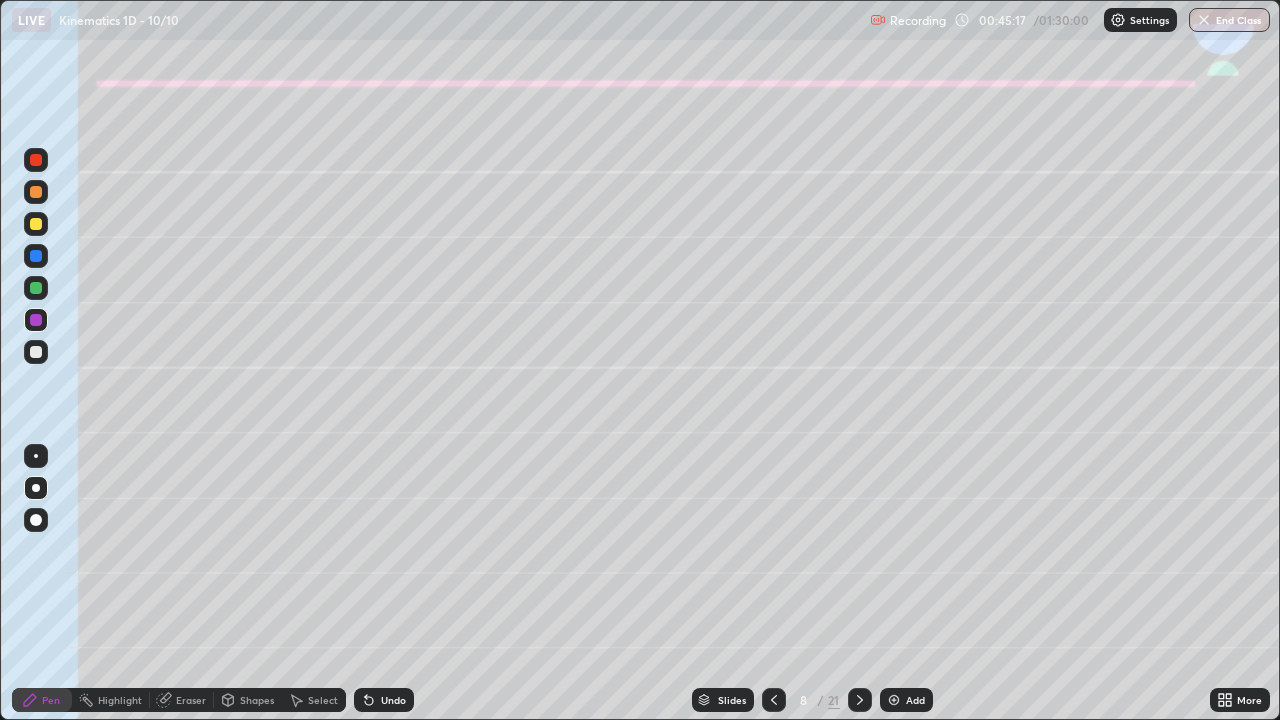 click at bounding box center [36, 352] 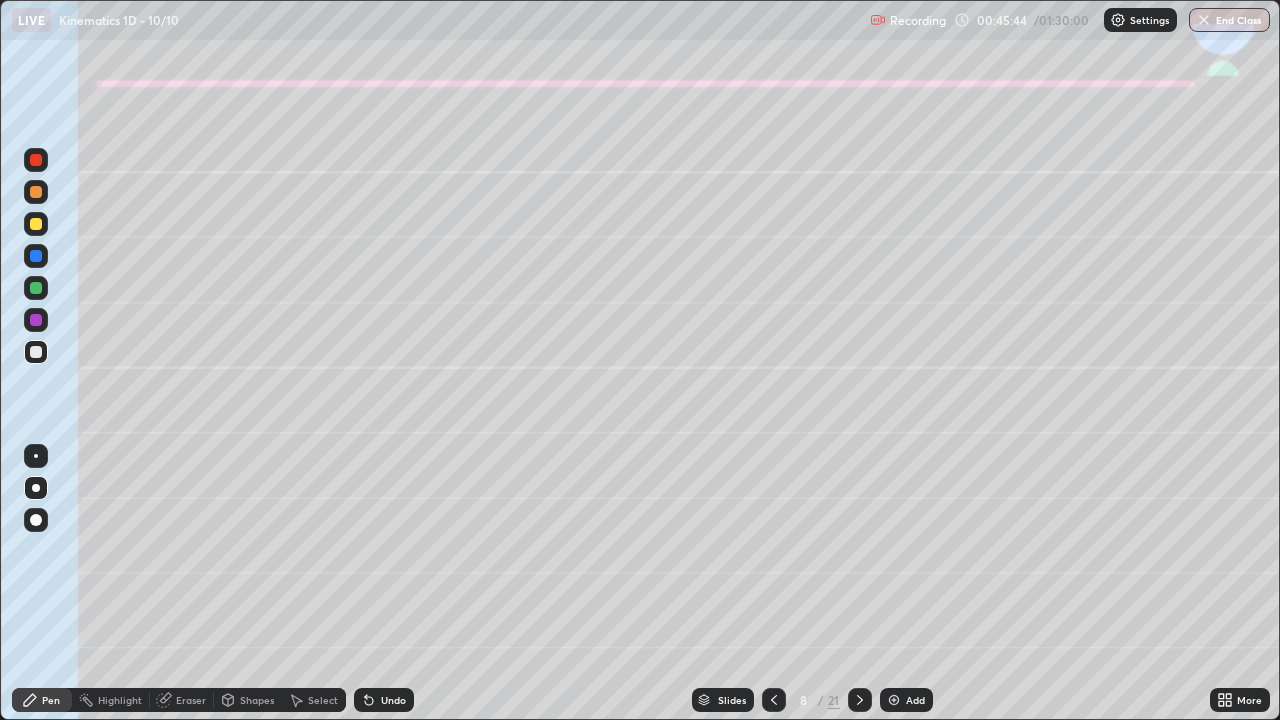 click on "Shapes" at bounding box center (257, 700) 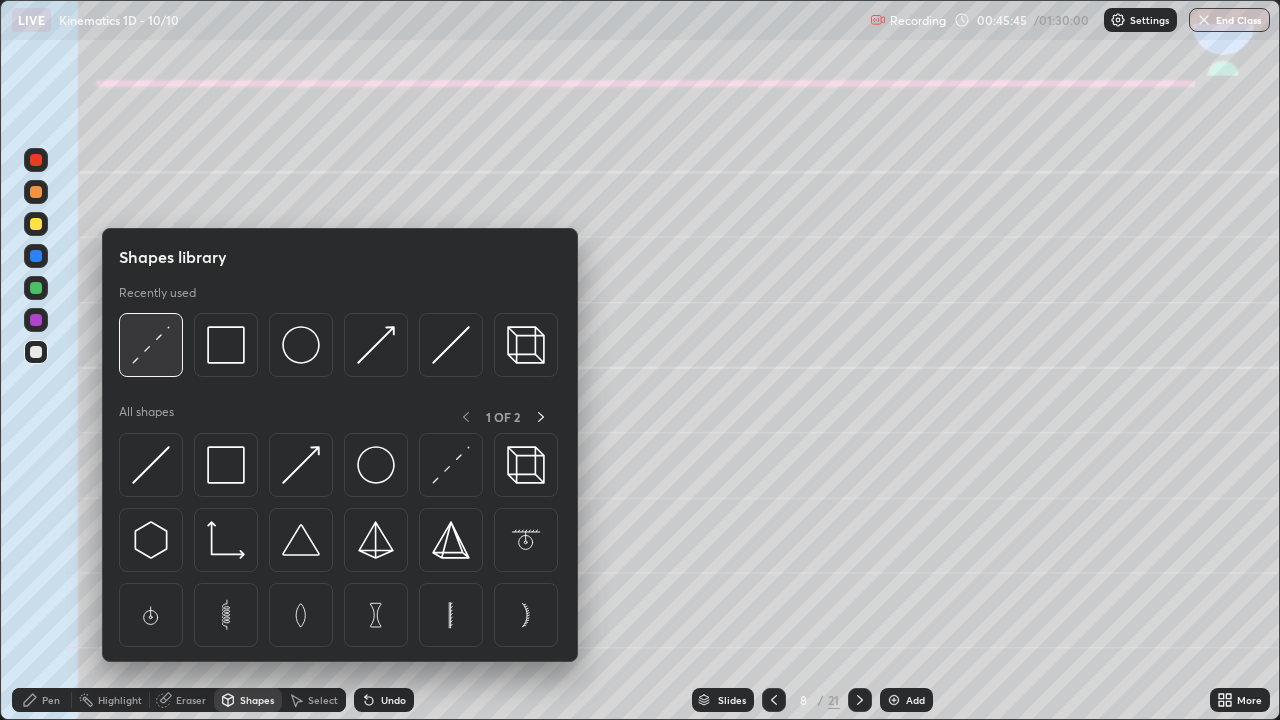 click at bounding box center (151, 345) 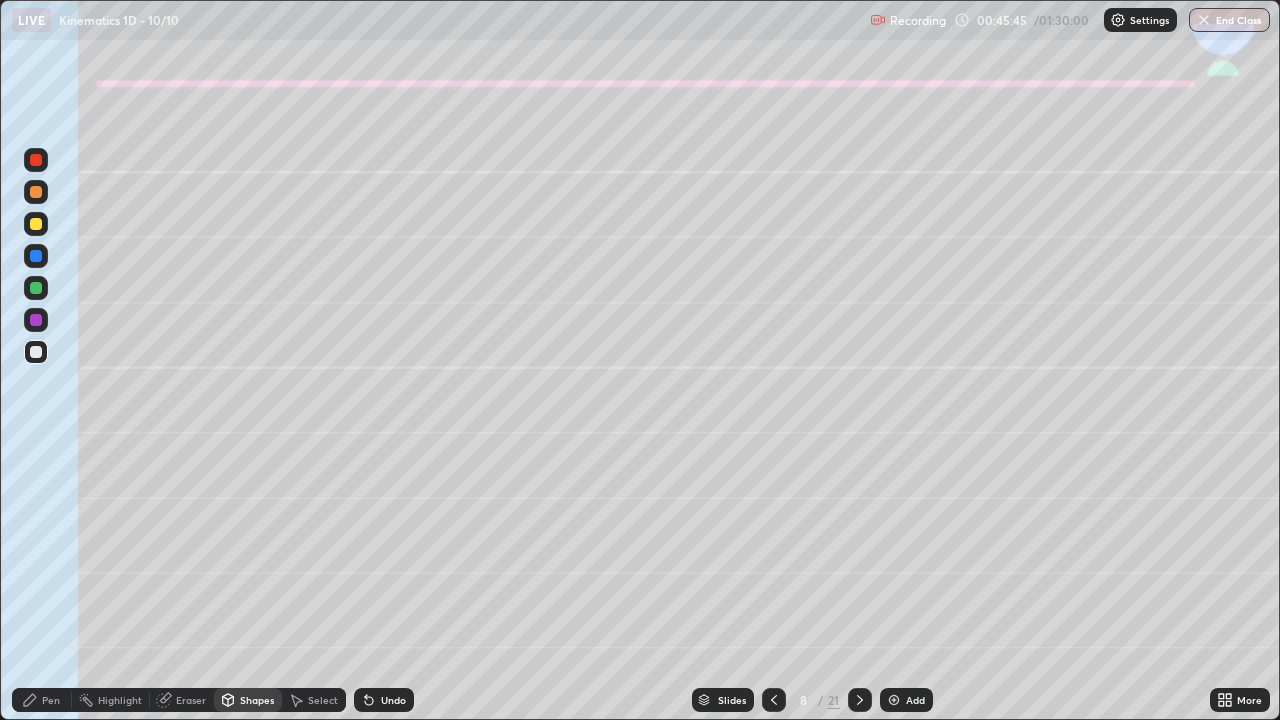 click at bounding box center [36, 288] 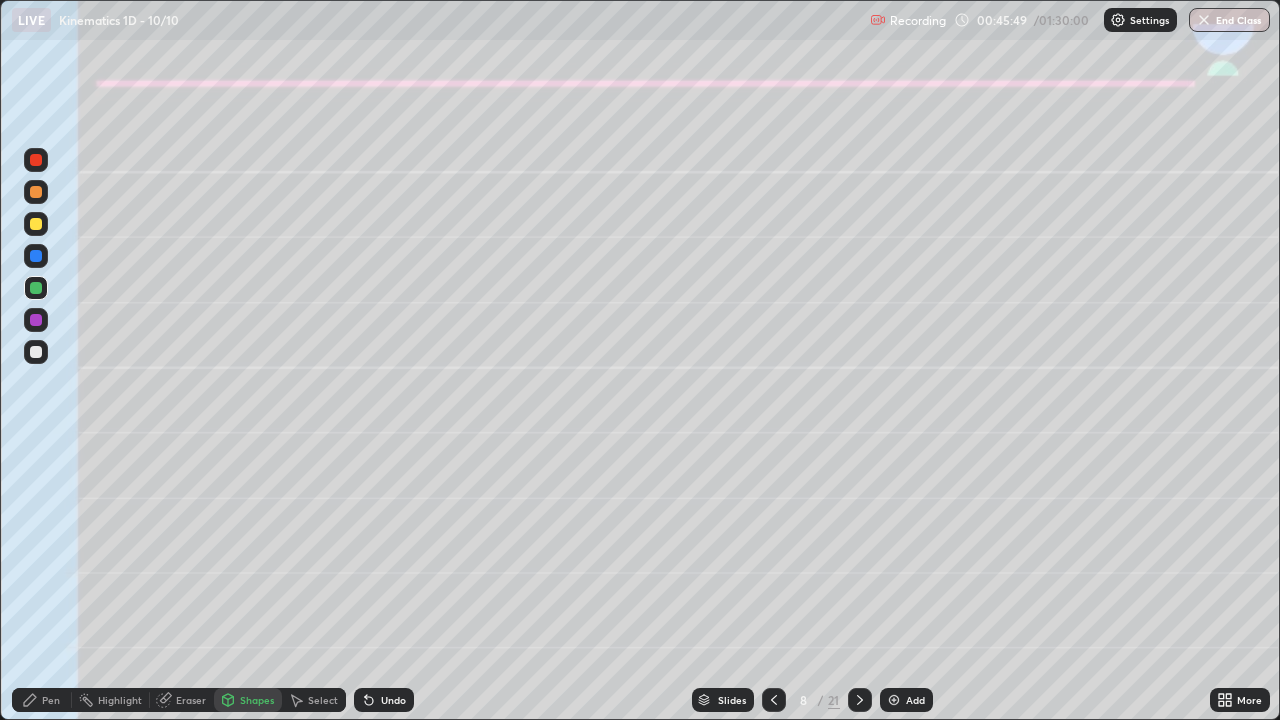 click on "Pen" at bounding box center (42, 700) 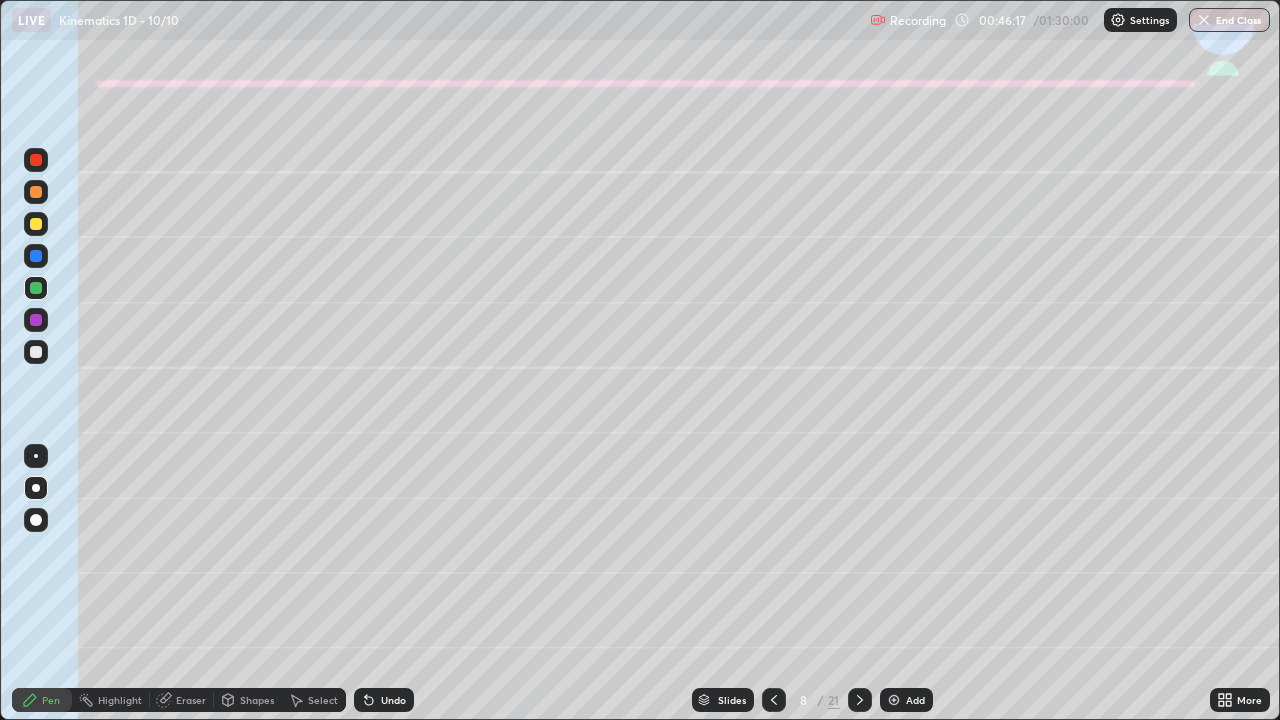 click at bounding box center [36, 320] 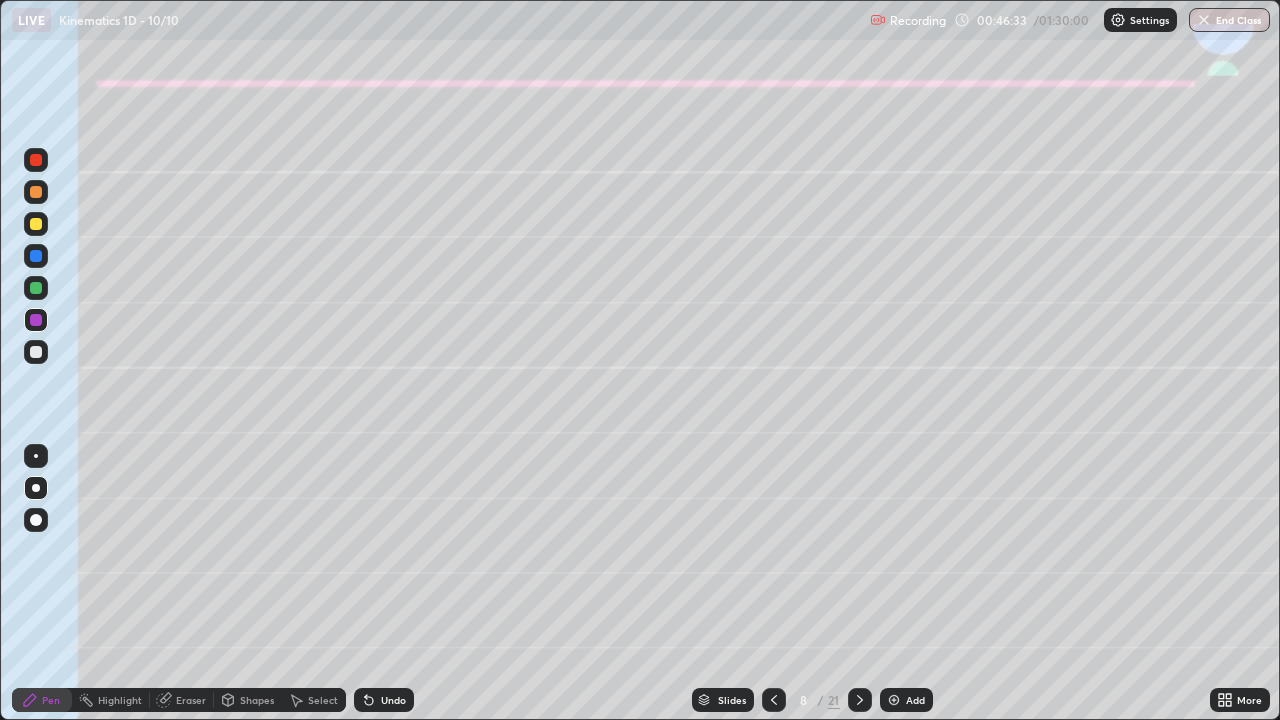click at bounding box center [36, 352] 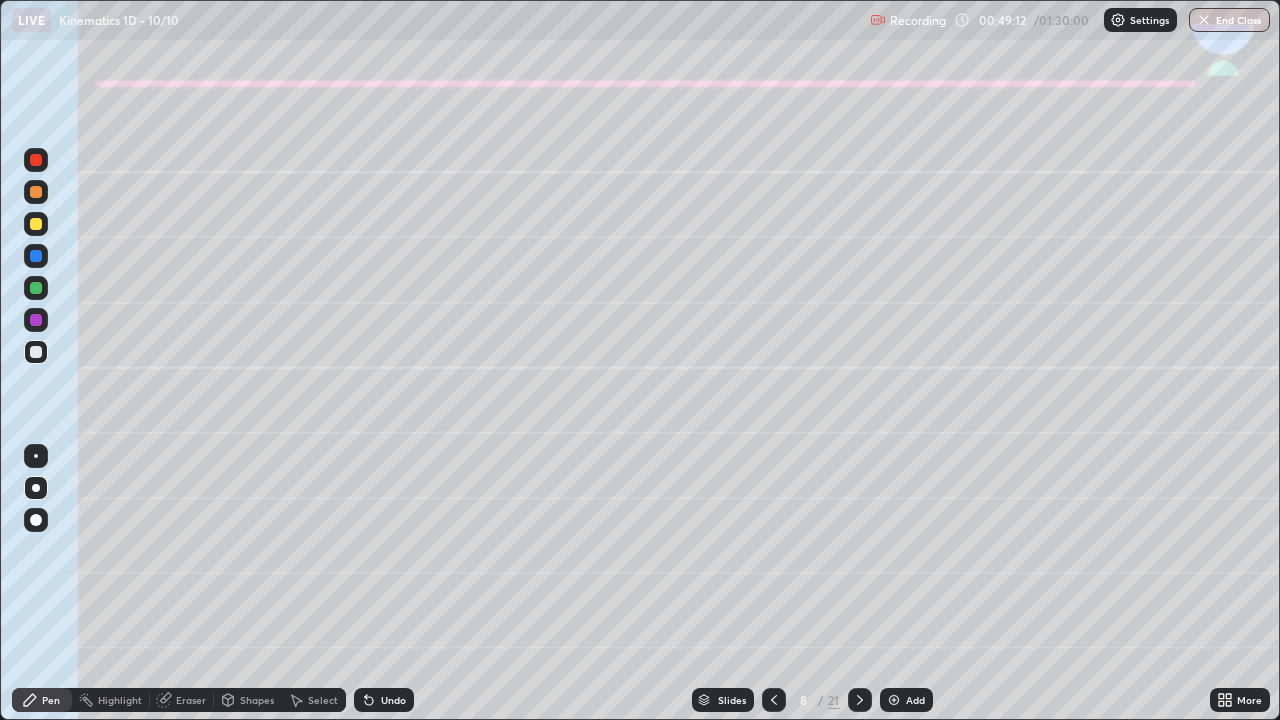 click 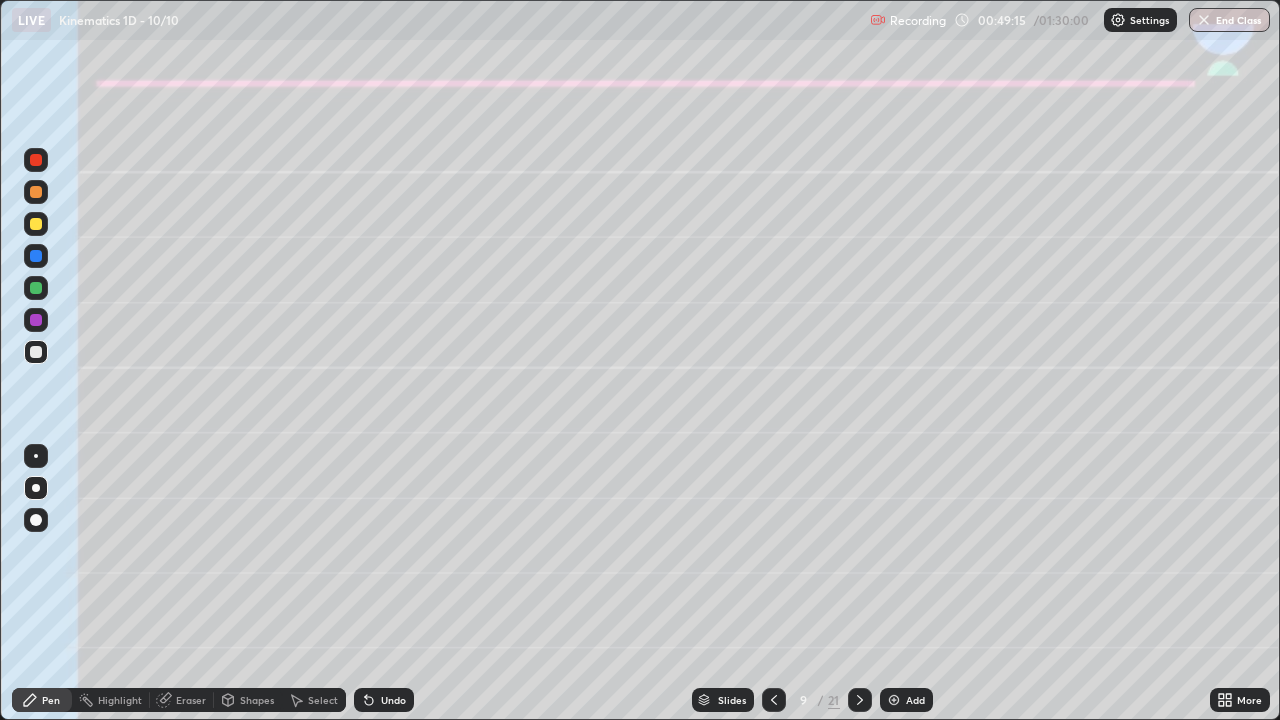 click at bounding box center (36, 224) 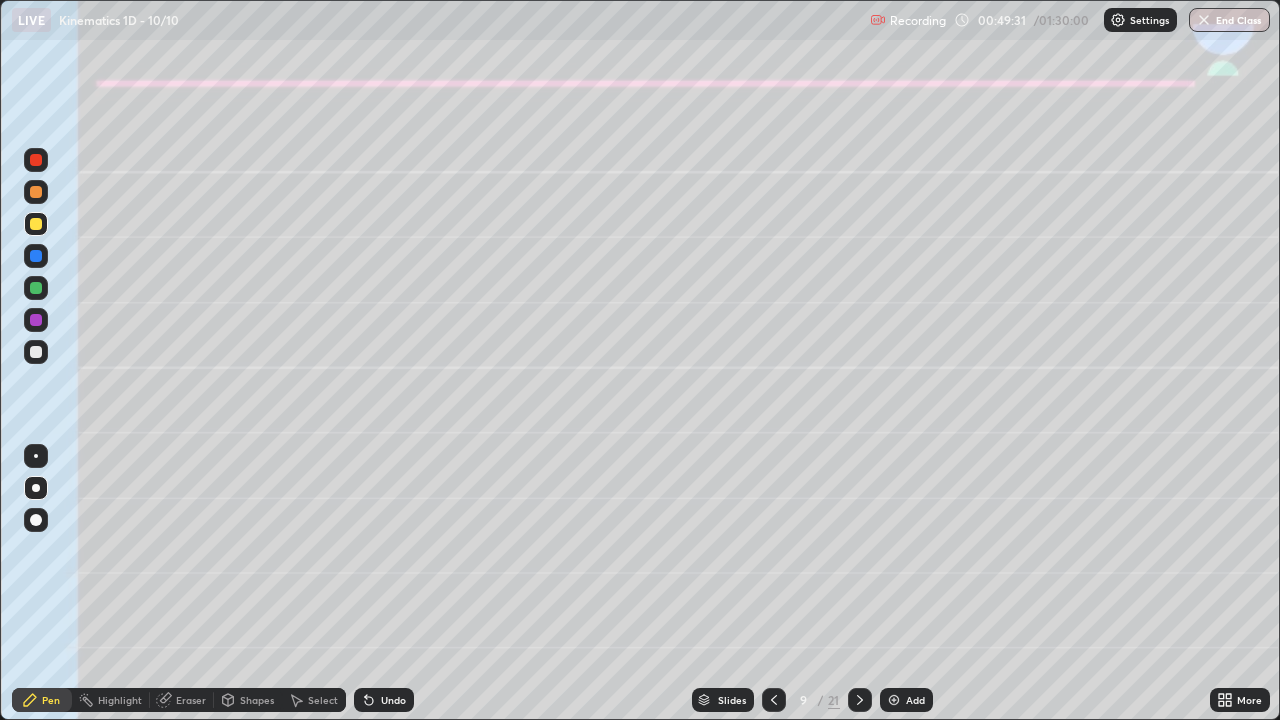 click on "Undo" at bounding box center [393, 700] 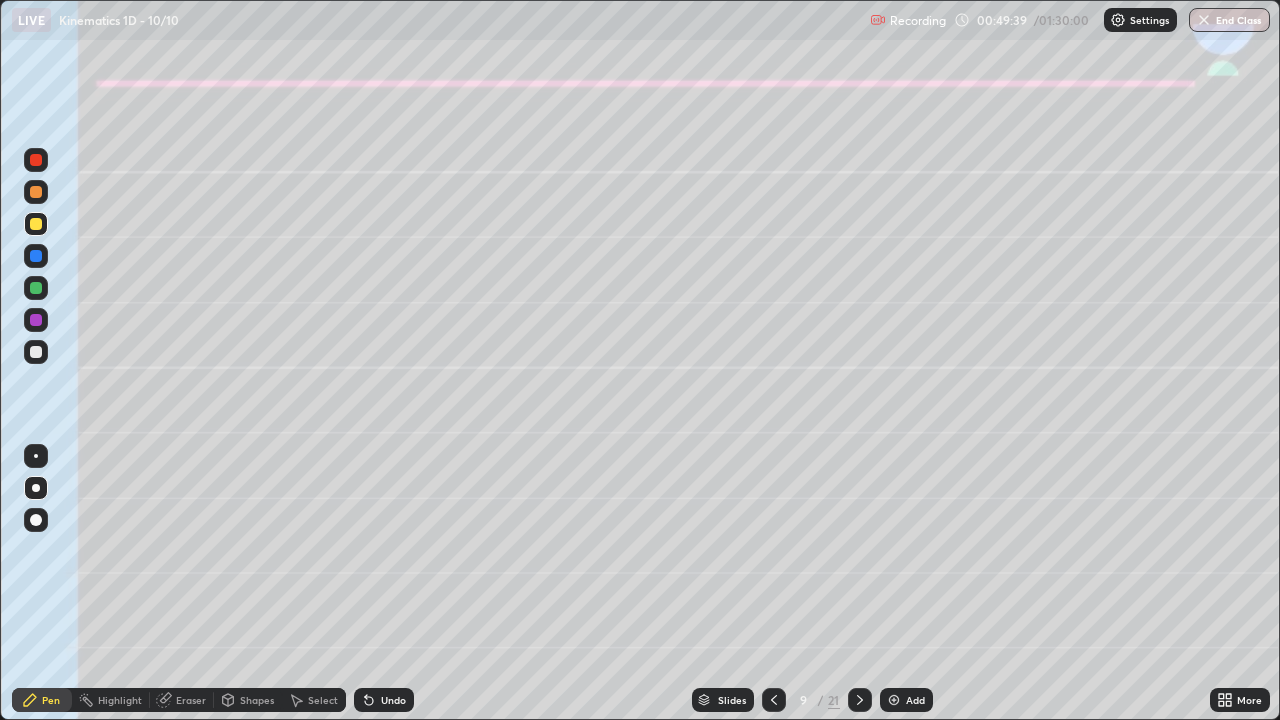 click on "Undo" at bounding box center (384, 700) 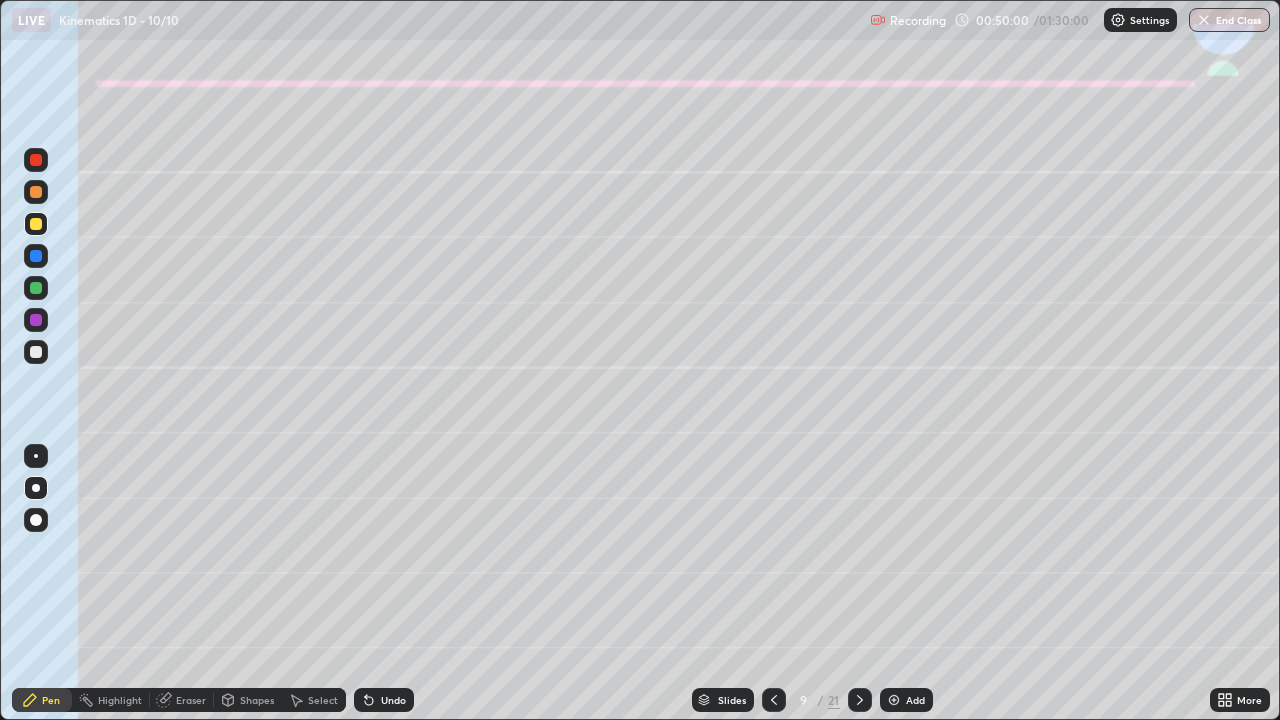 click 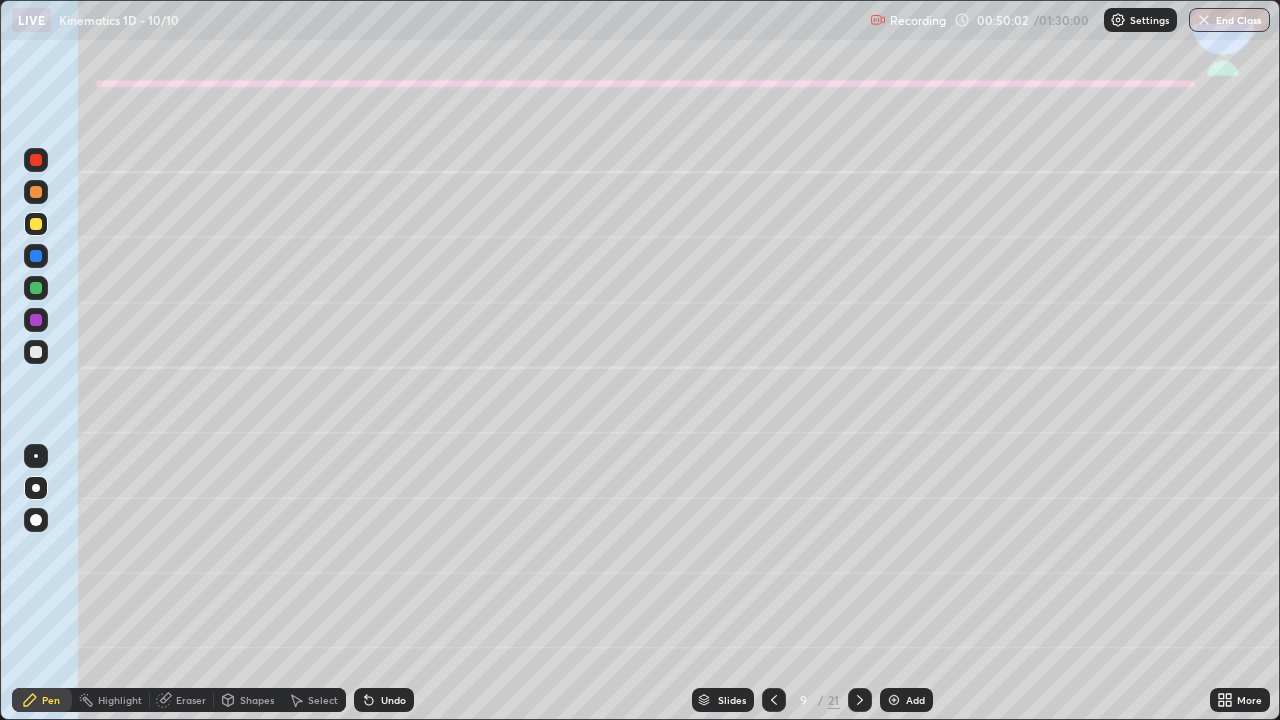 click 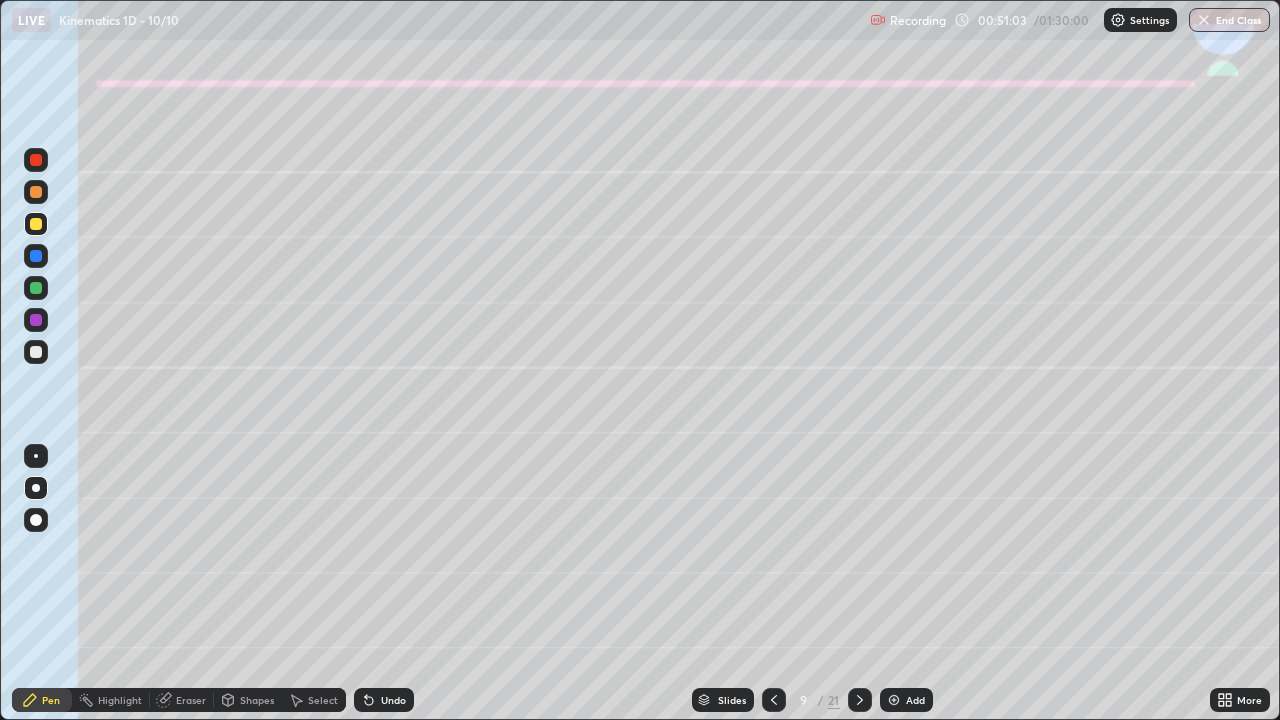 click at bounding box center [36, 352] 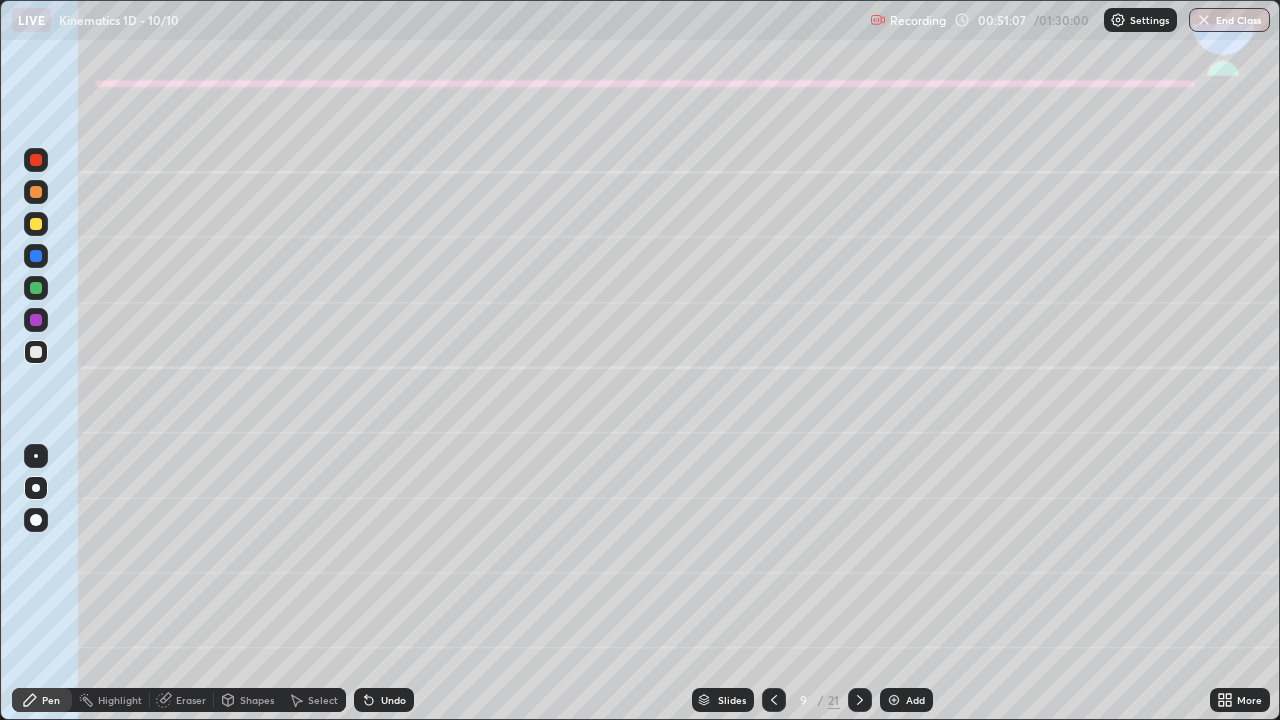 click on "Eraser" at bounding box center (191, 700) 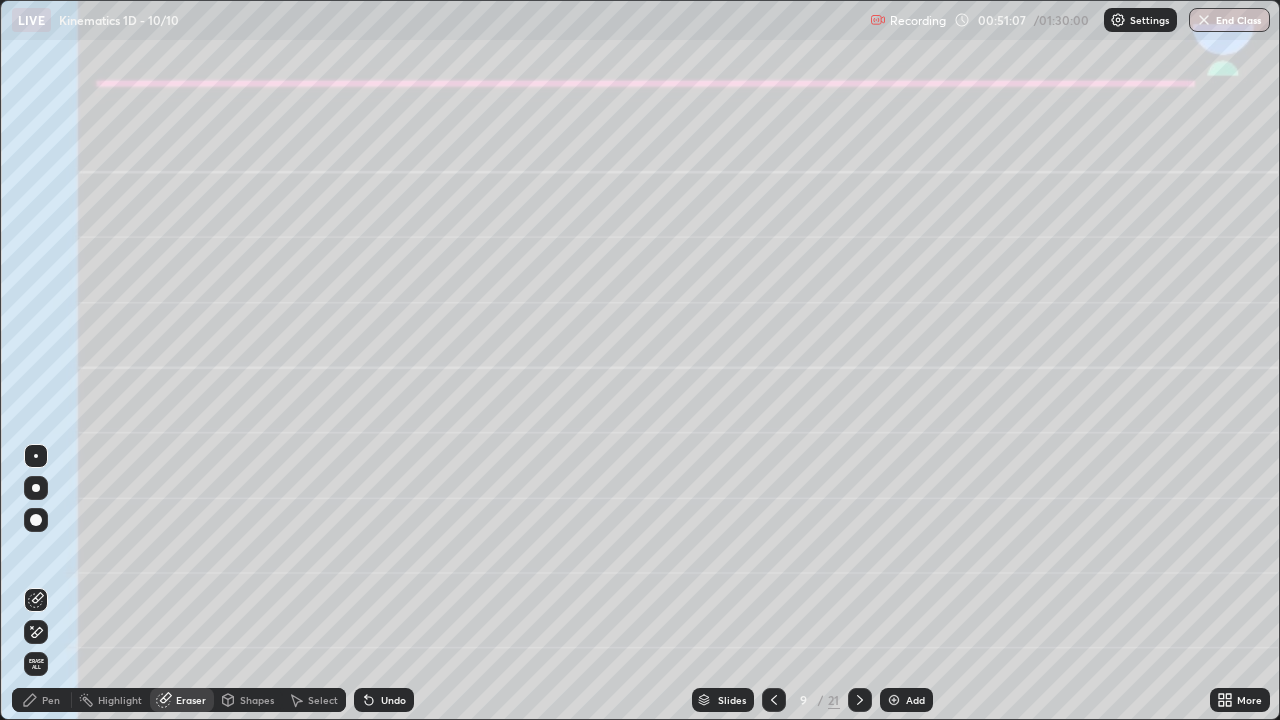 click on "Shapes" at bounding box center (257, 700) 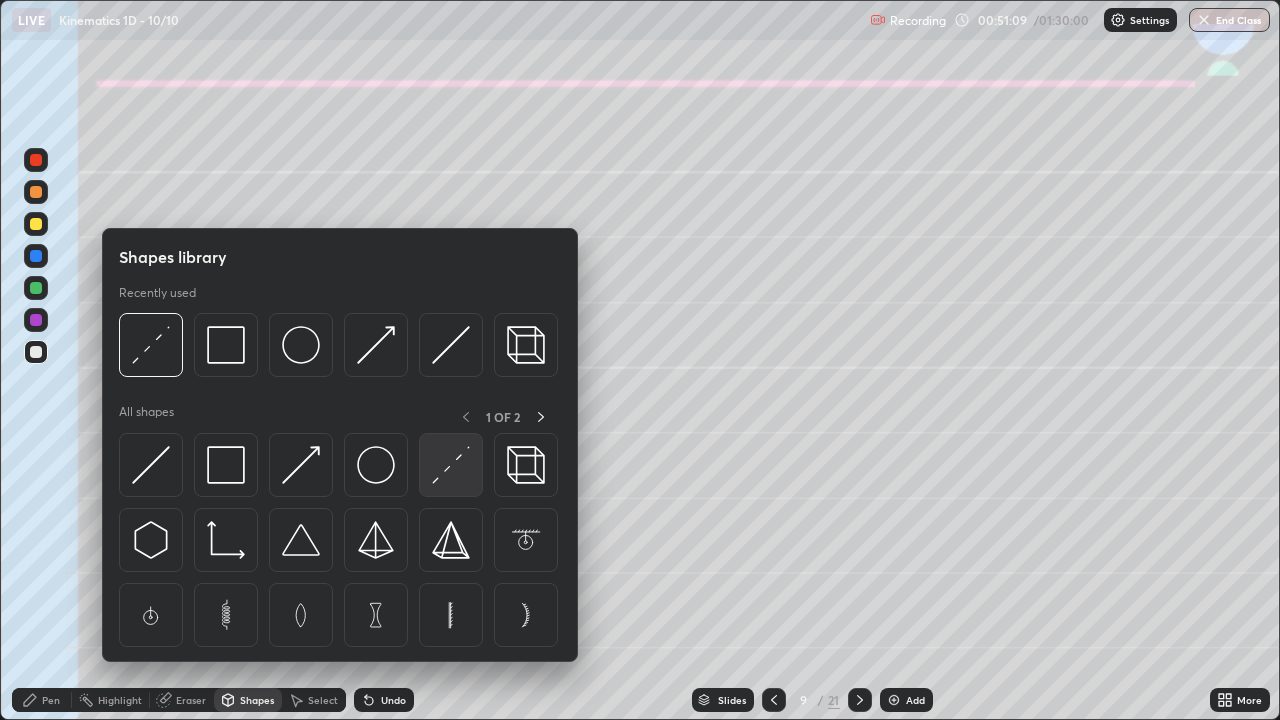 click at bounding box center [451, 465] 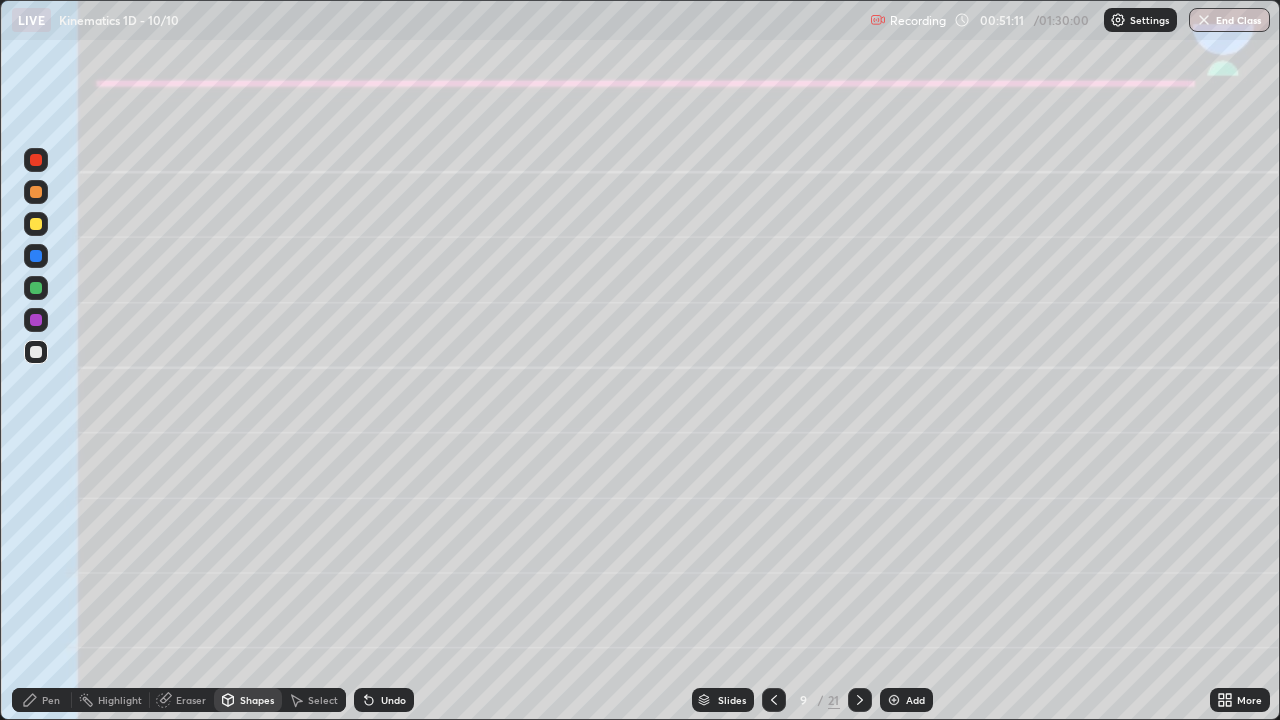click on "Pen" at bounding box center (51, 700) 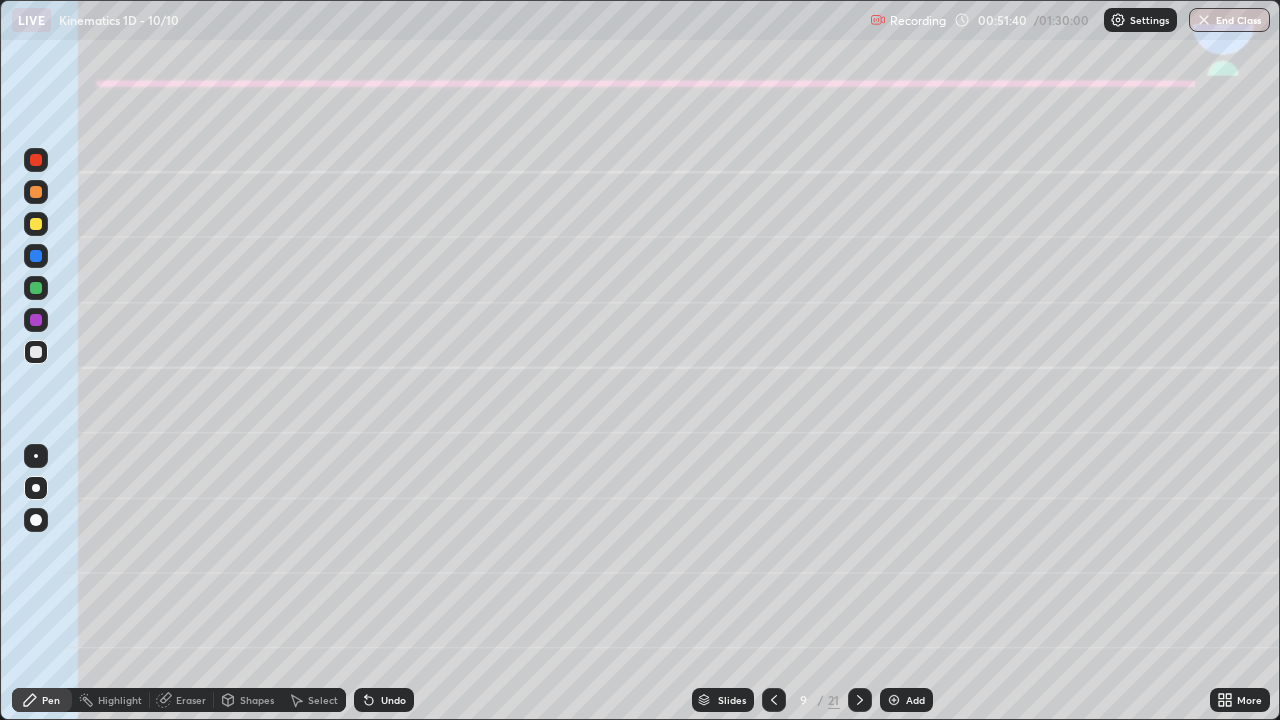 click on "Undo" at bounding box center (384, 700) 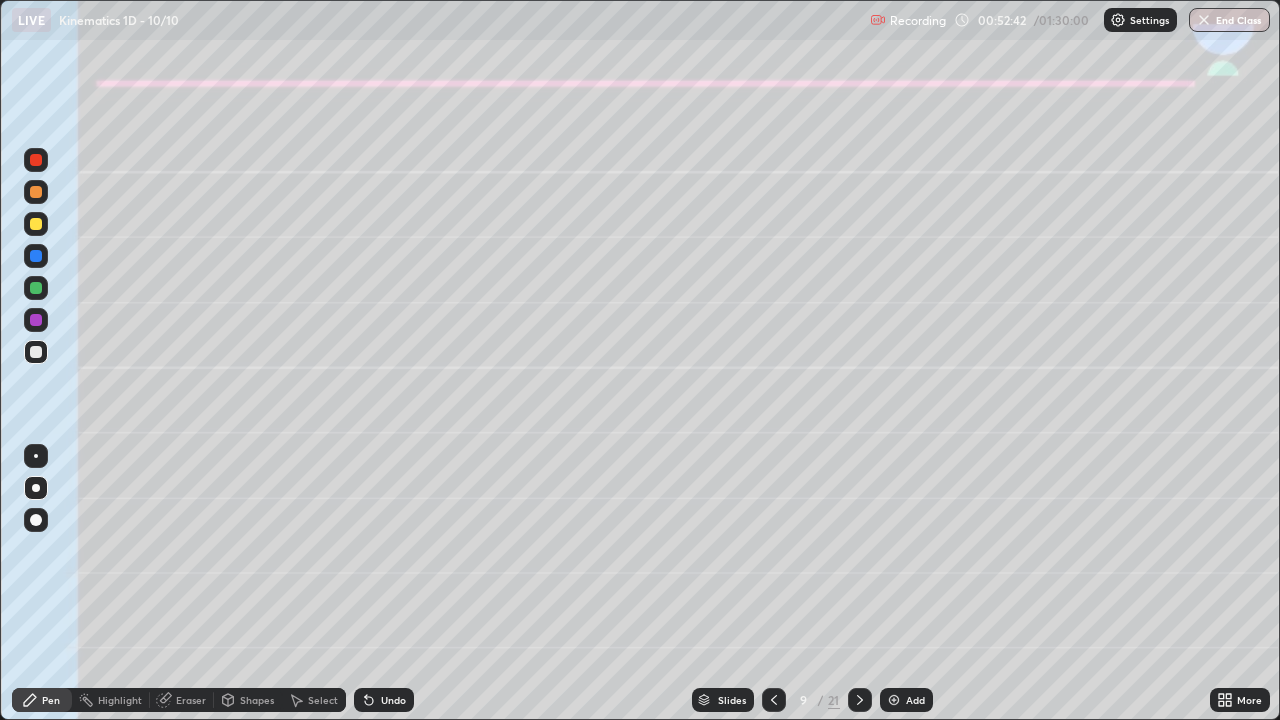 click 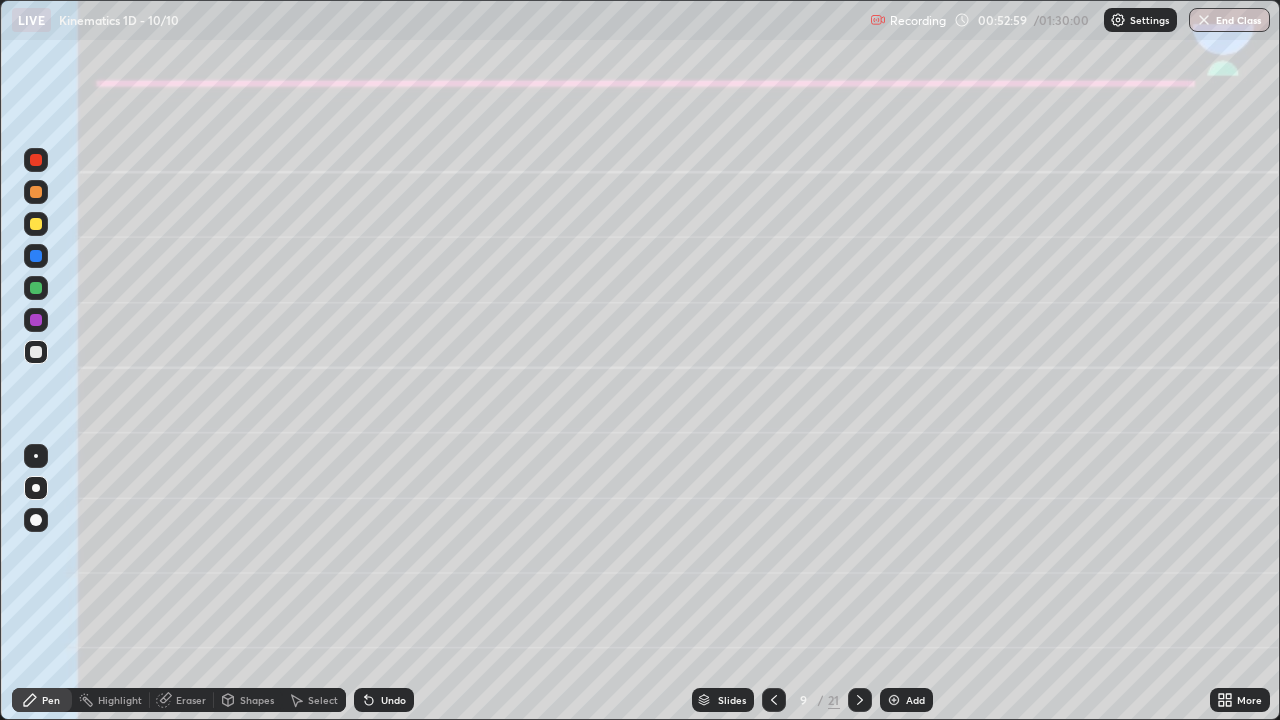 click on "Undo" at bounding box center [393, 700] 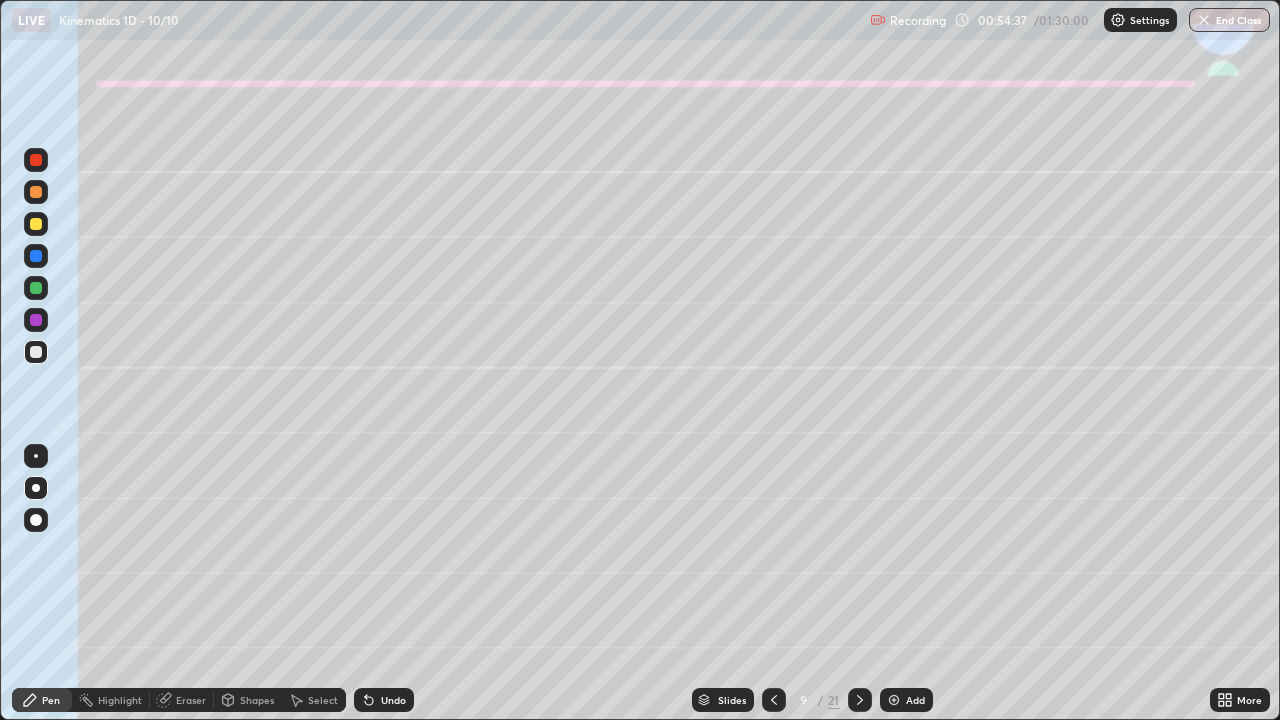click 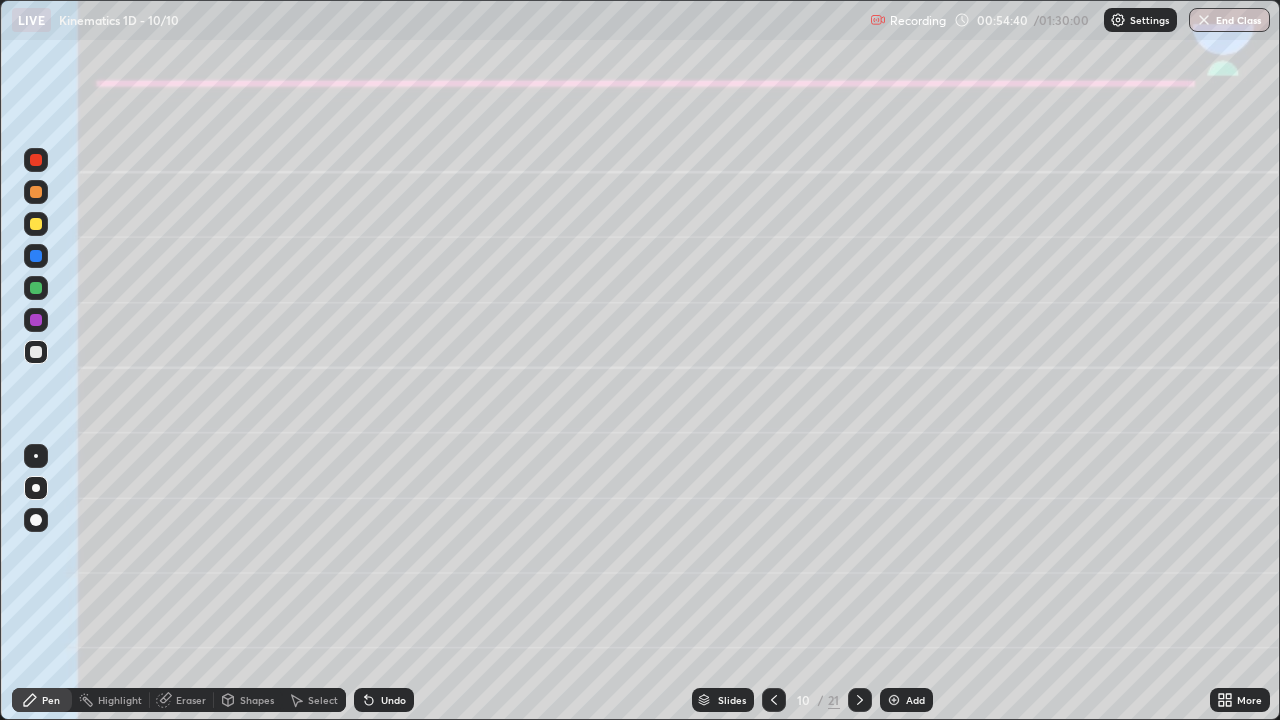 click at bounding box center [36, 192] 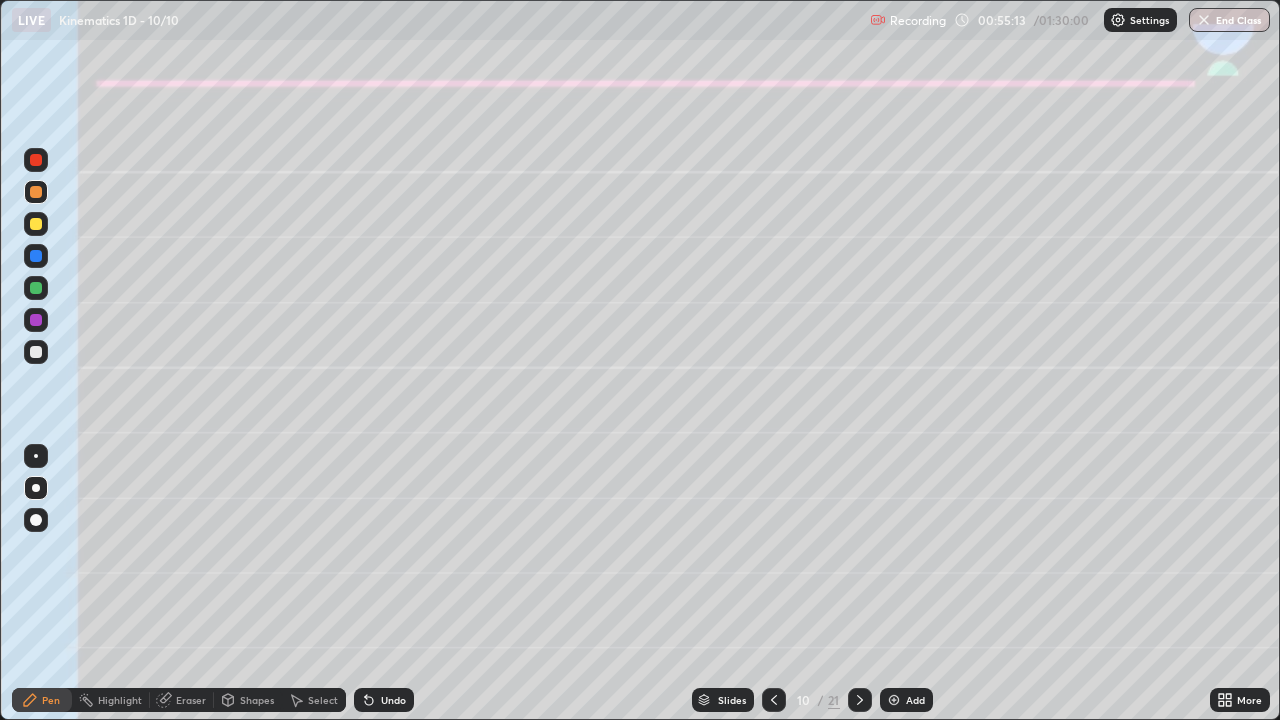 click on "Undo" at bounding box center (384, 700) 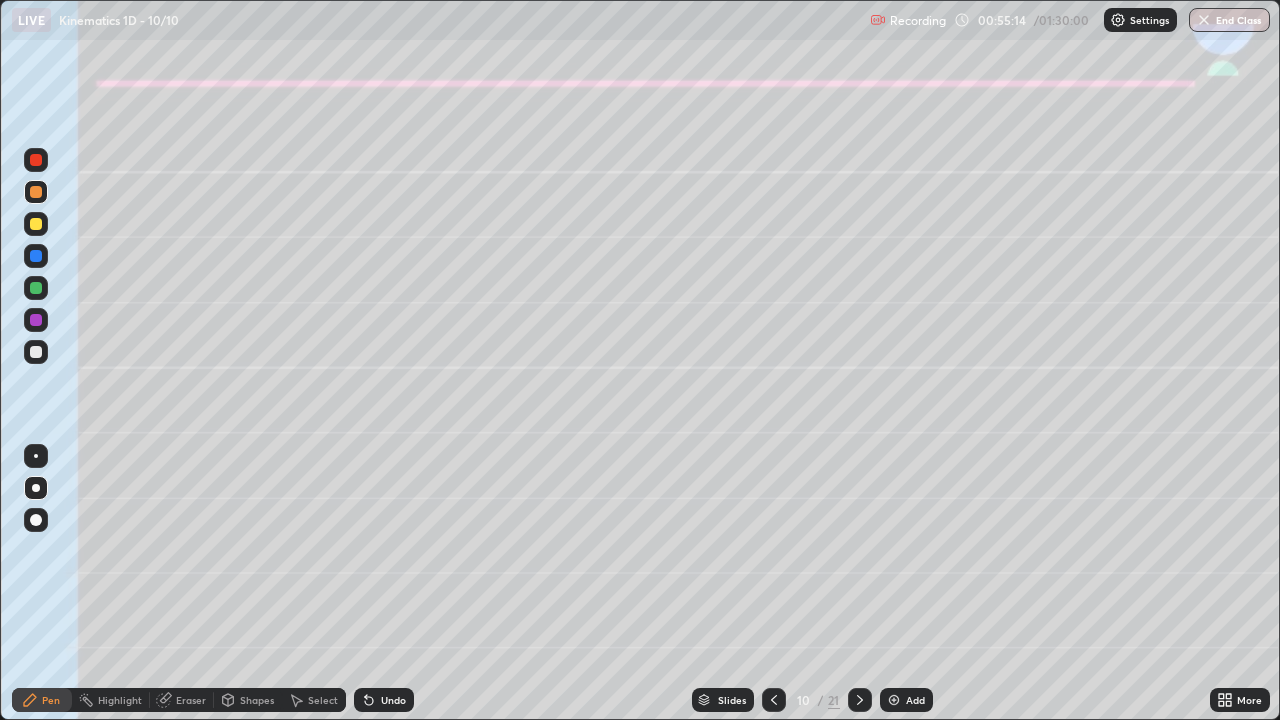 click on "Undo" at bounding box center [384, 700] 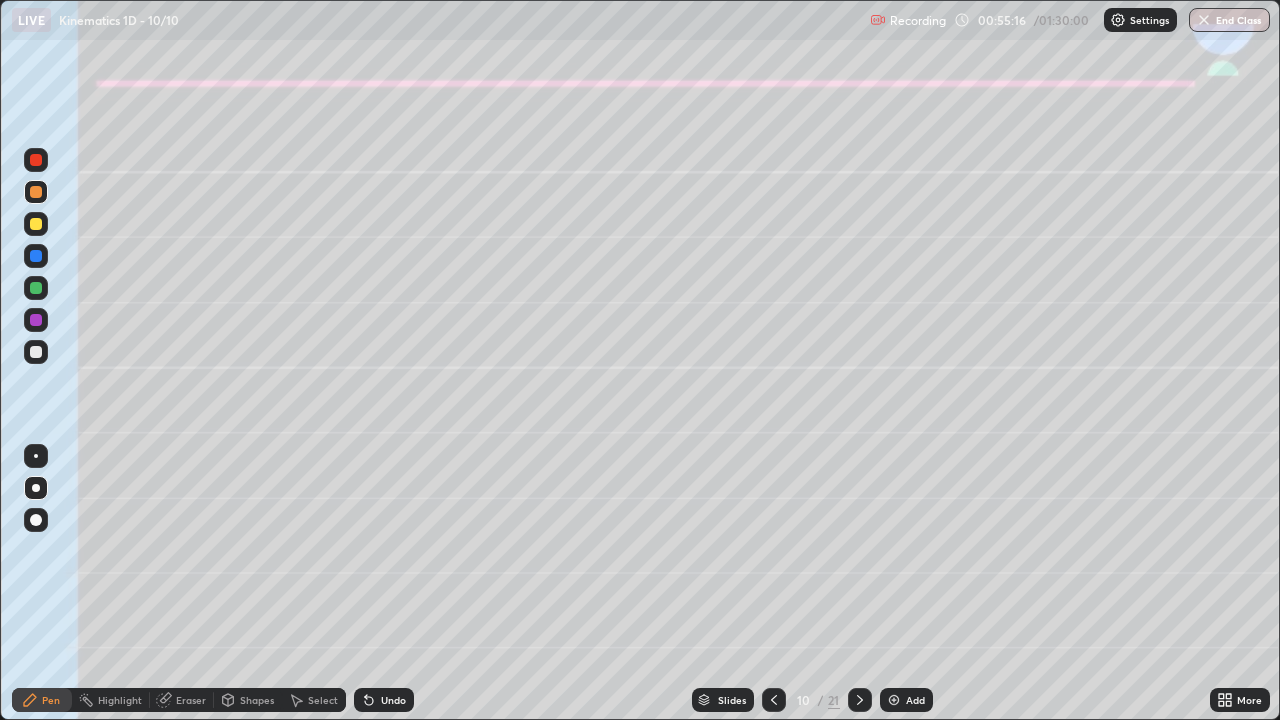click on "Eraser" at bounding box center [191, 700] 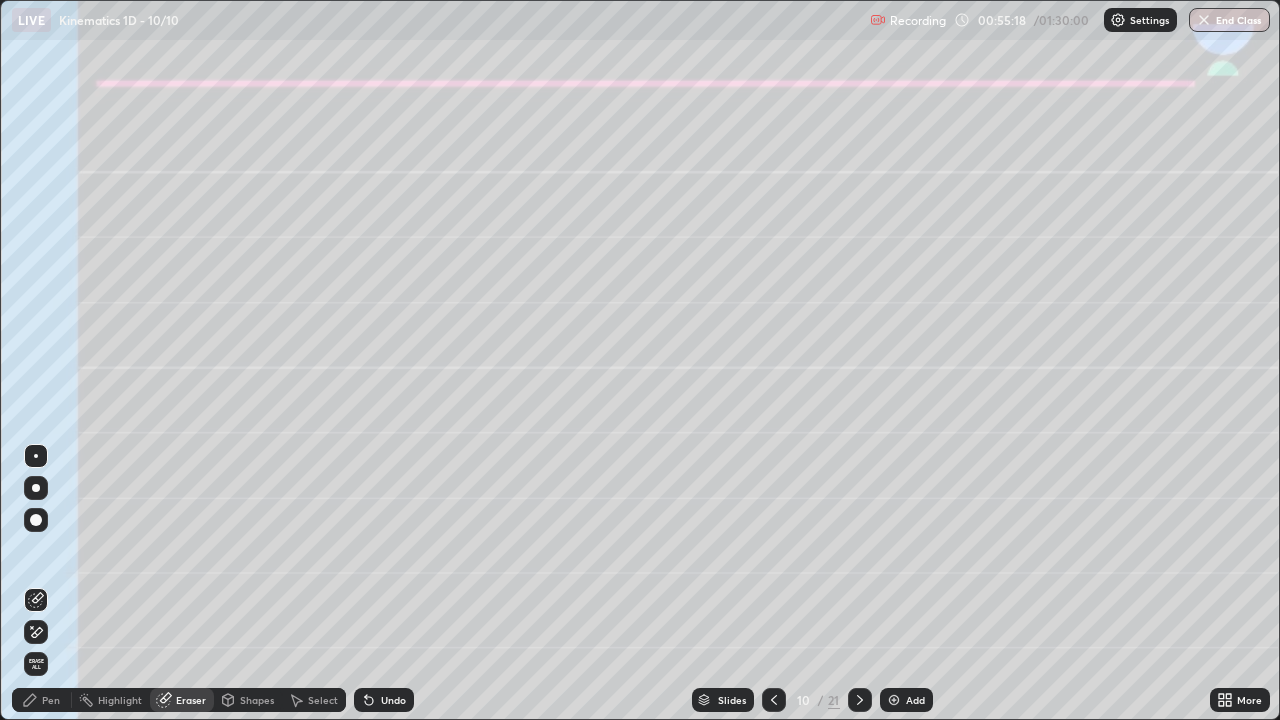 click on "Pen" at bounding box center [51, 700] 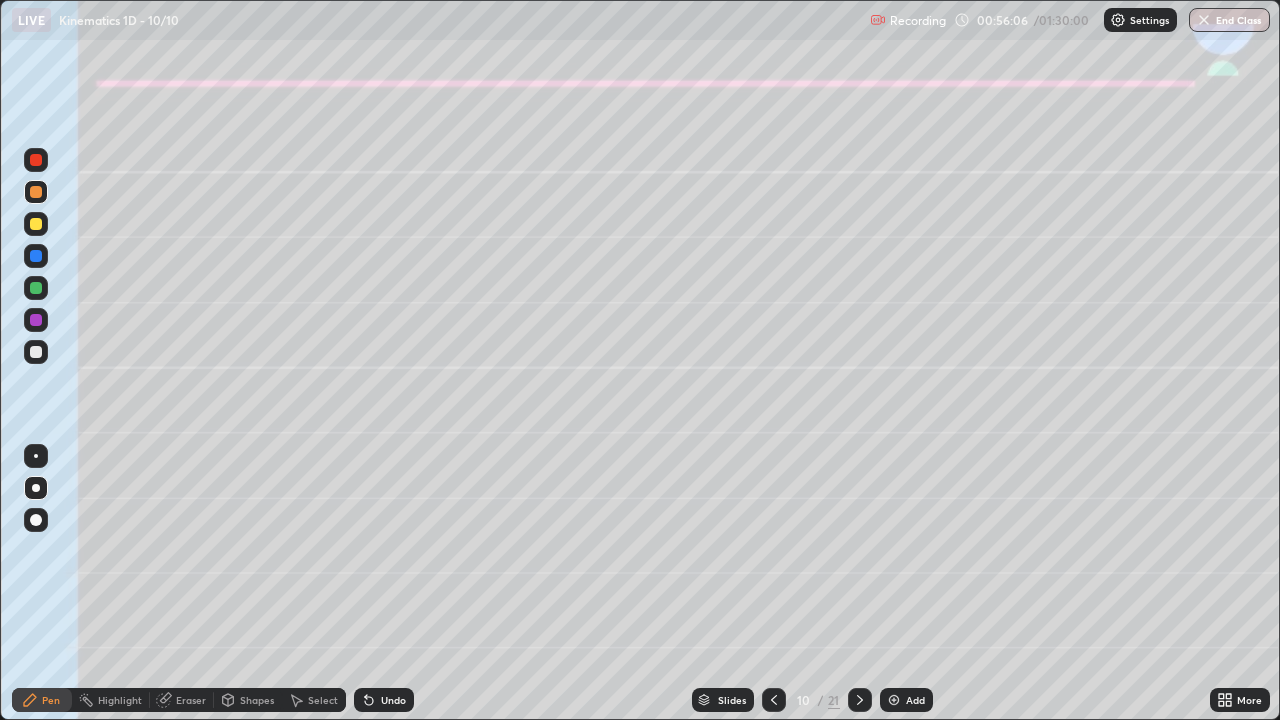 click 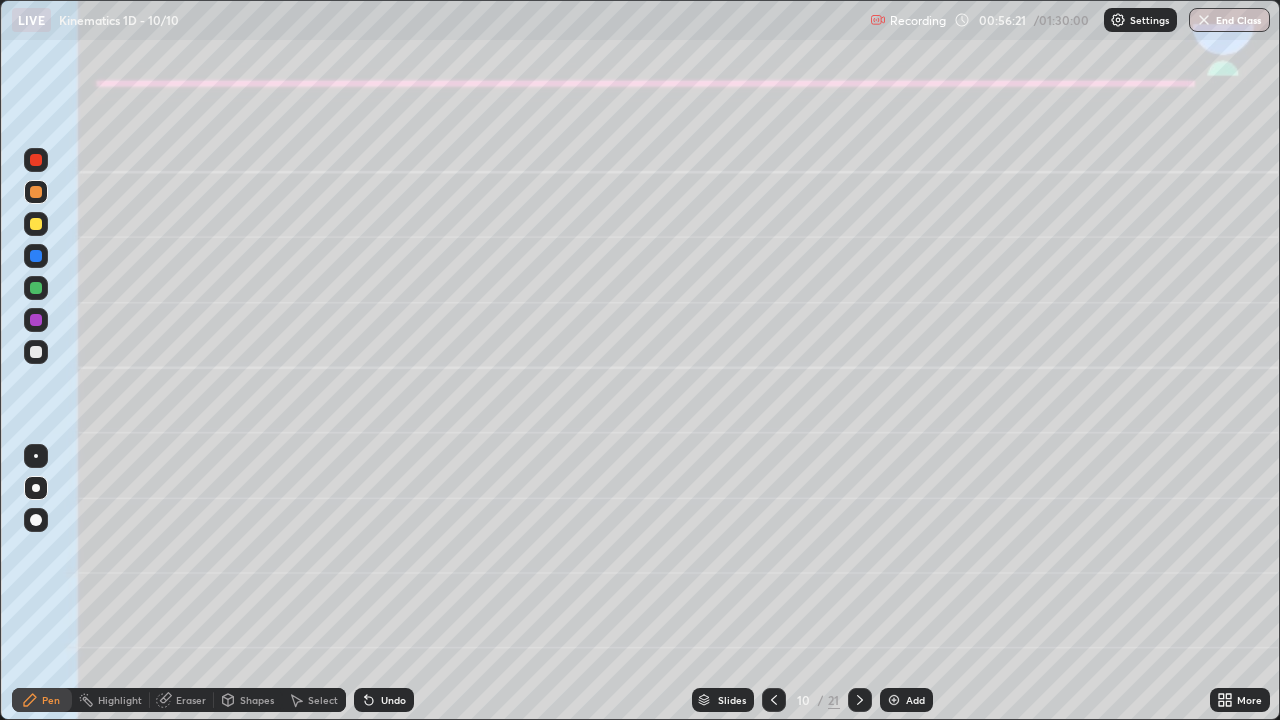 click 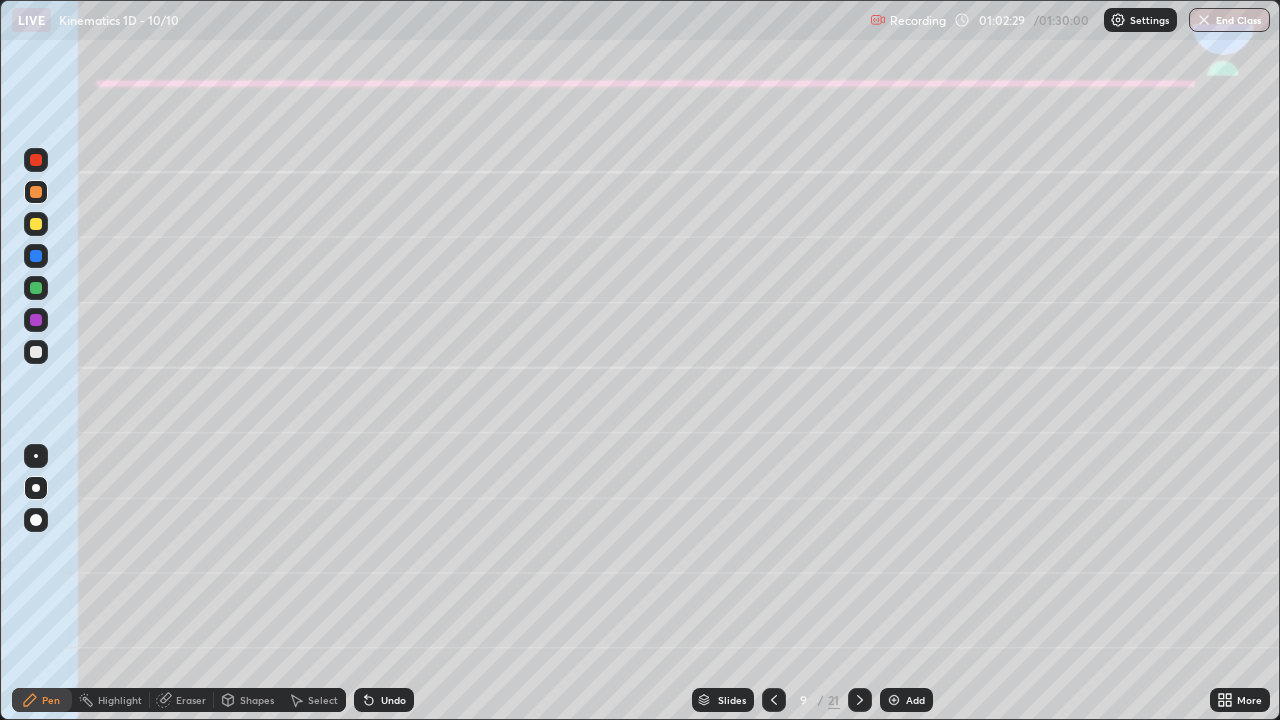 click at bounding box center [860, 700] 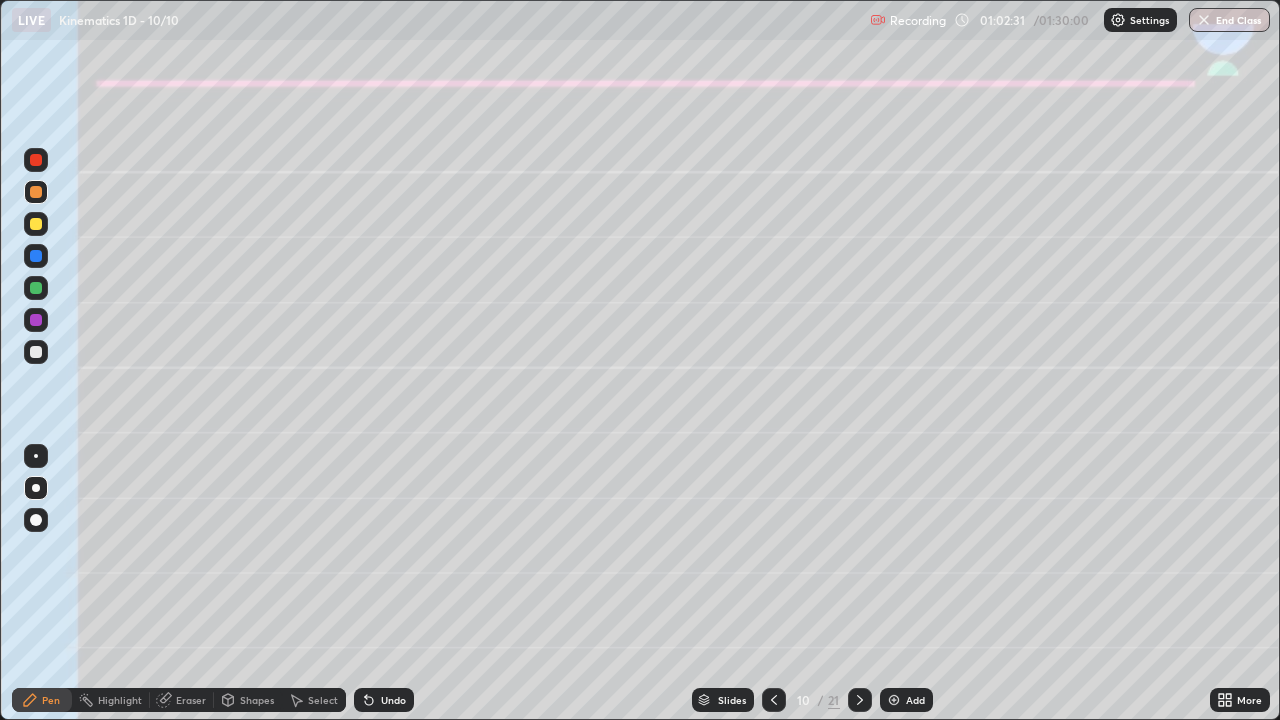 click on "Shapes" at bounding box center [257, 700] 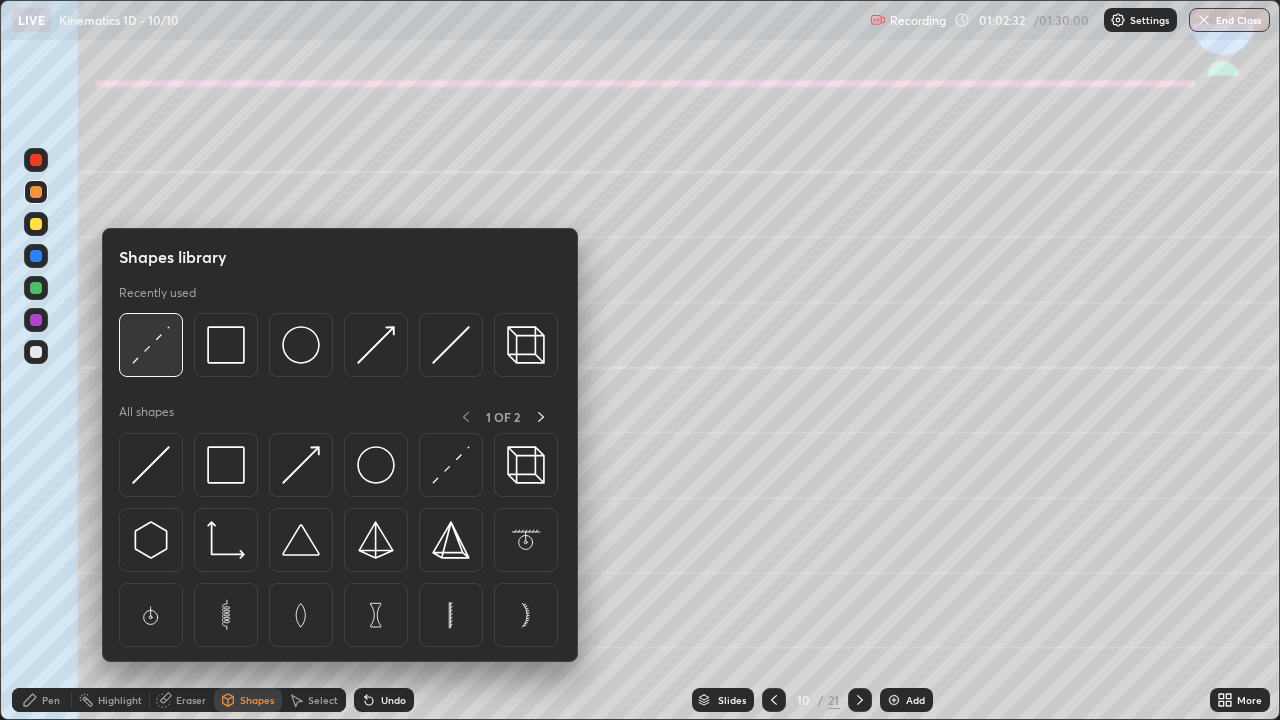 click at bounding box center [151, 345] 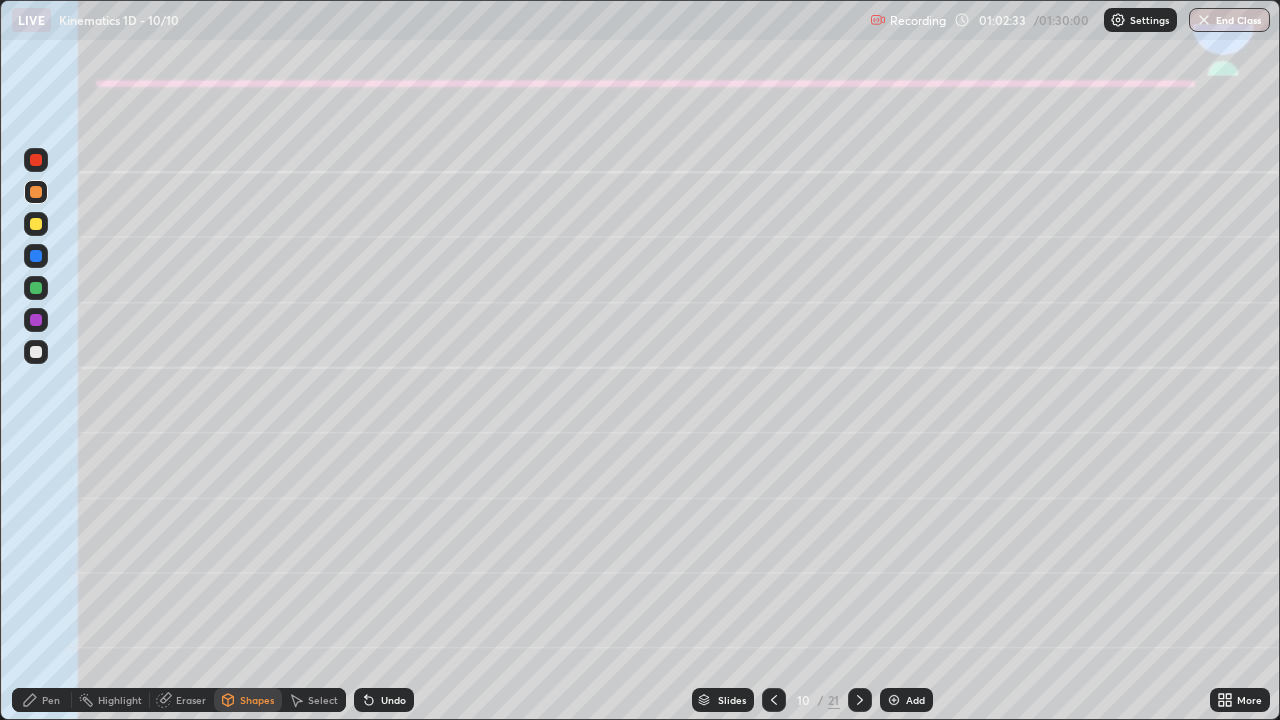 click at bounding box center (36, 288) 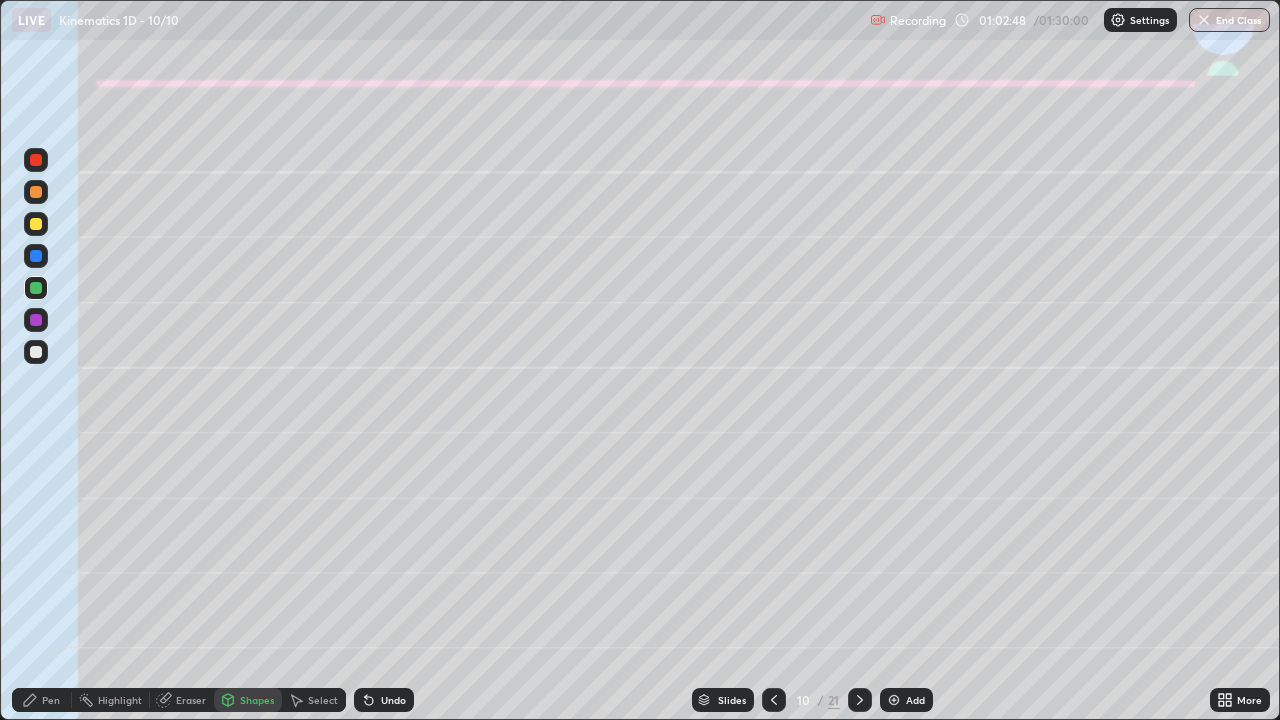 click at bounding box center (36, 192) 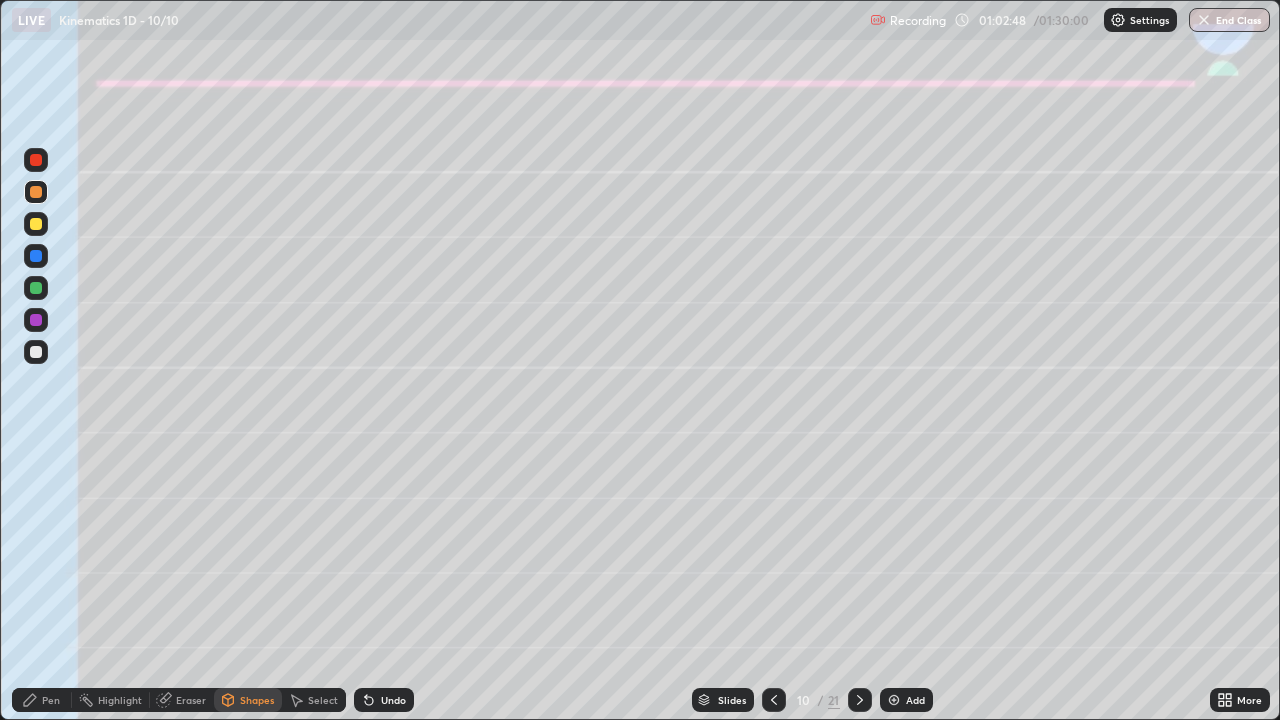 click at bounding box center (36, 224) 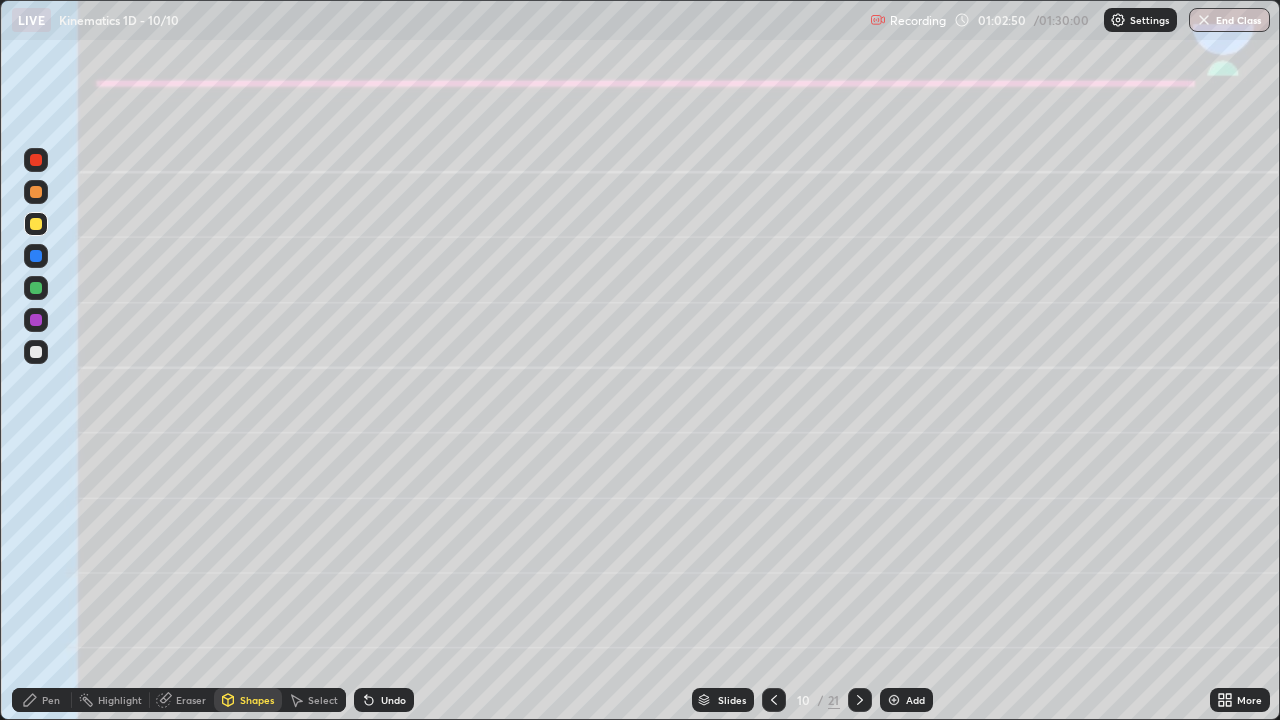 click 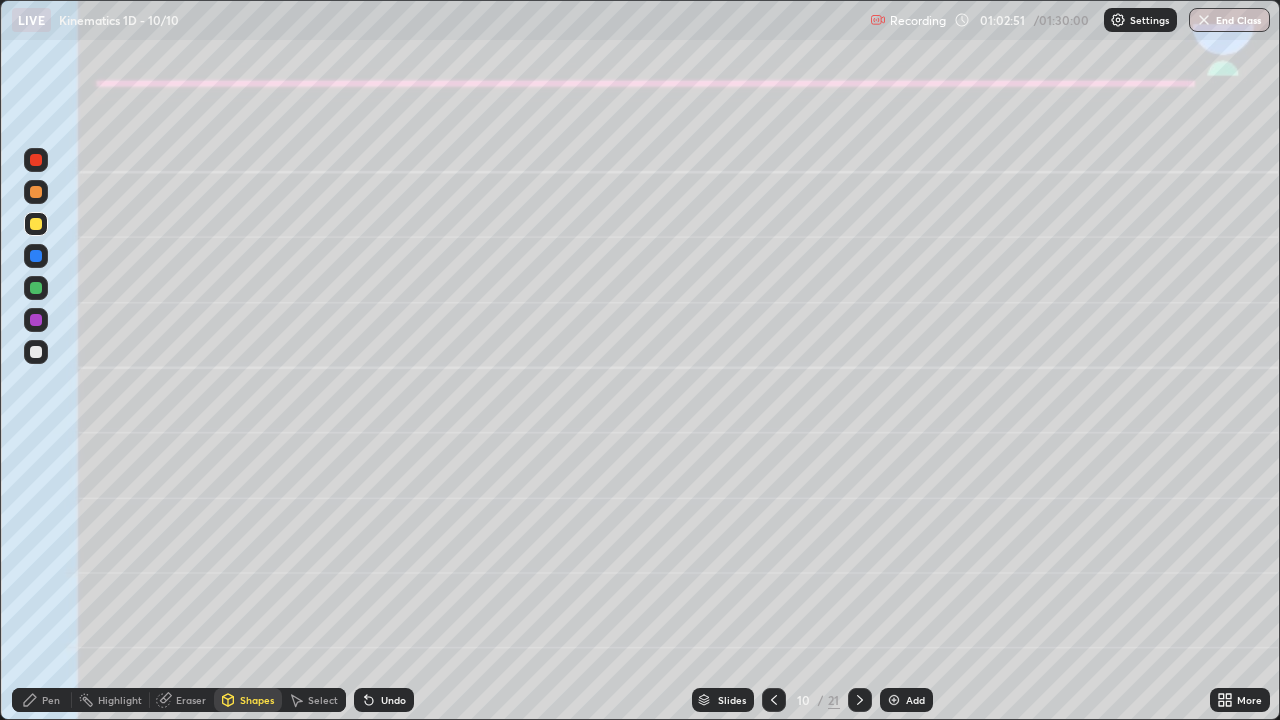 click on "Pen" at bounding box center (51, 700) 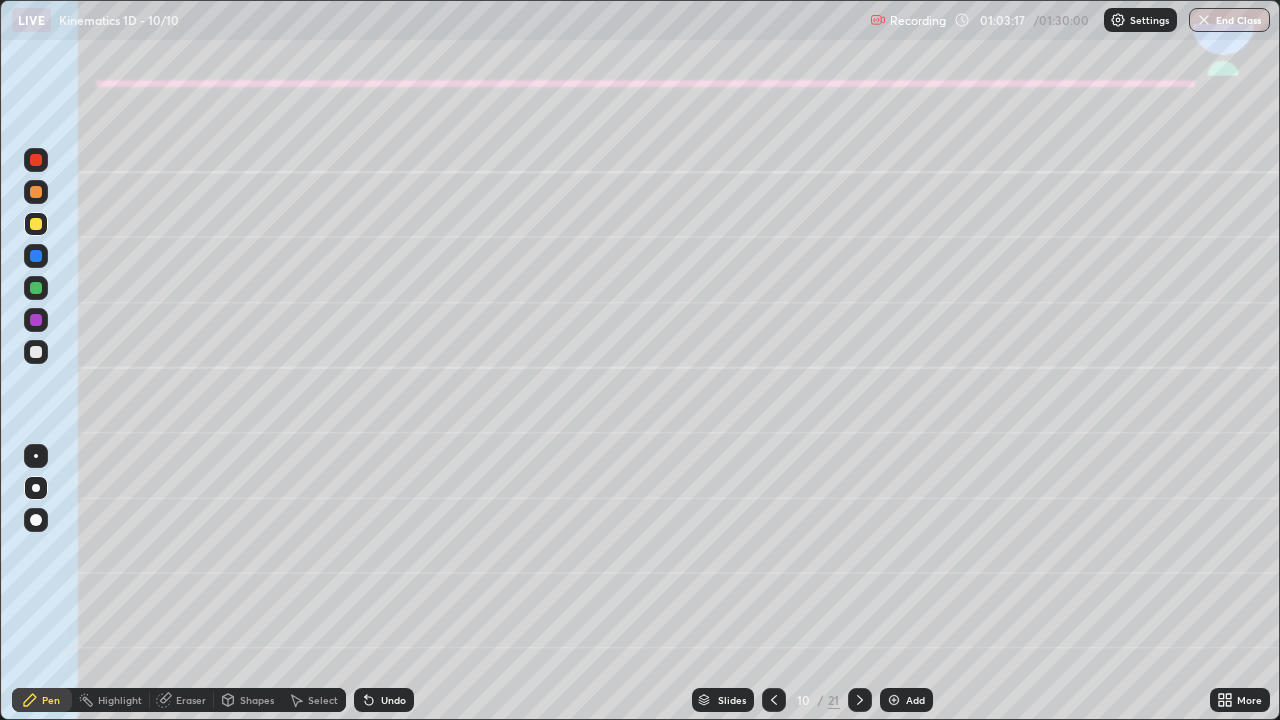 click on "Undo" at bounding box center [384, 700] 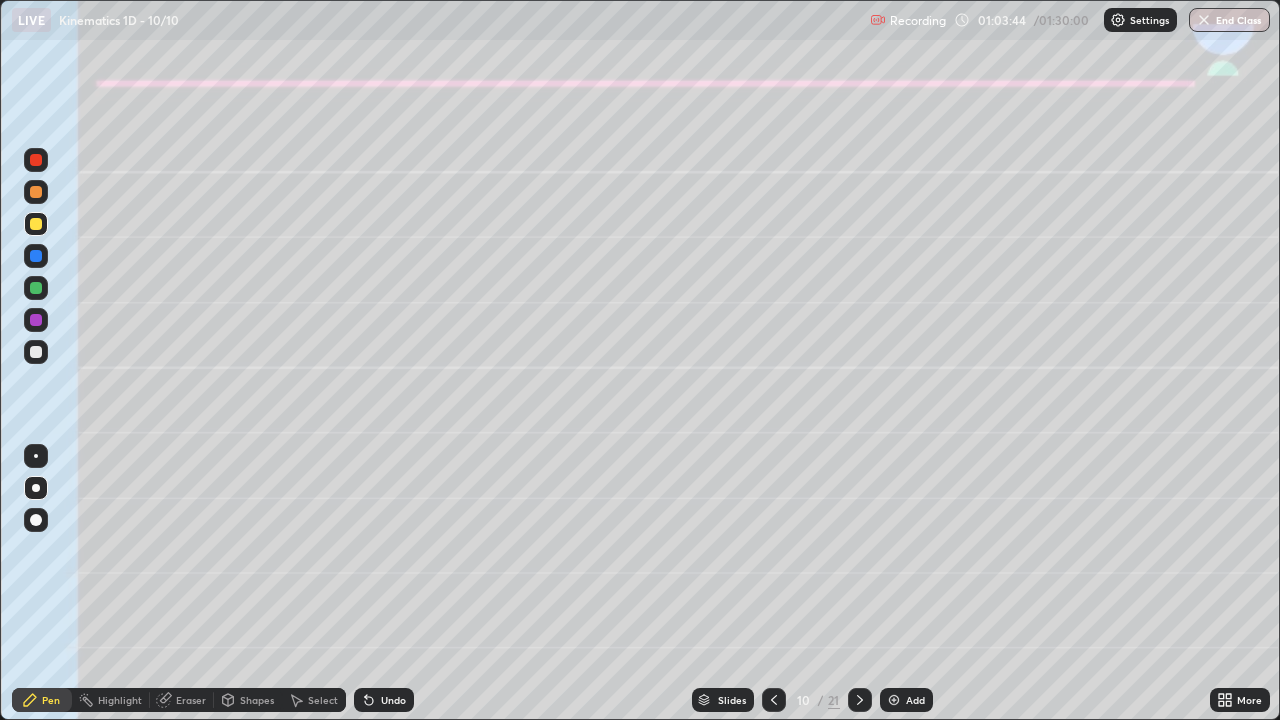 click on "Shapes" at bounding box center [257, 700] 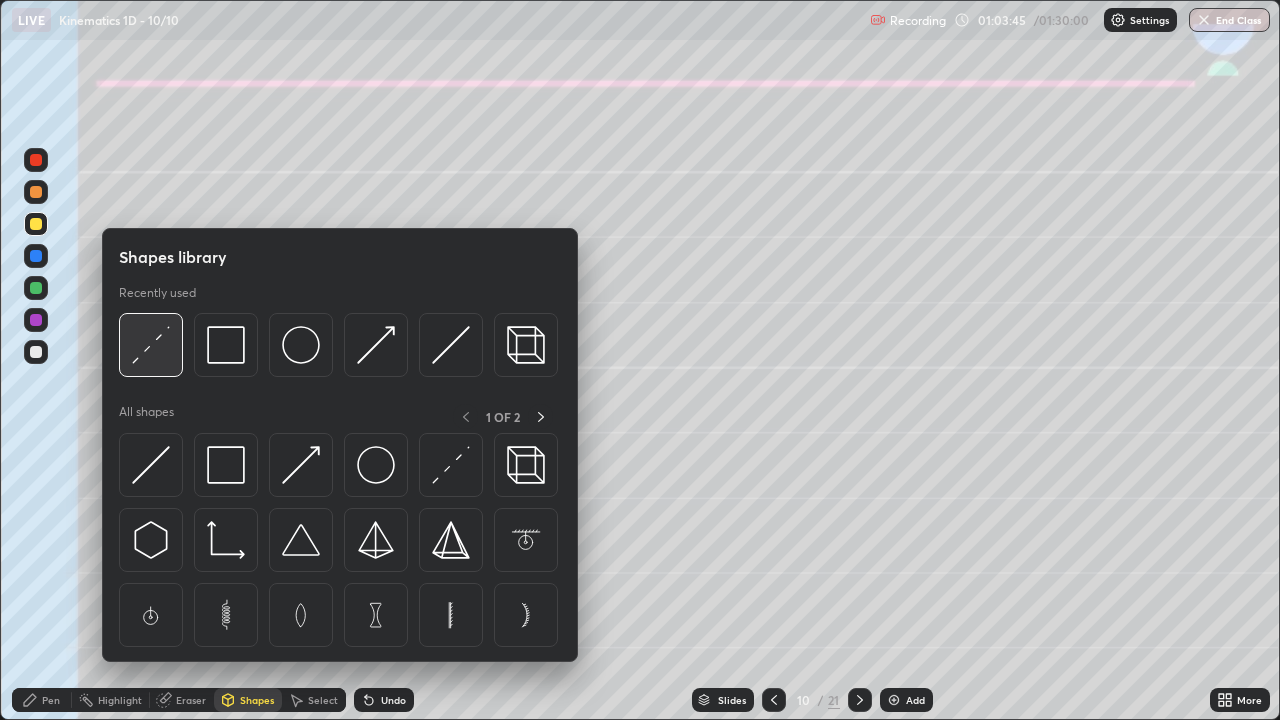 click at bounding box center (151, 345) 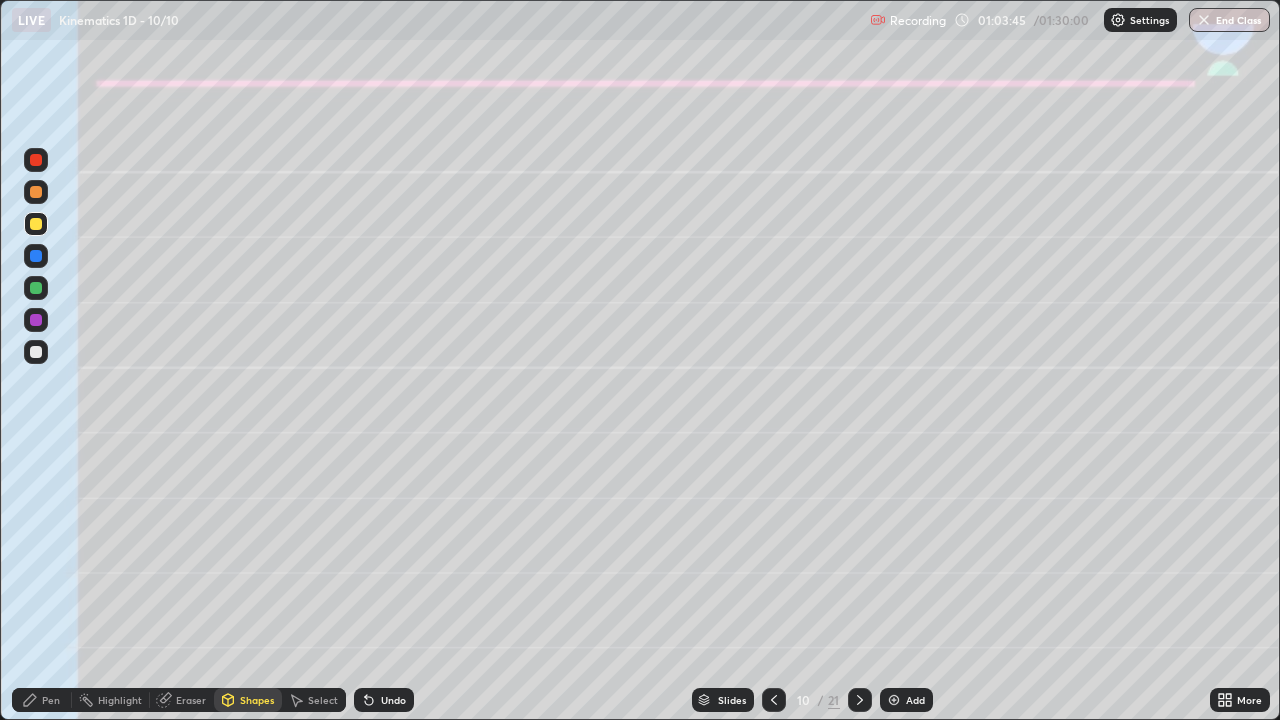 click at bounding box center (36, 352) 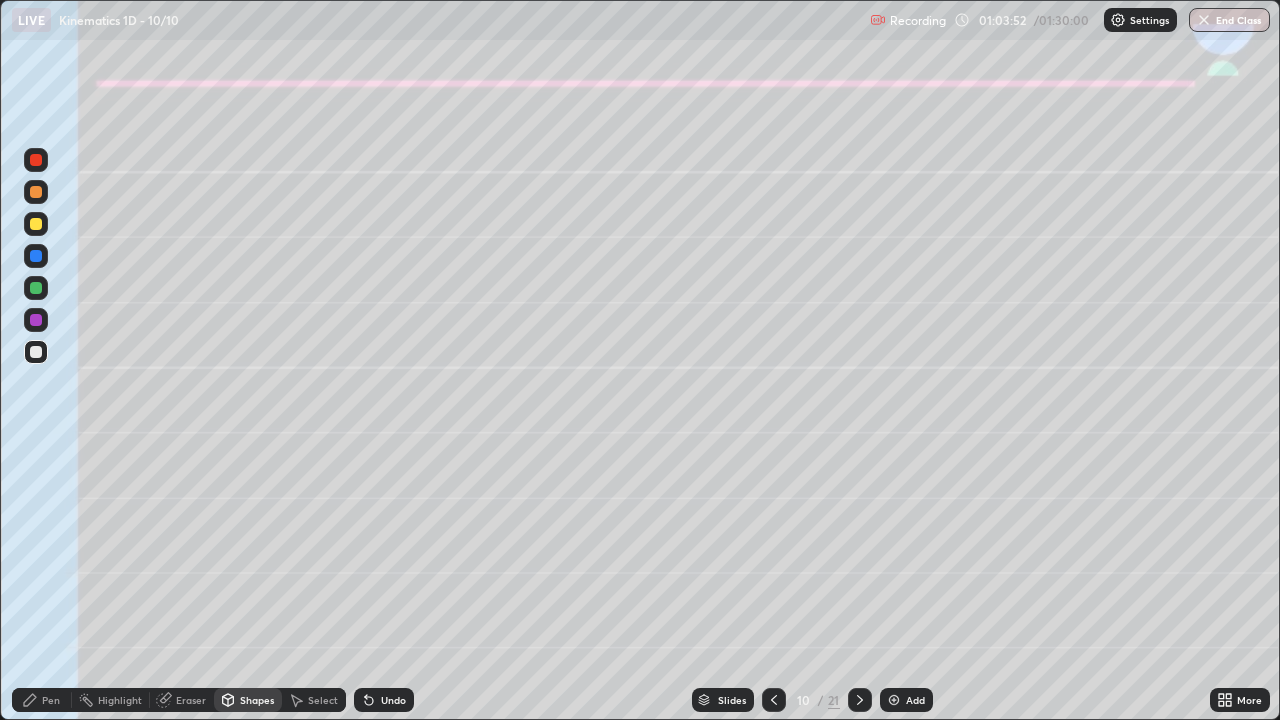 click on "Pen" at bounding box center [51, 700] 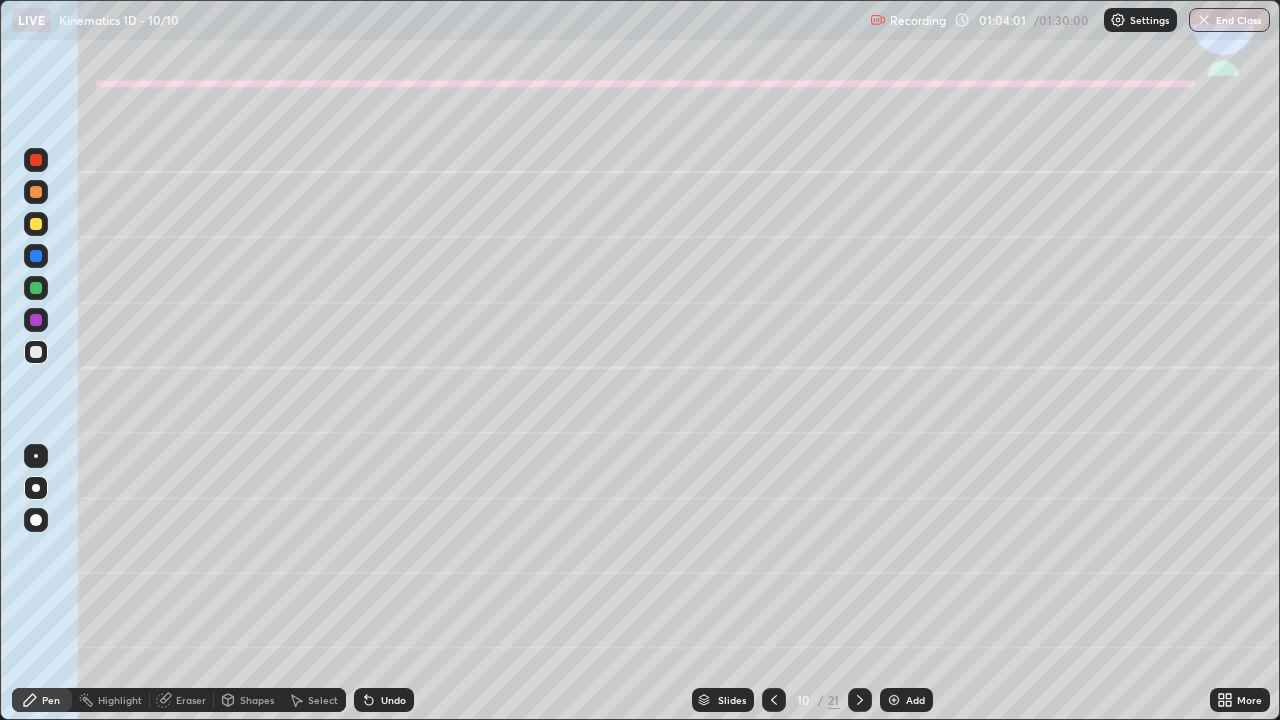 click on "Undo" at bounding box center (393, 700) 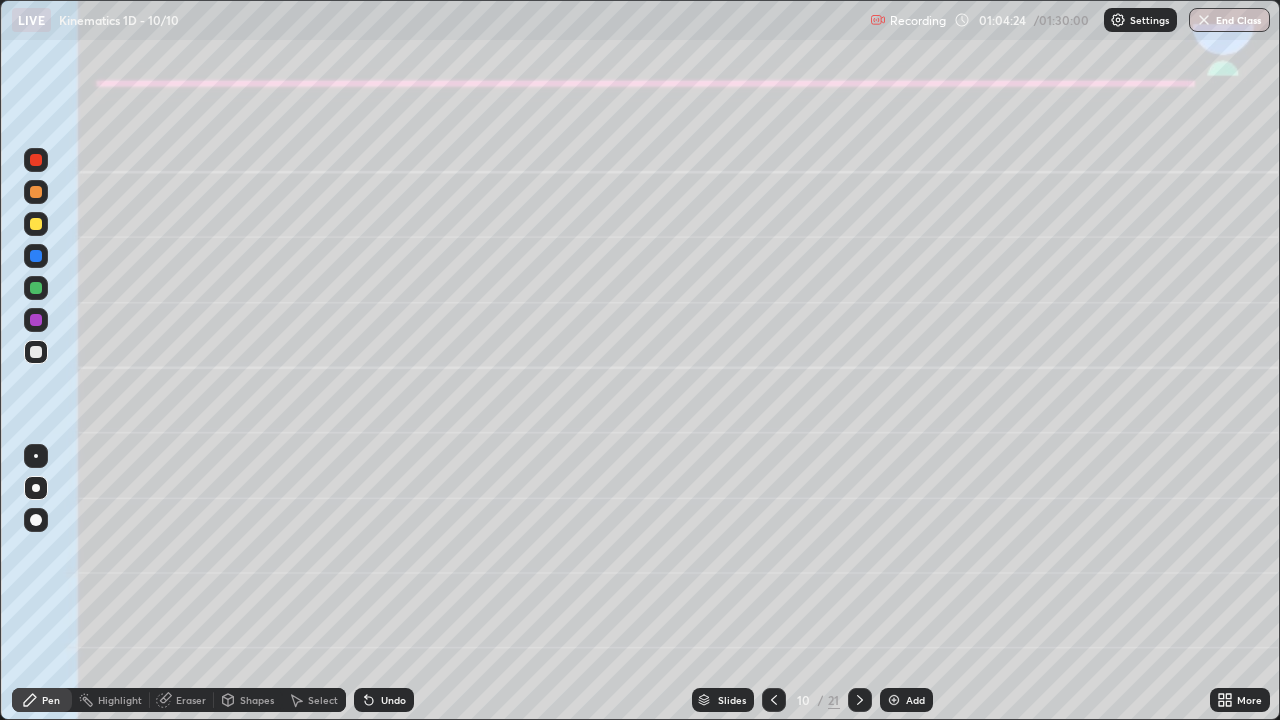 click at bounding box center [36, 256] 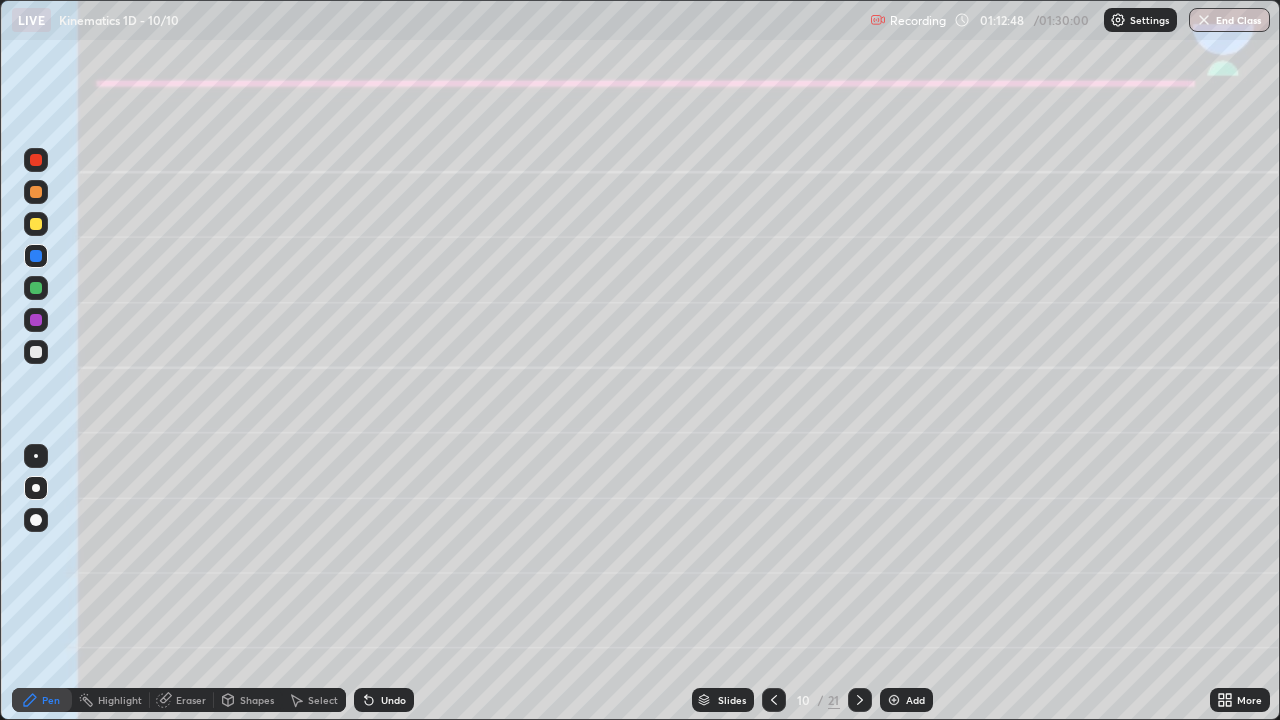 click at bounding box center (860, 700) 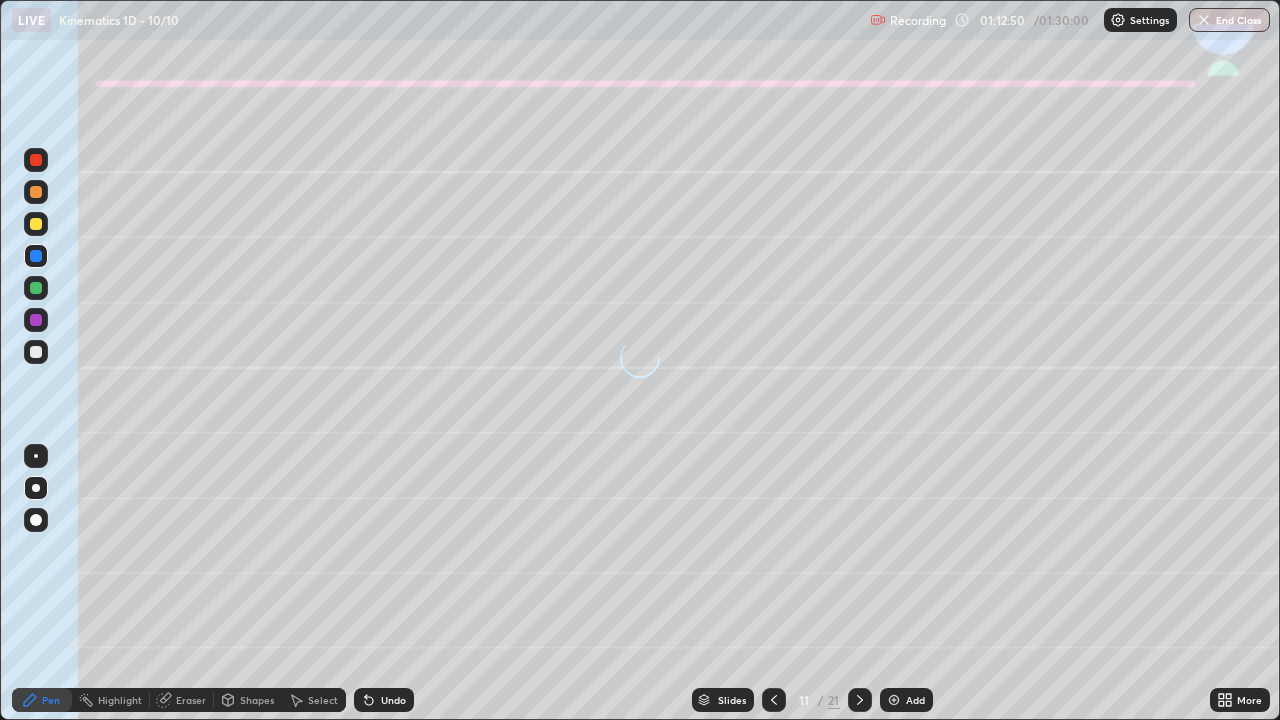 click at bounding box center (36, 224) 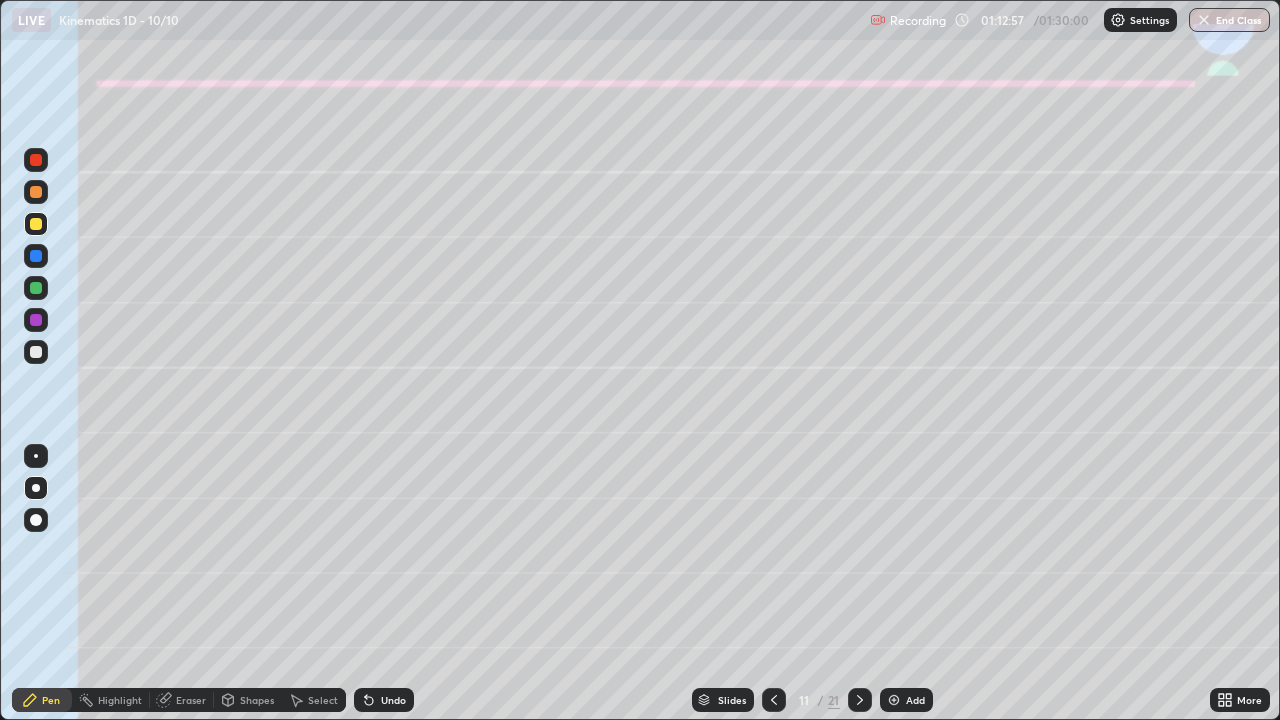 click on "Shapes" at bounding box center [257, 700] 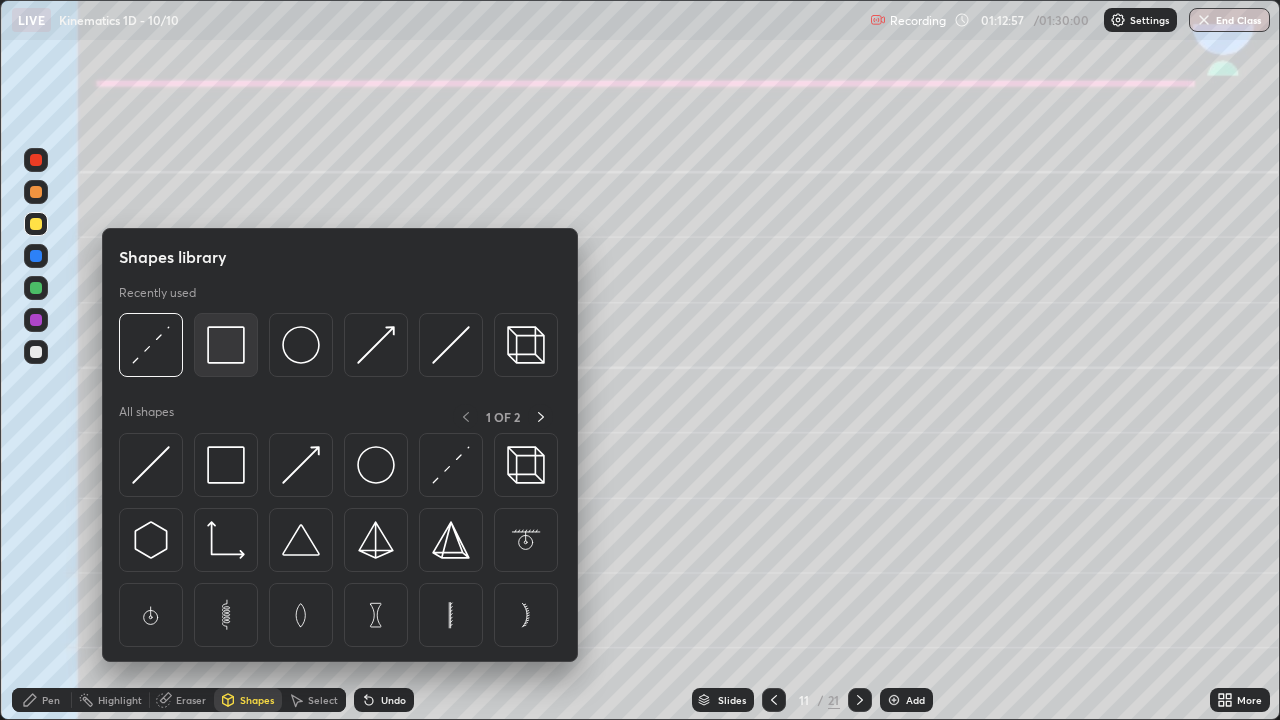 click at bounding box center (226, 345) 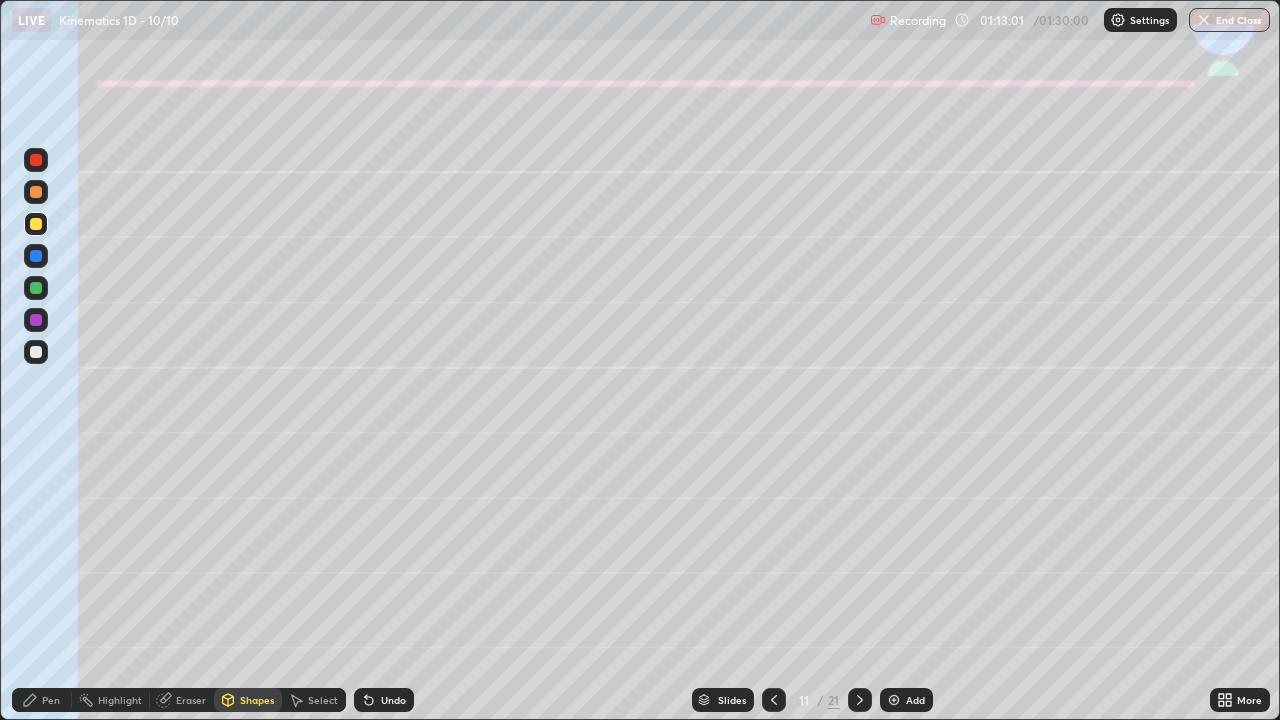 click on "Undo" at bounding box center (393, 700) 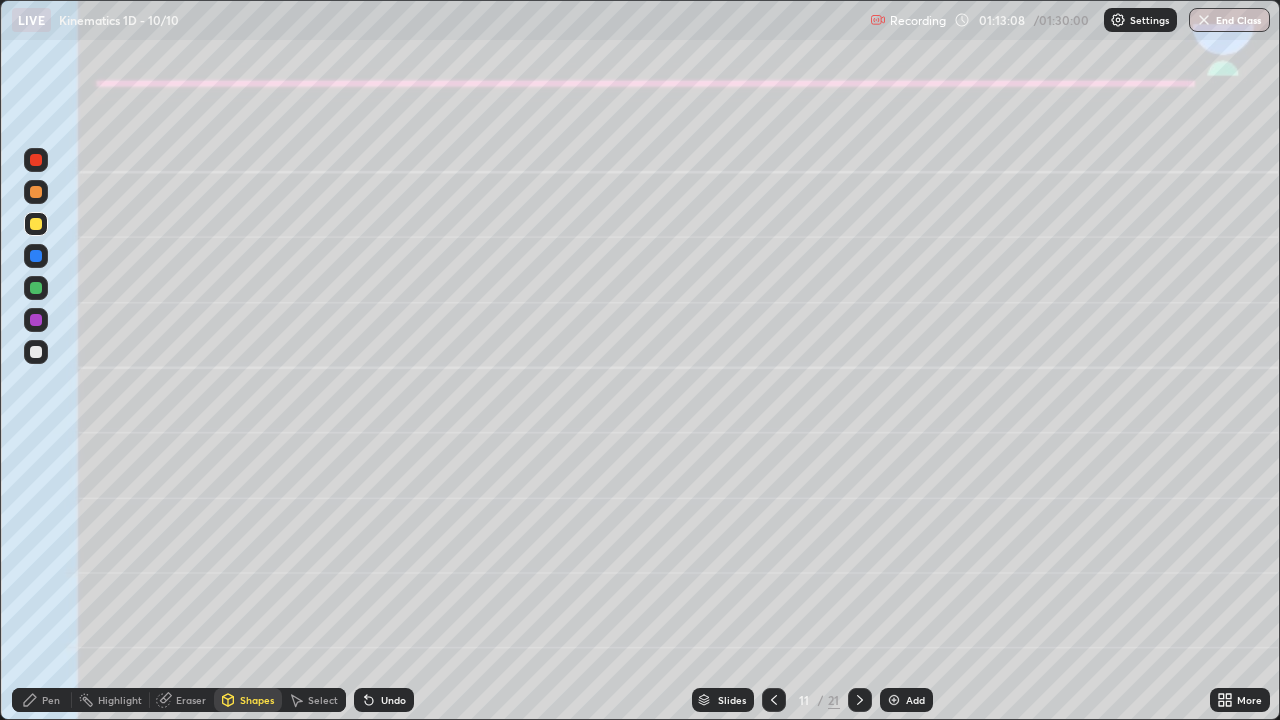click on "Pen" at bounding box center (51, 700) 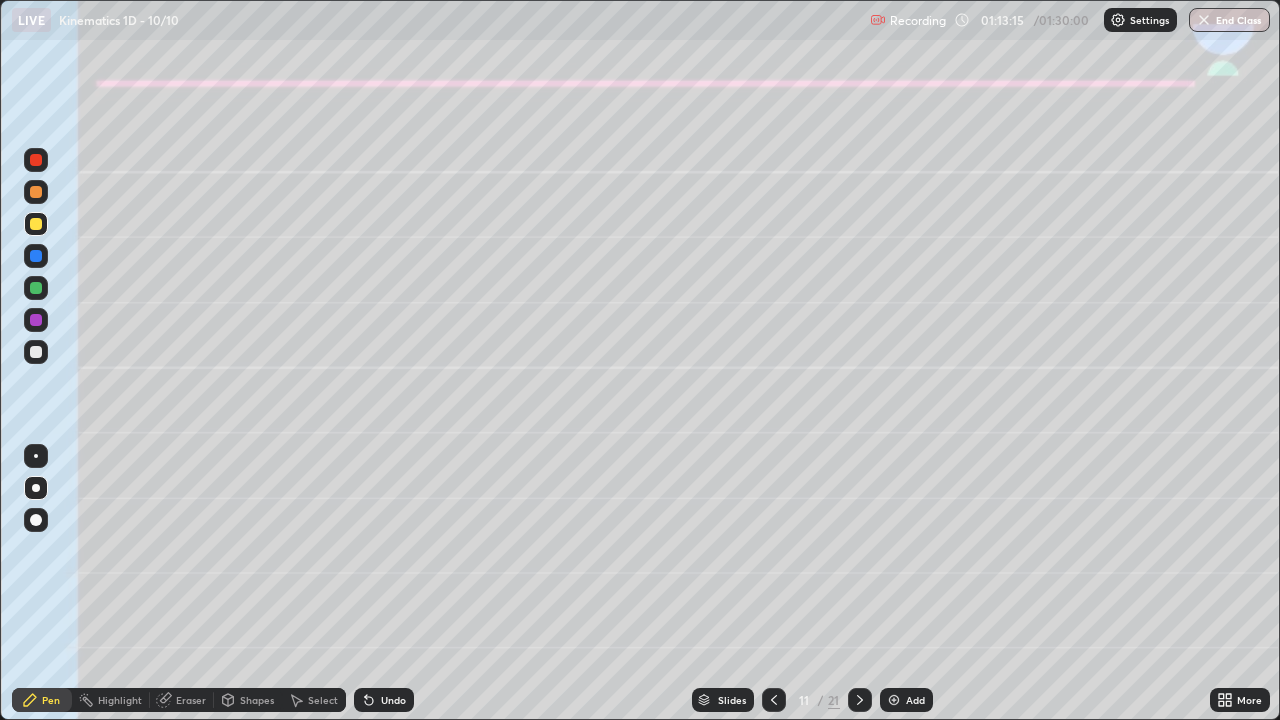 click on "Shapes" at bounding box center (257, 700) 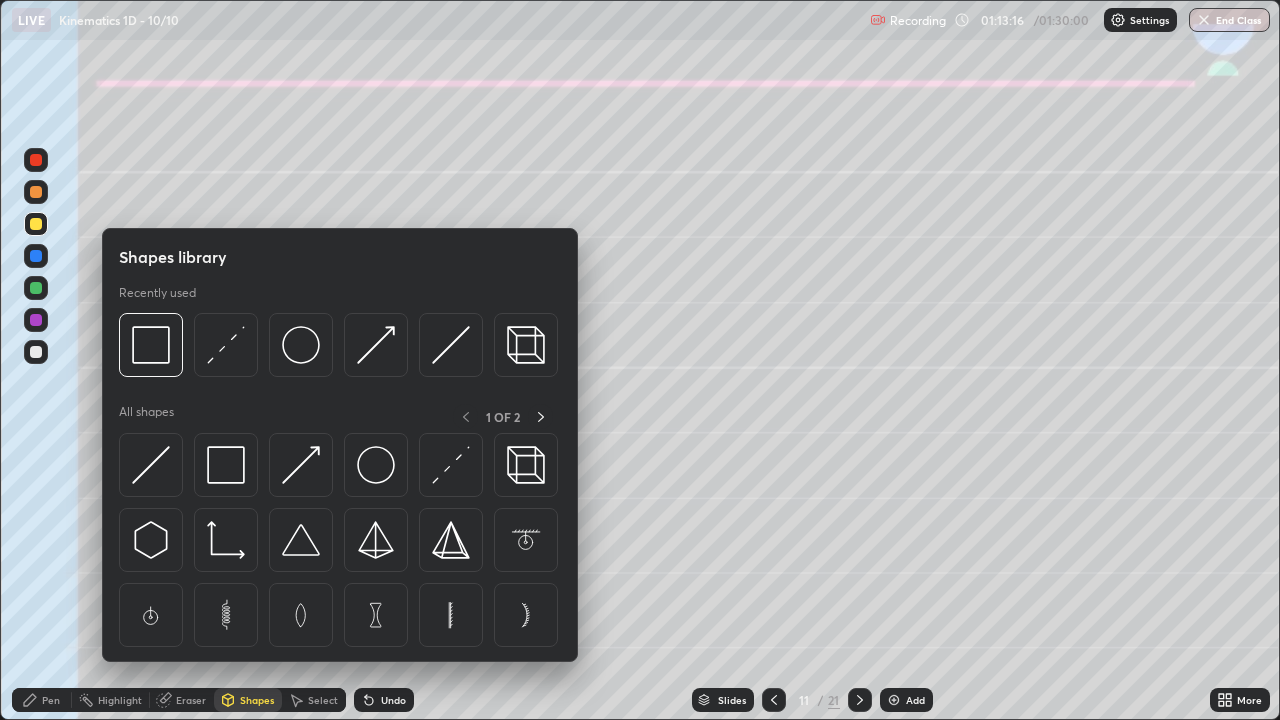 click at bounding box center [36, 352] 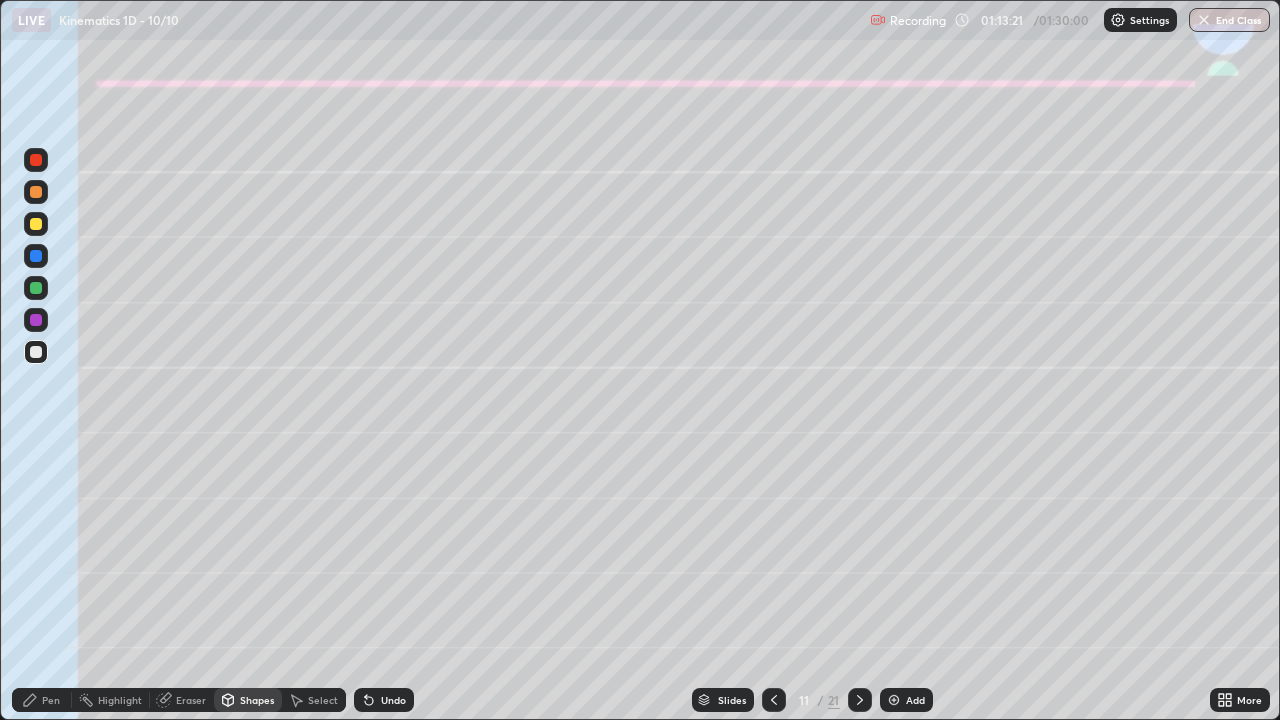 click on "Shapes" at bounding box center (257, 700) 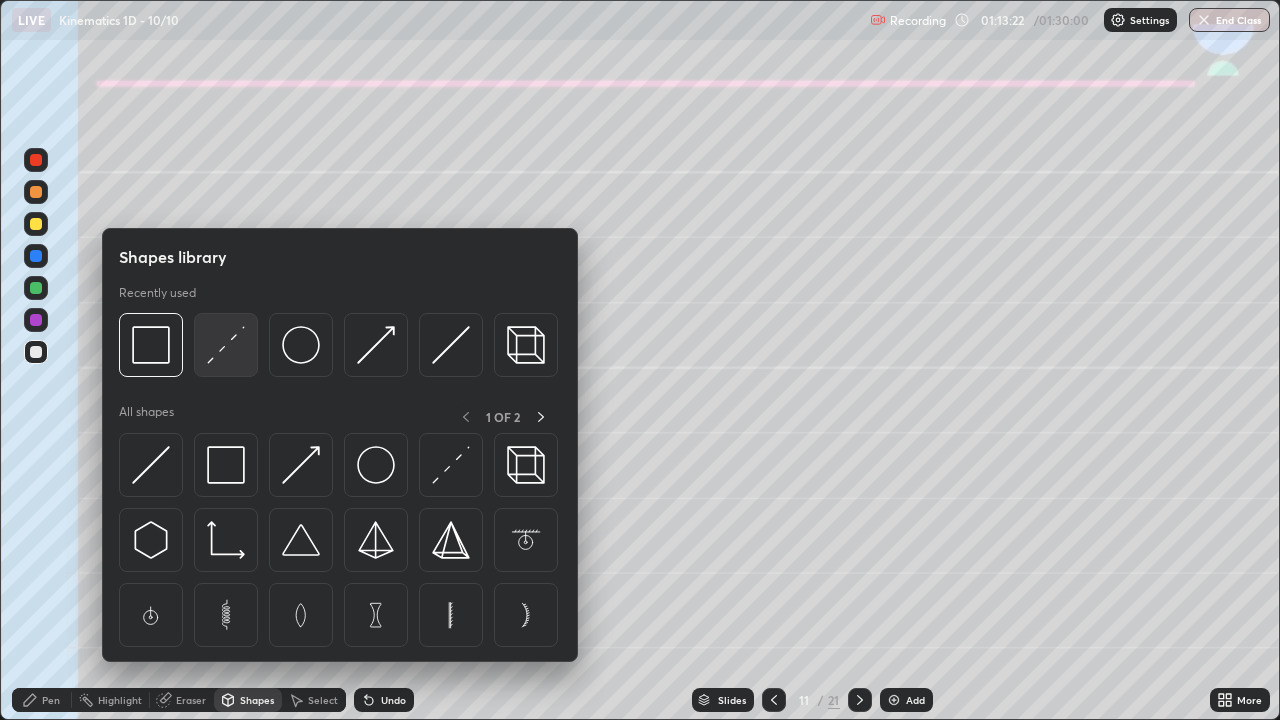 click at bounding box center [226, 345] 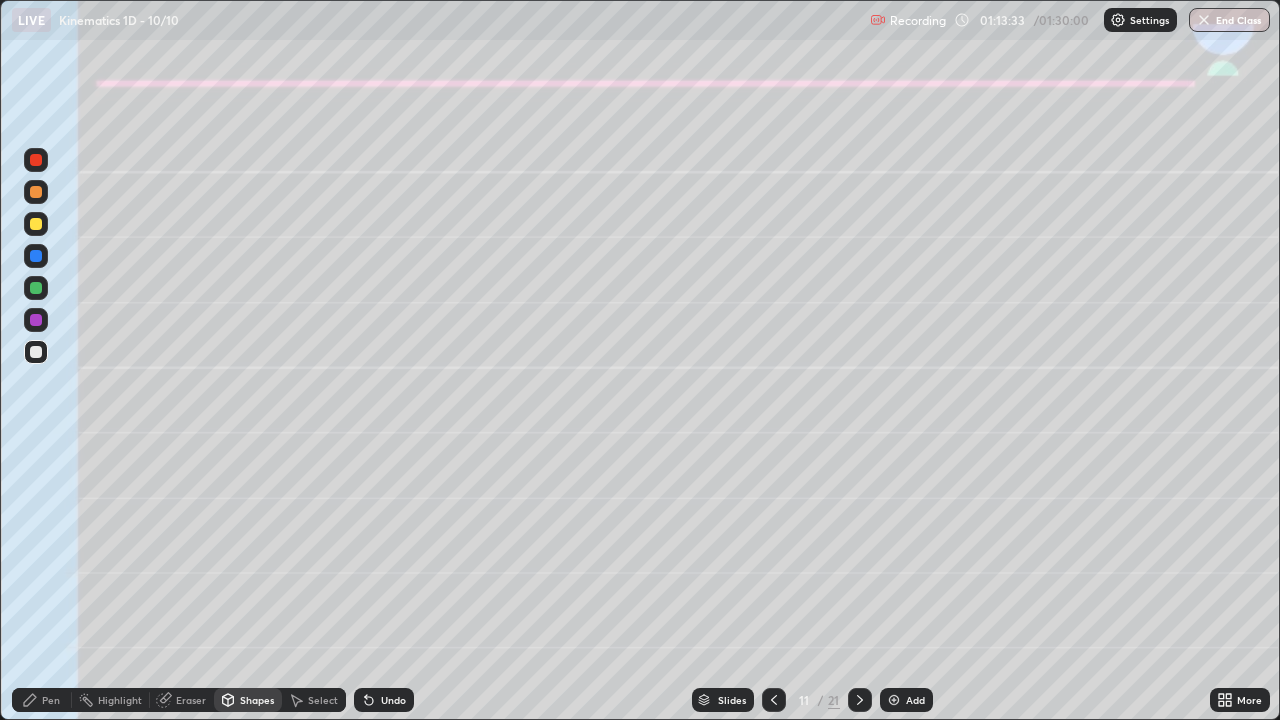click on "Pen" at bounding box center [51, 700] 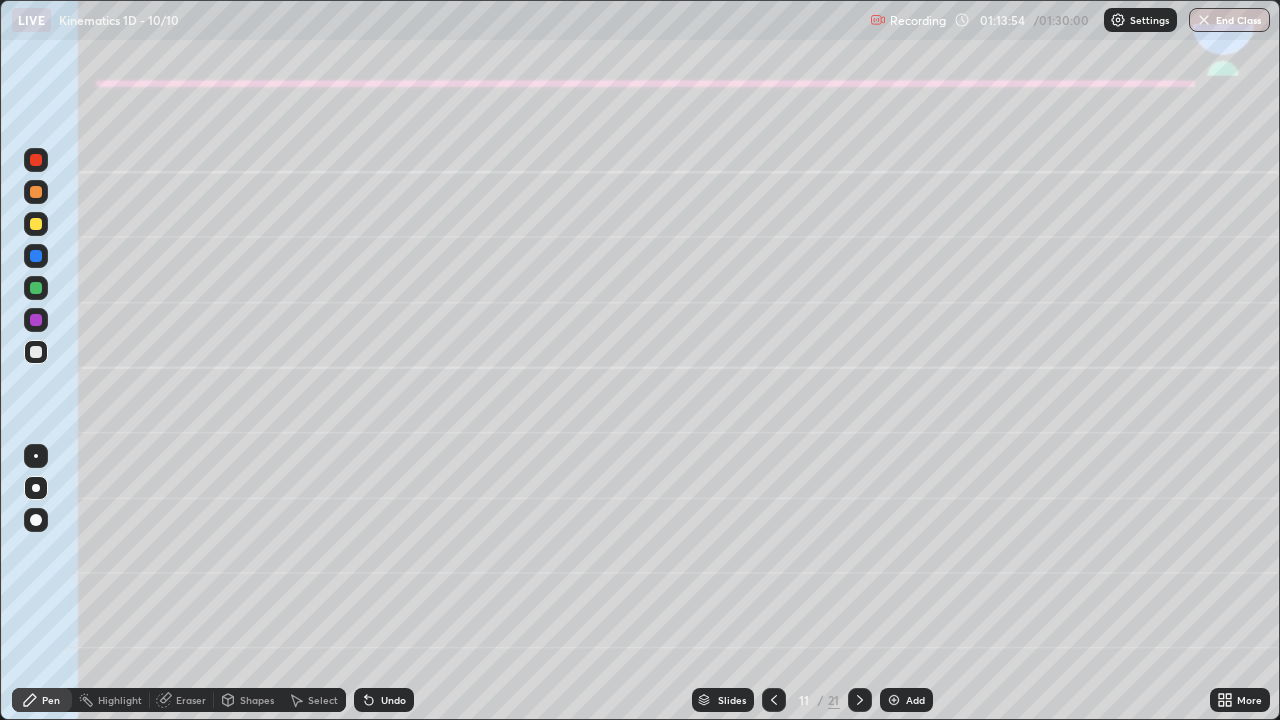 click at bounding box center [36, 320] 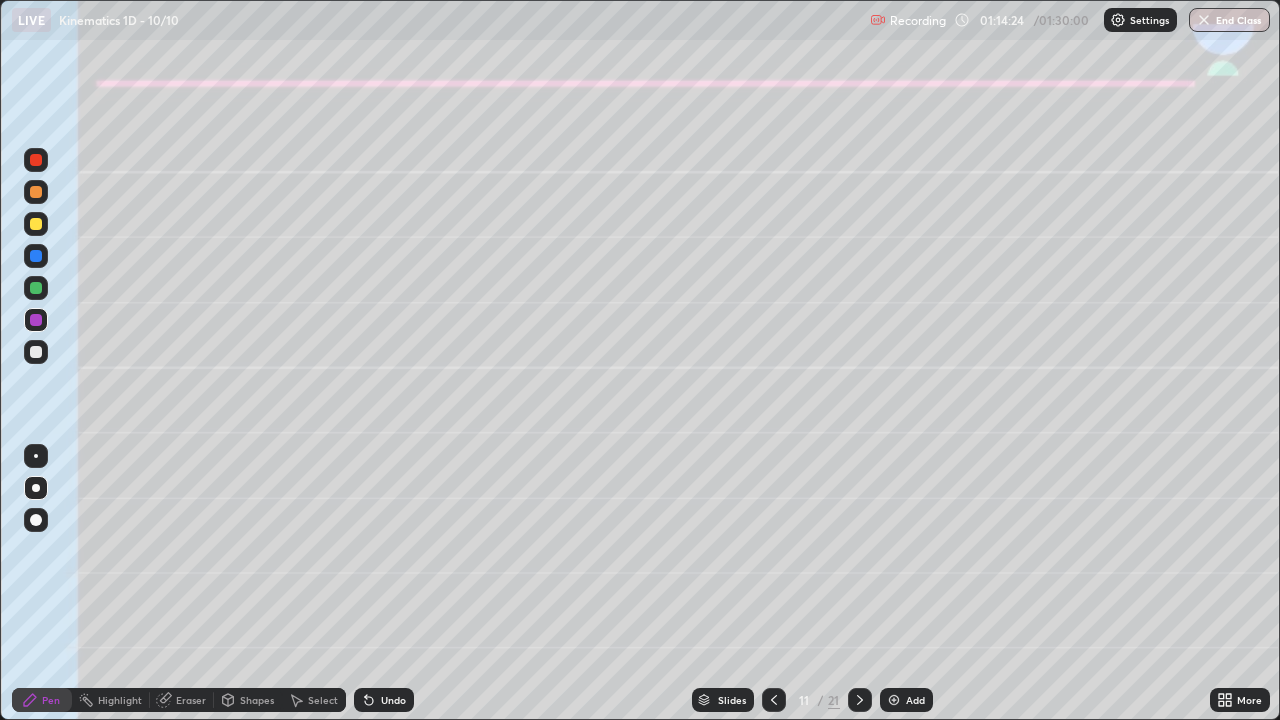 click at bounding box center (36, 288) 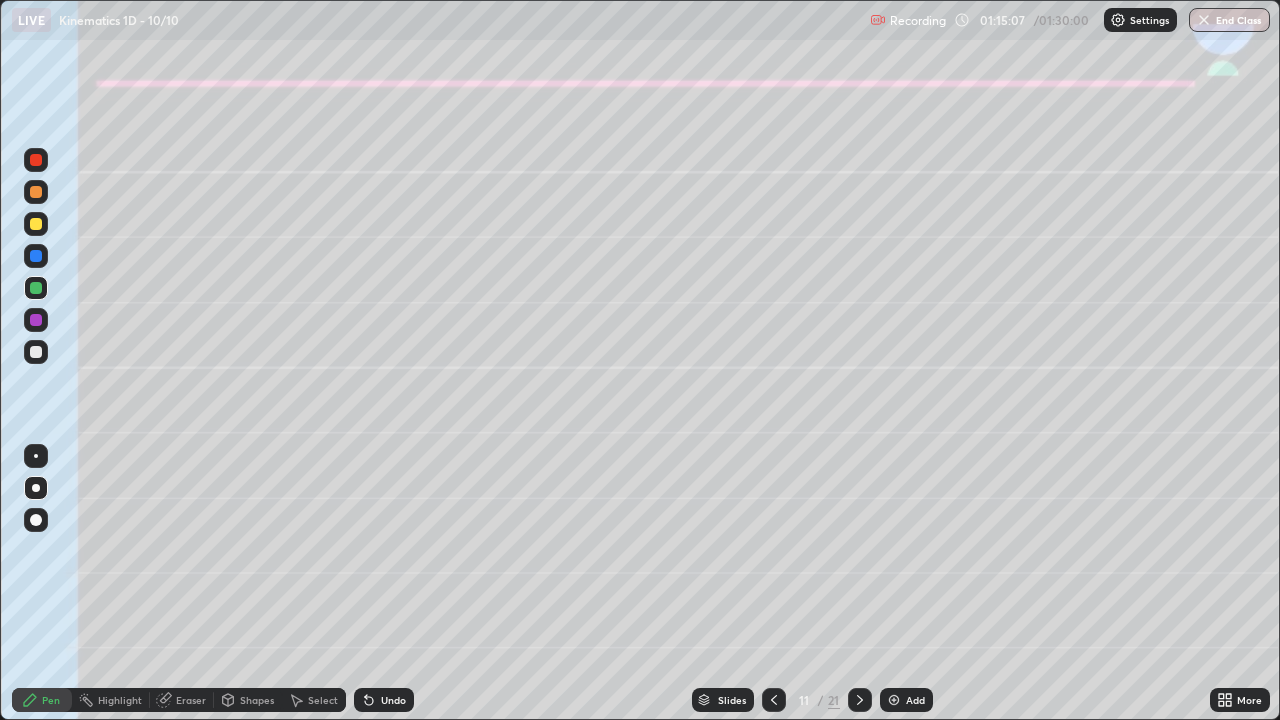 click on "Undo" at bounding box center (393, 700) 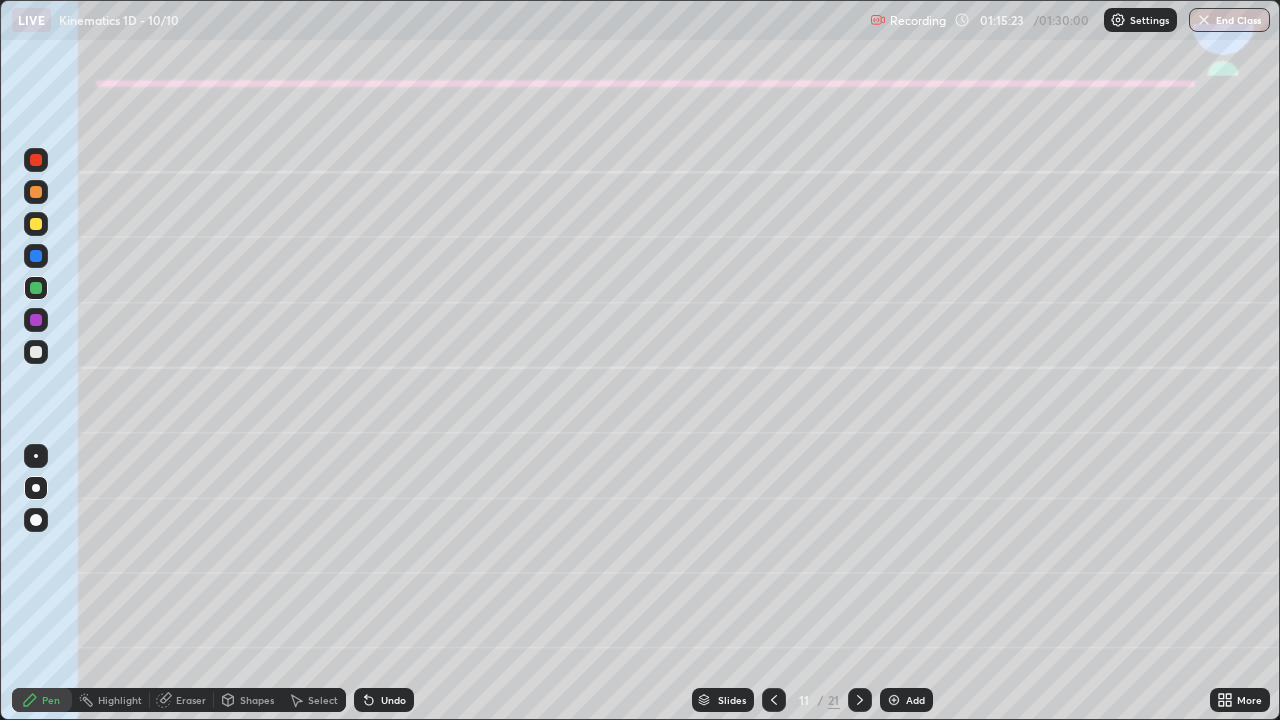 click 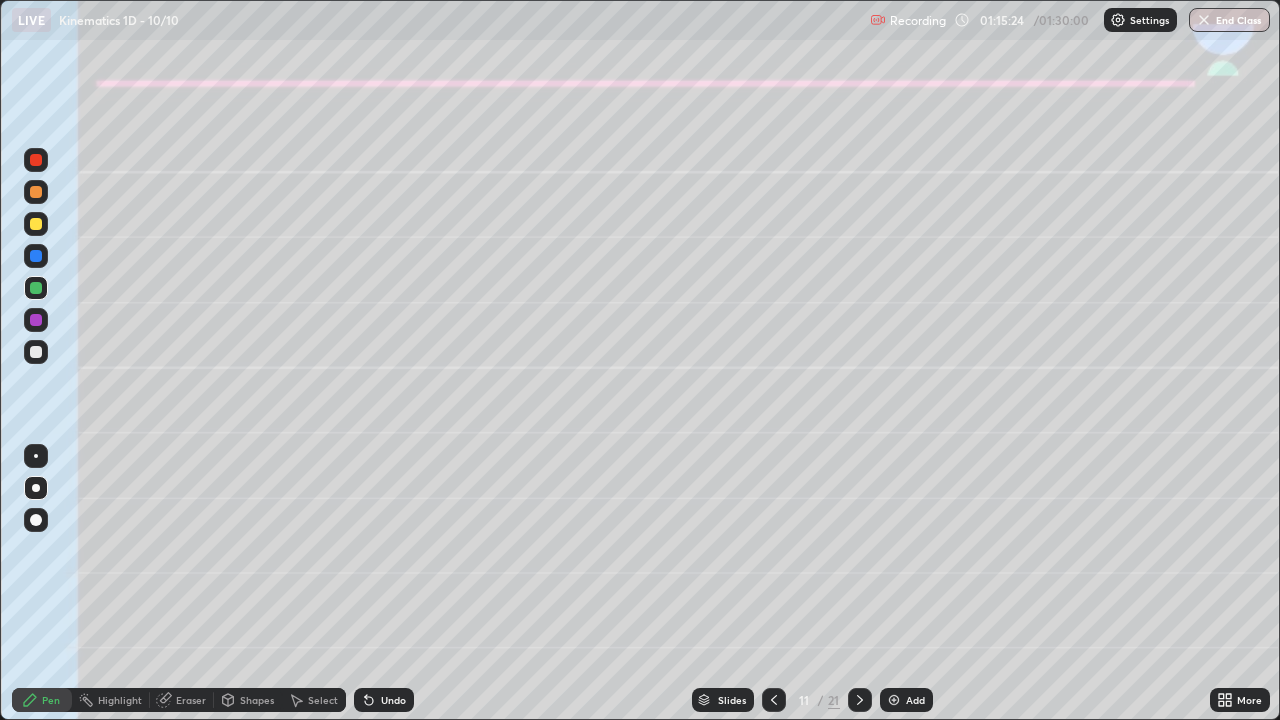click on "Undo" at bounding box center [384, 700] 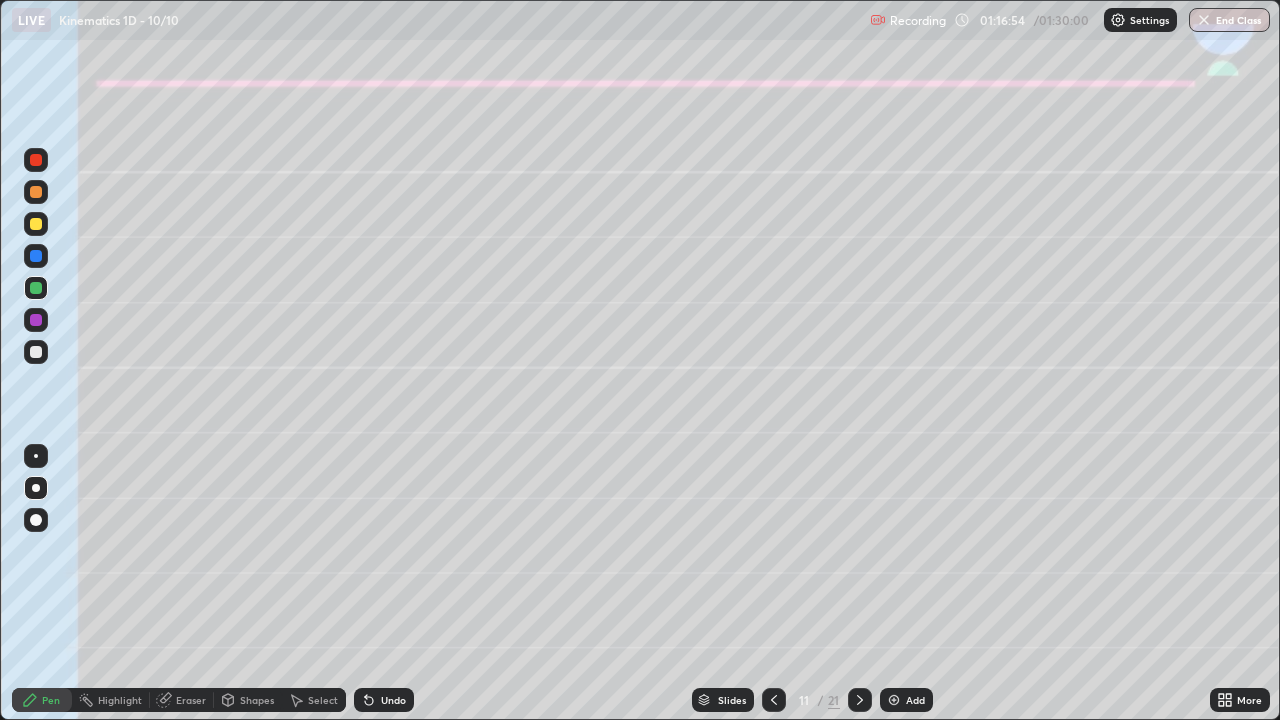 click at bounding box center [36, 192] 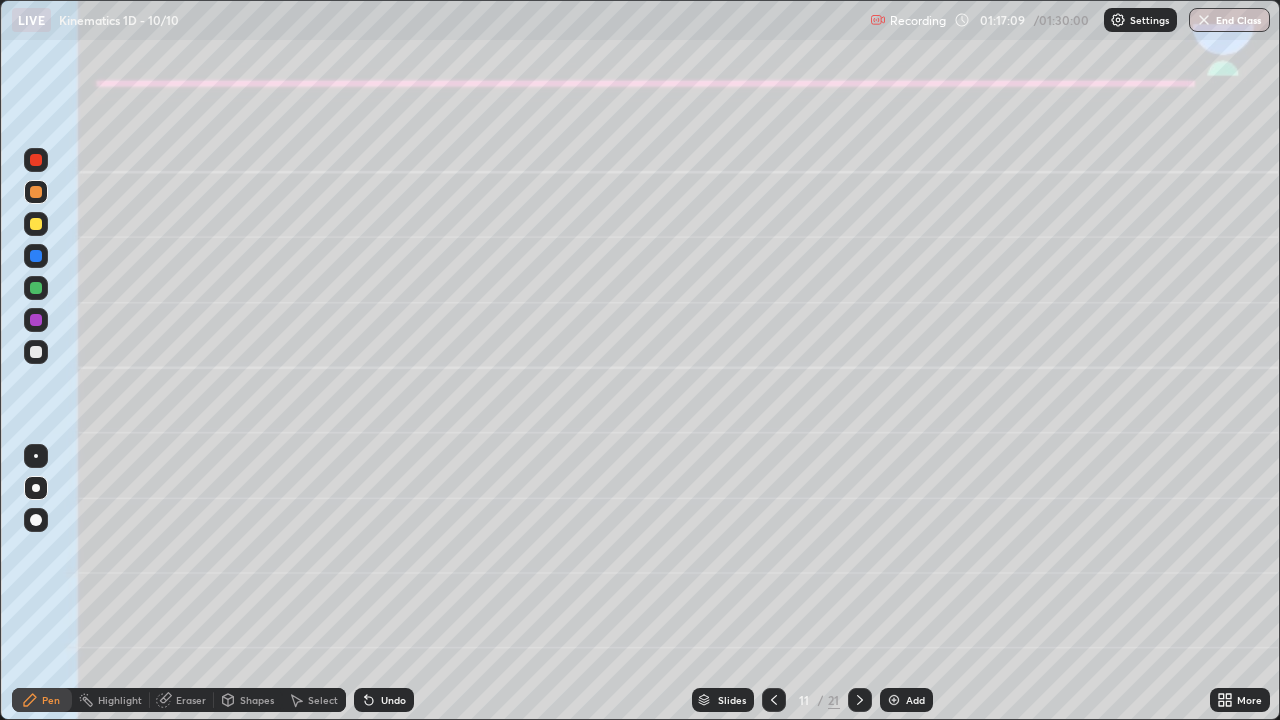click on "Undo" at bounding box center [384, 700] 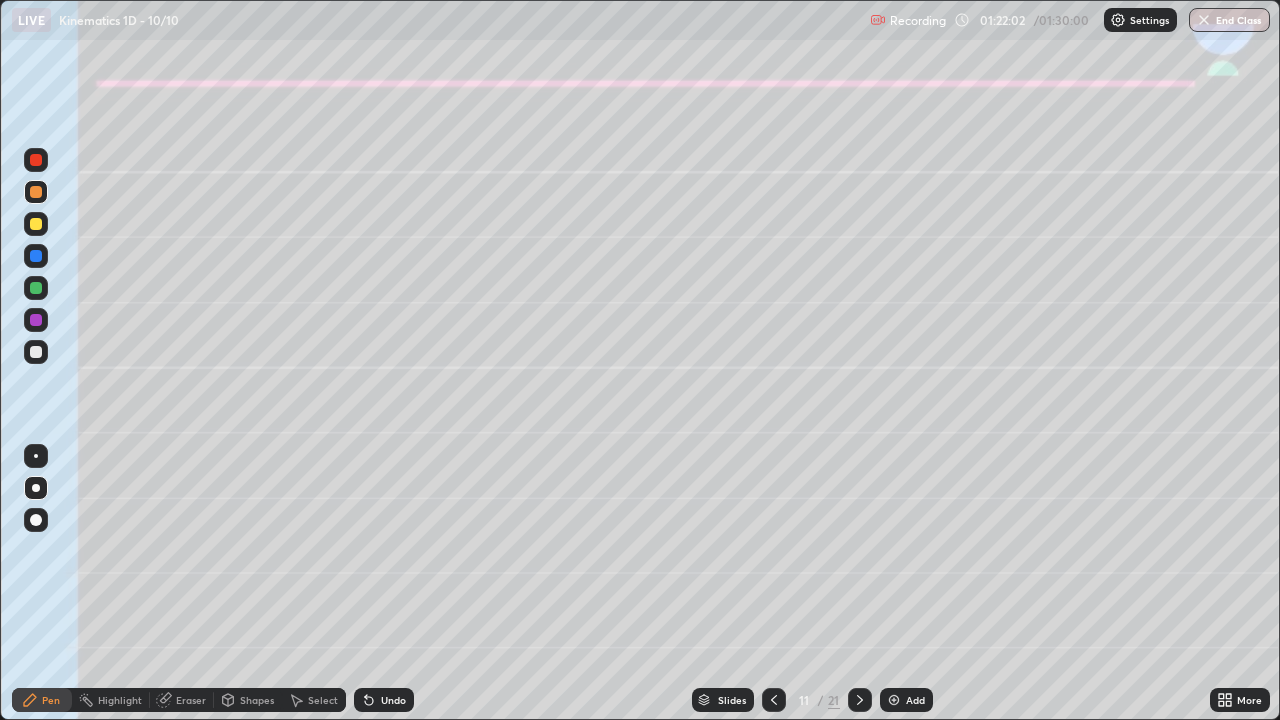 click on "End Class" at bounding box center [1229, 20] 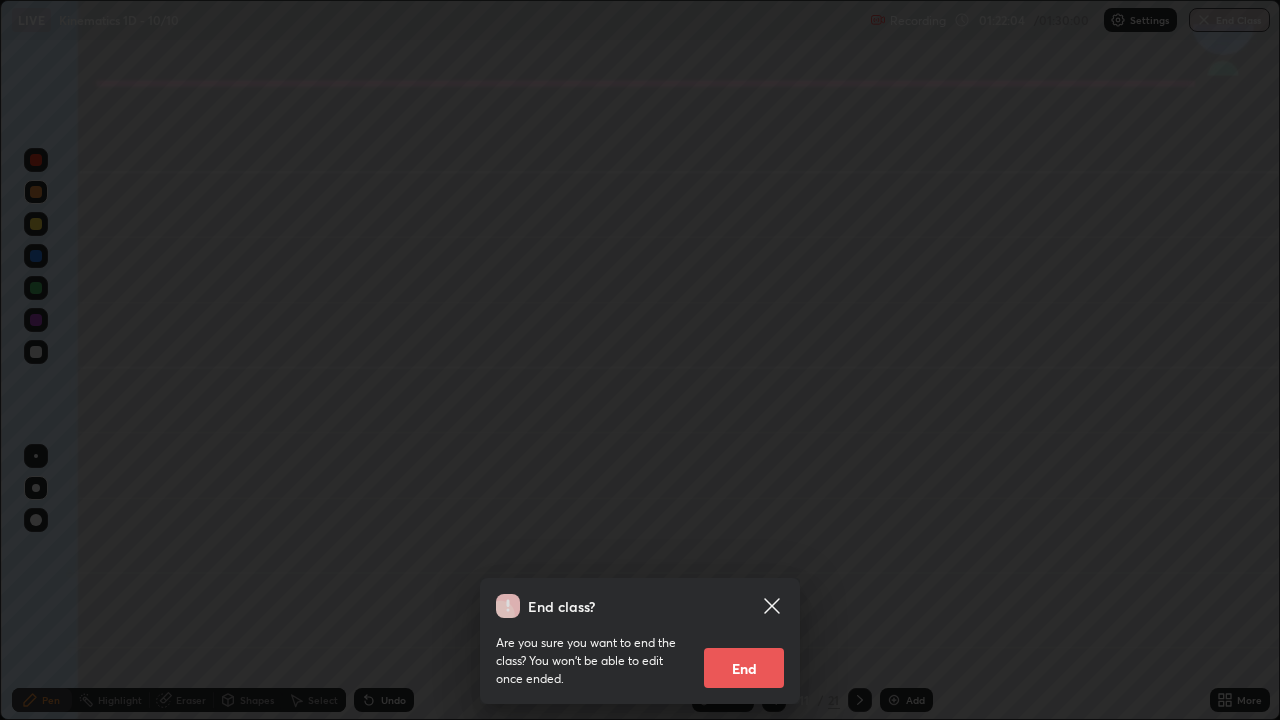 click on "End" at bounding box center (744, 668) 